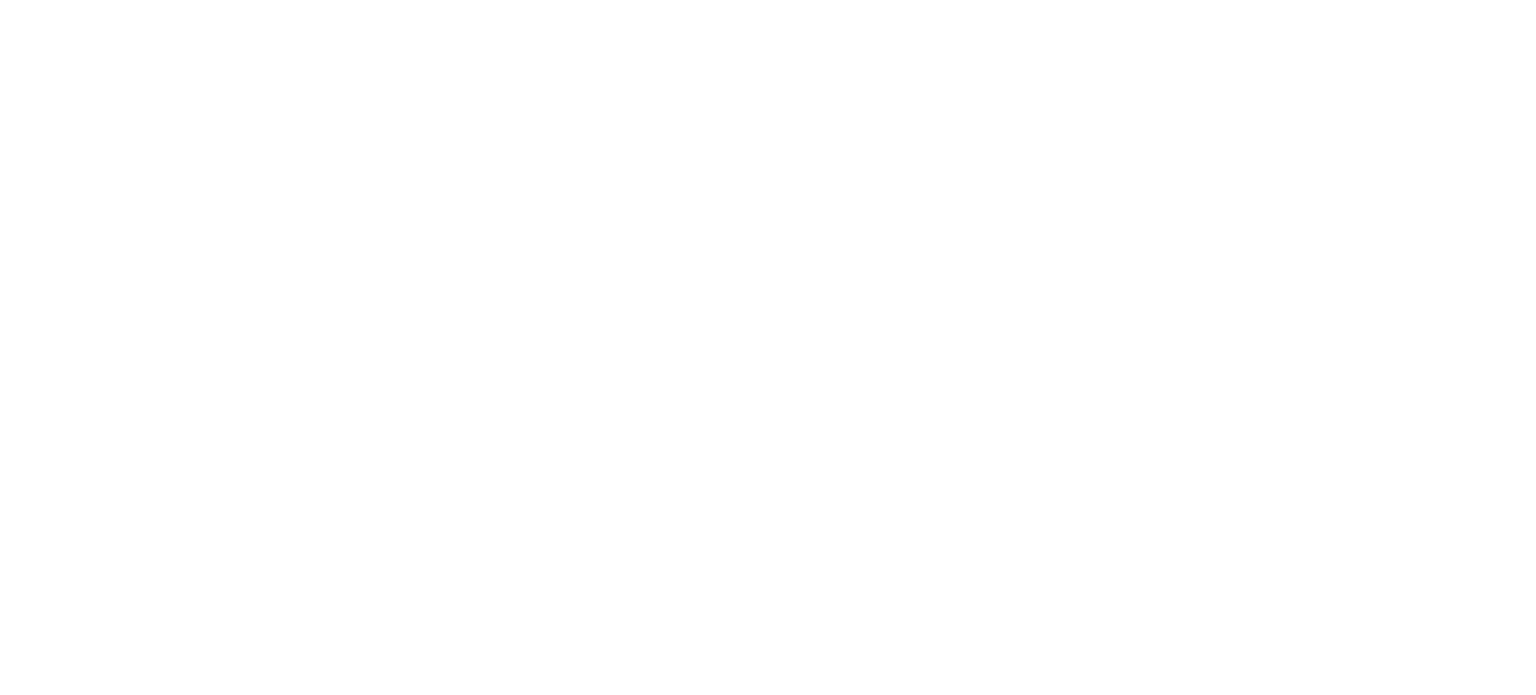 scroll, scrollTop: 0, scrollLeft: 0, axis: both 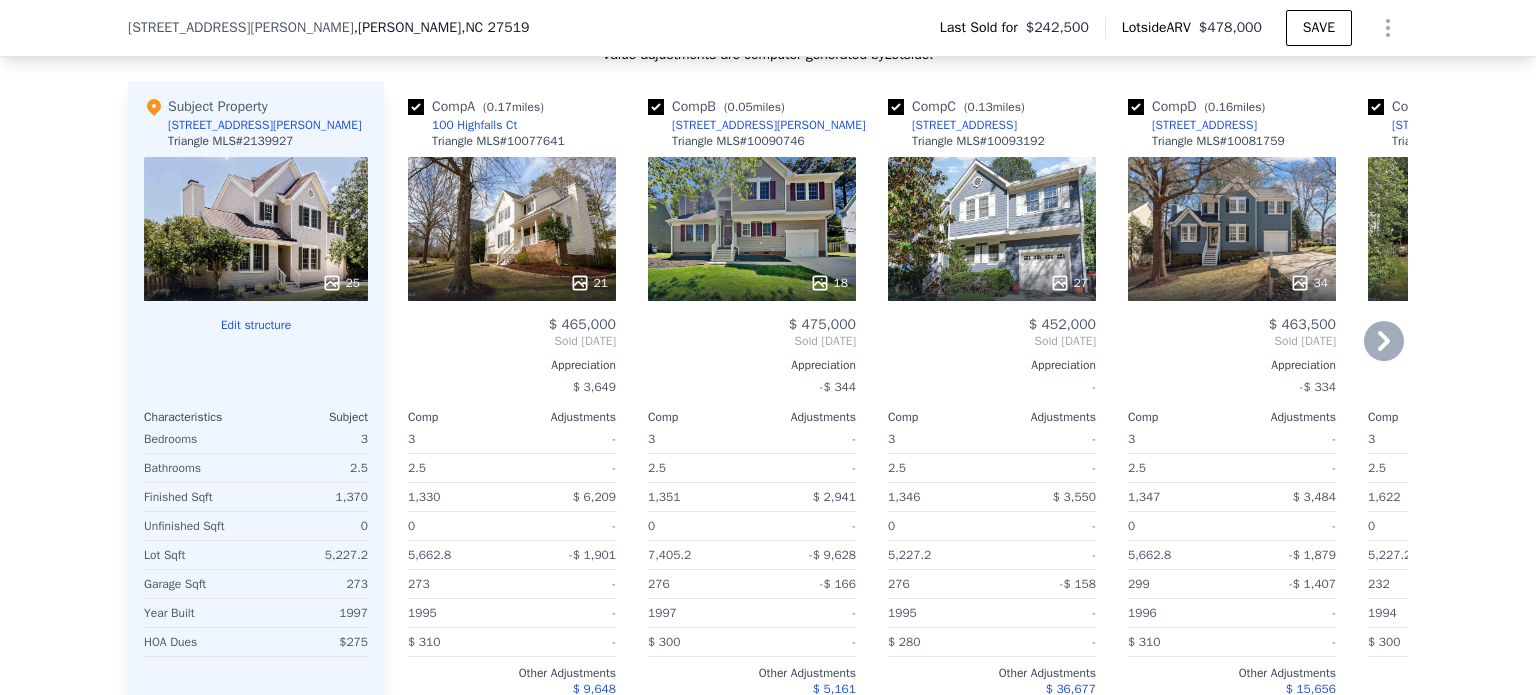 click on "21" at bounding box center [512, 229] 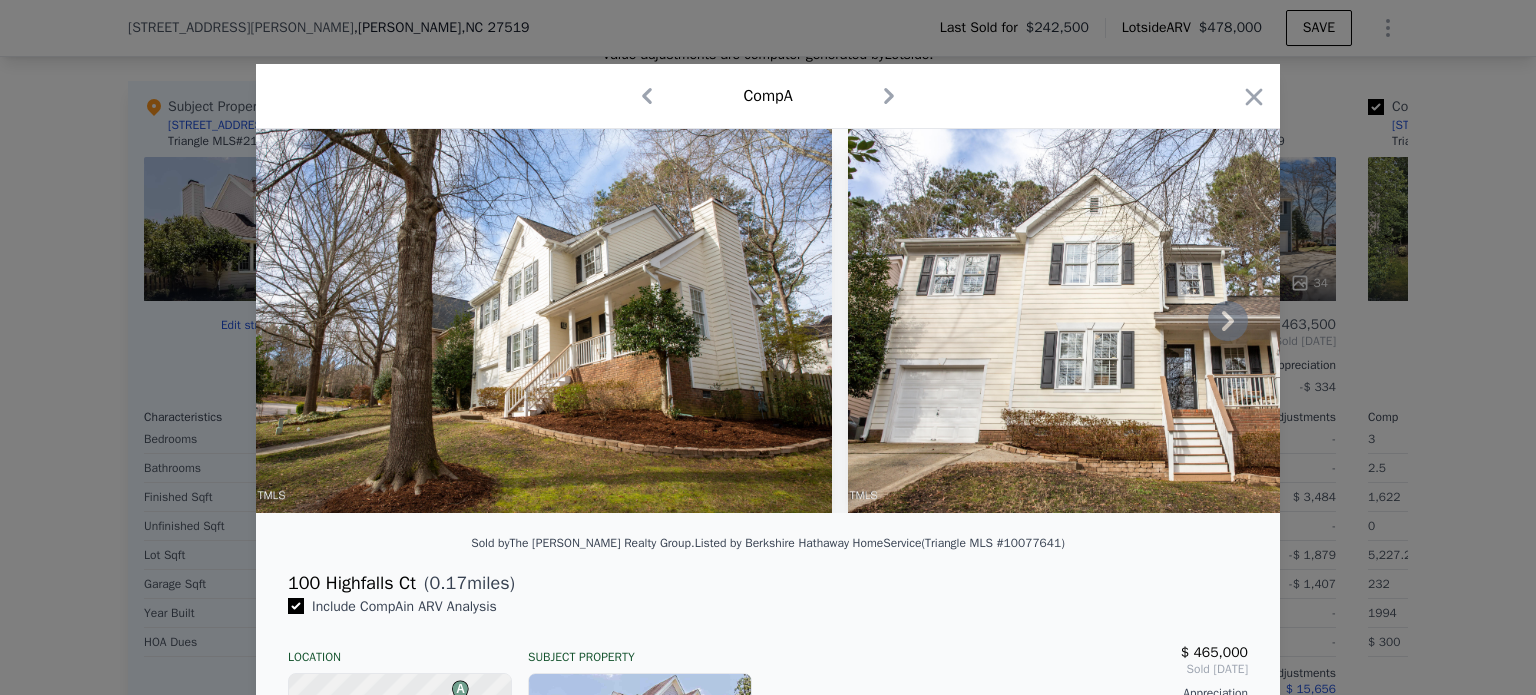 click 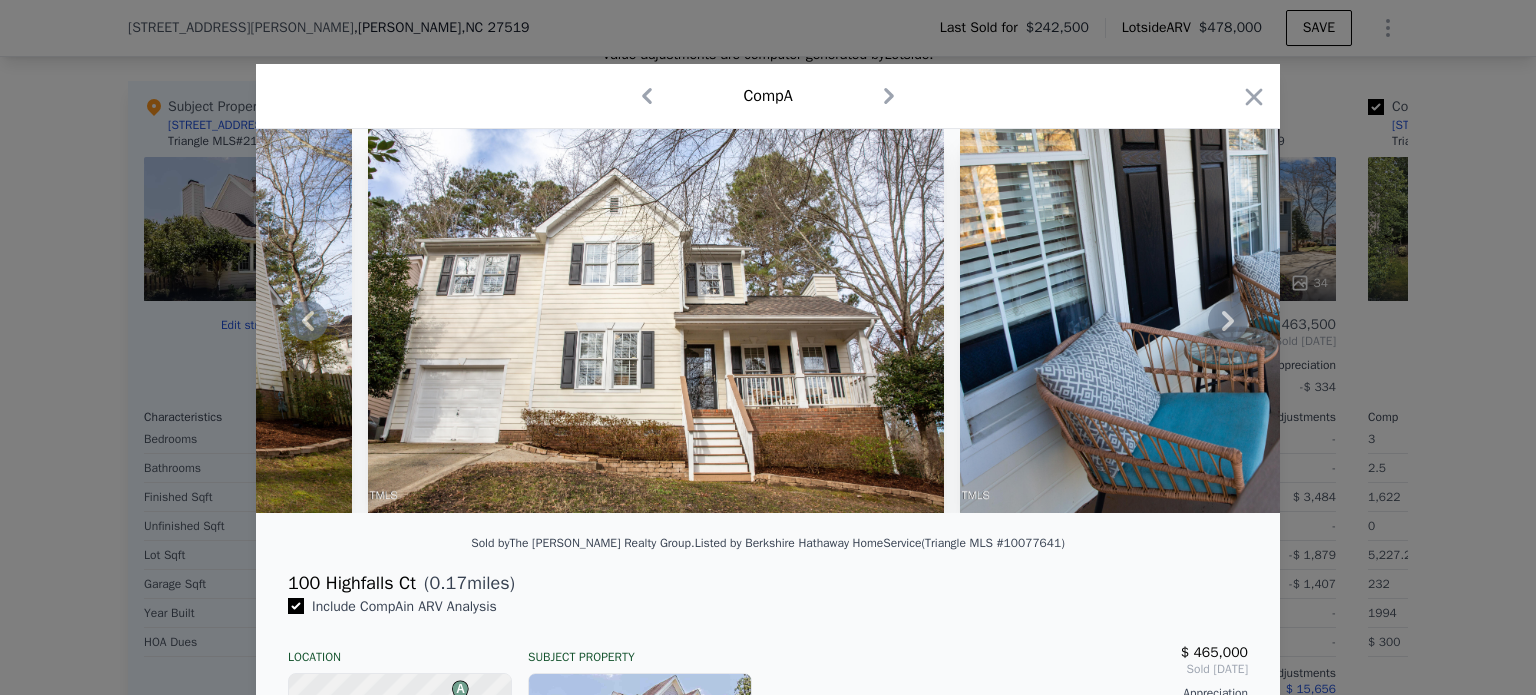 click 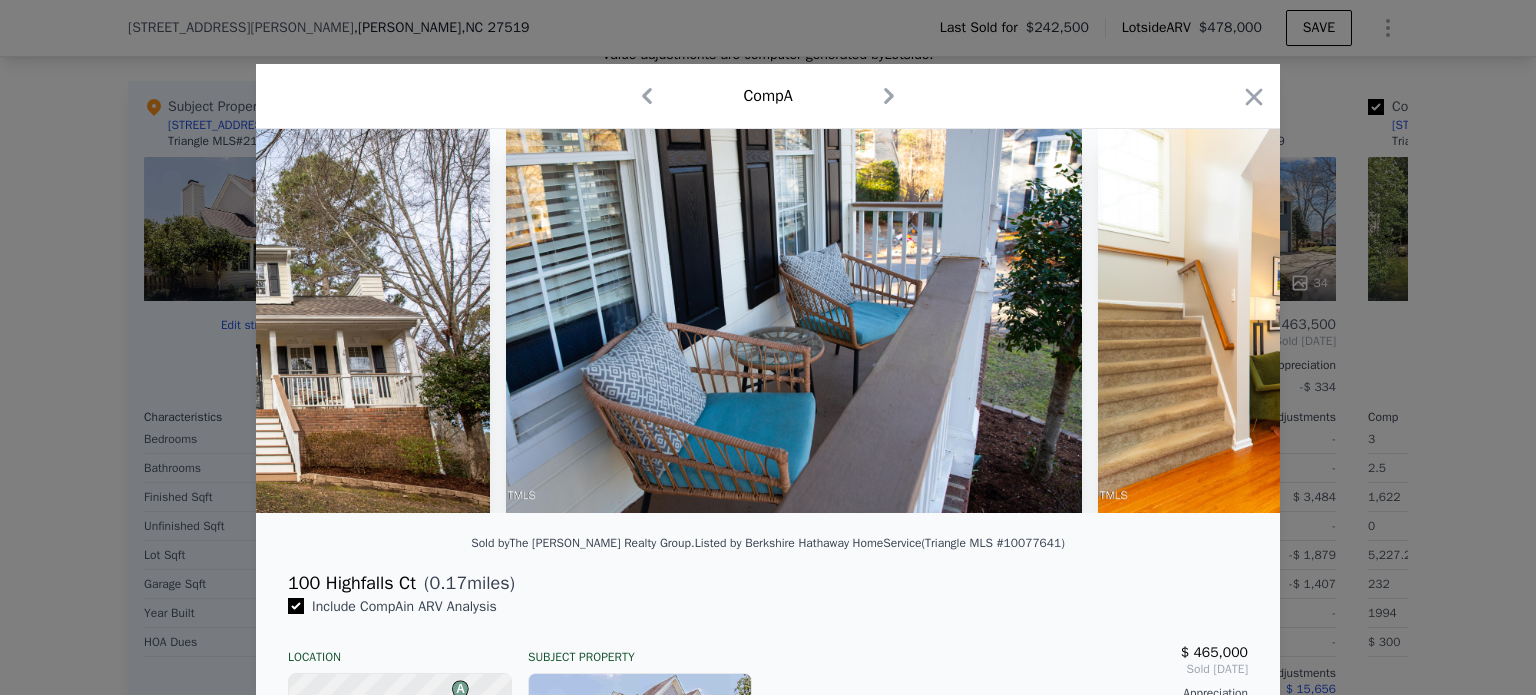 scroll, scrollTop: 0, scrollLeft: 960, axis: horizontal 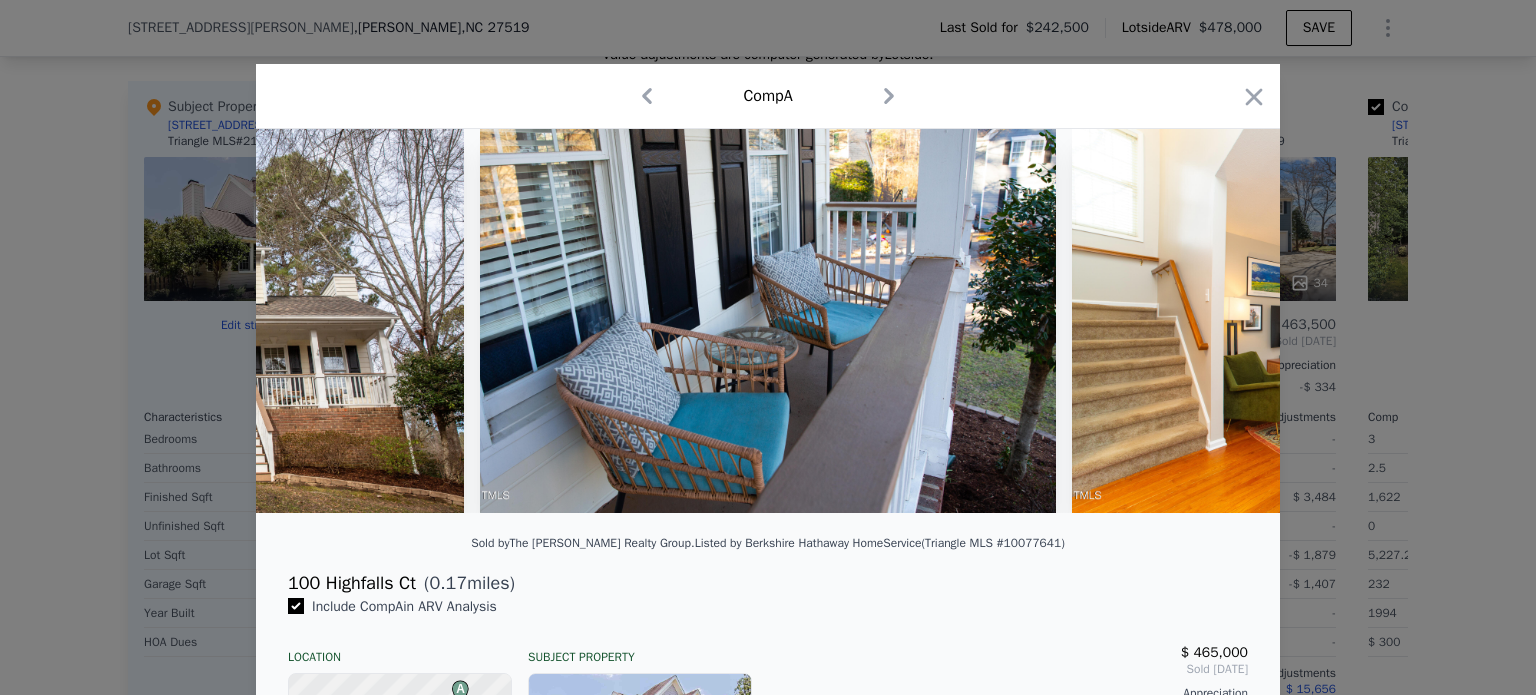 click at bounding box center (768, 321) 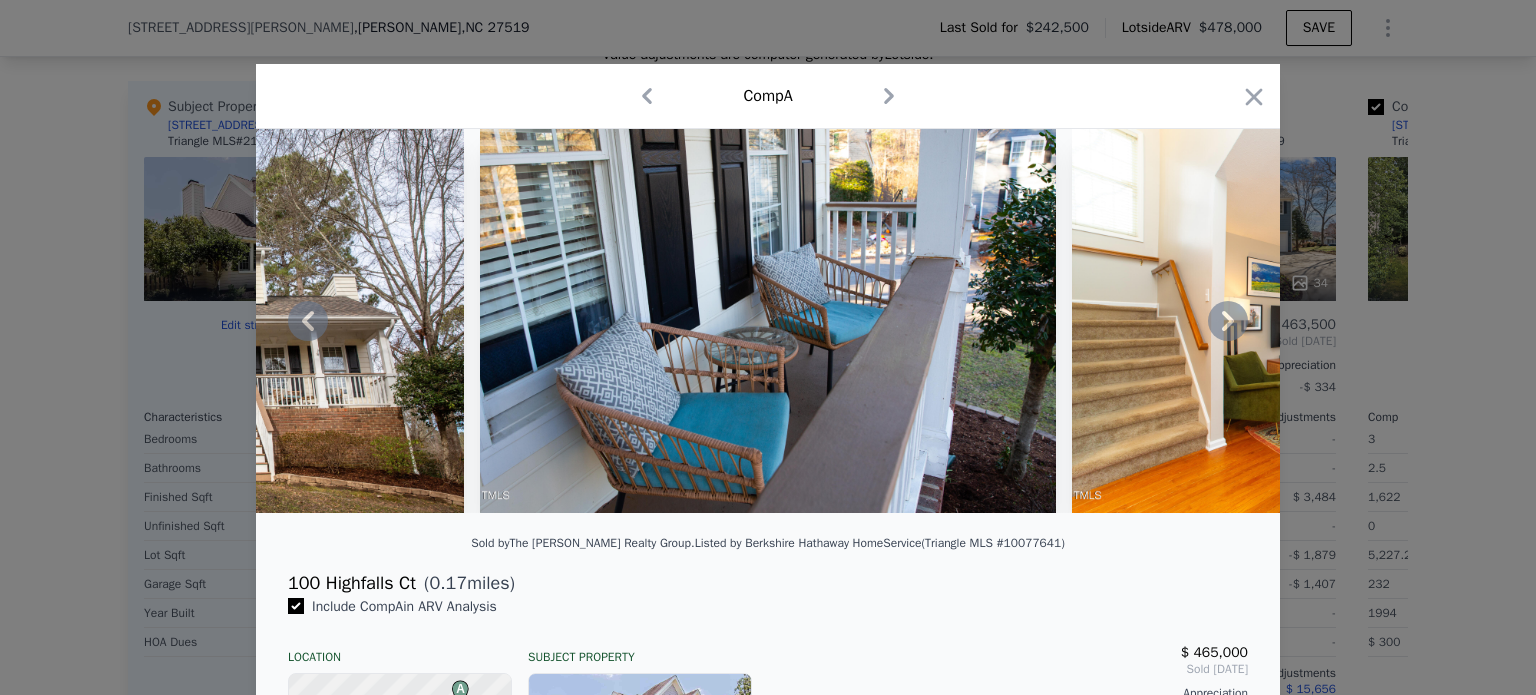 click 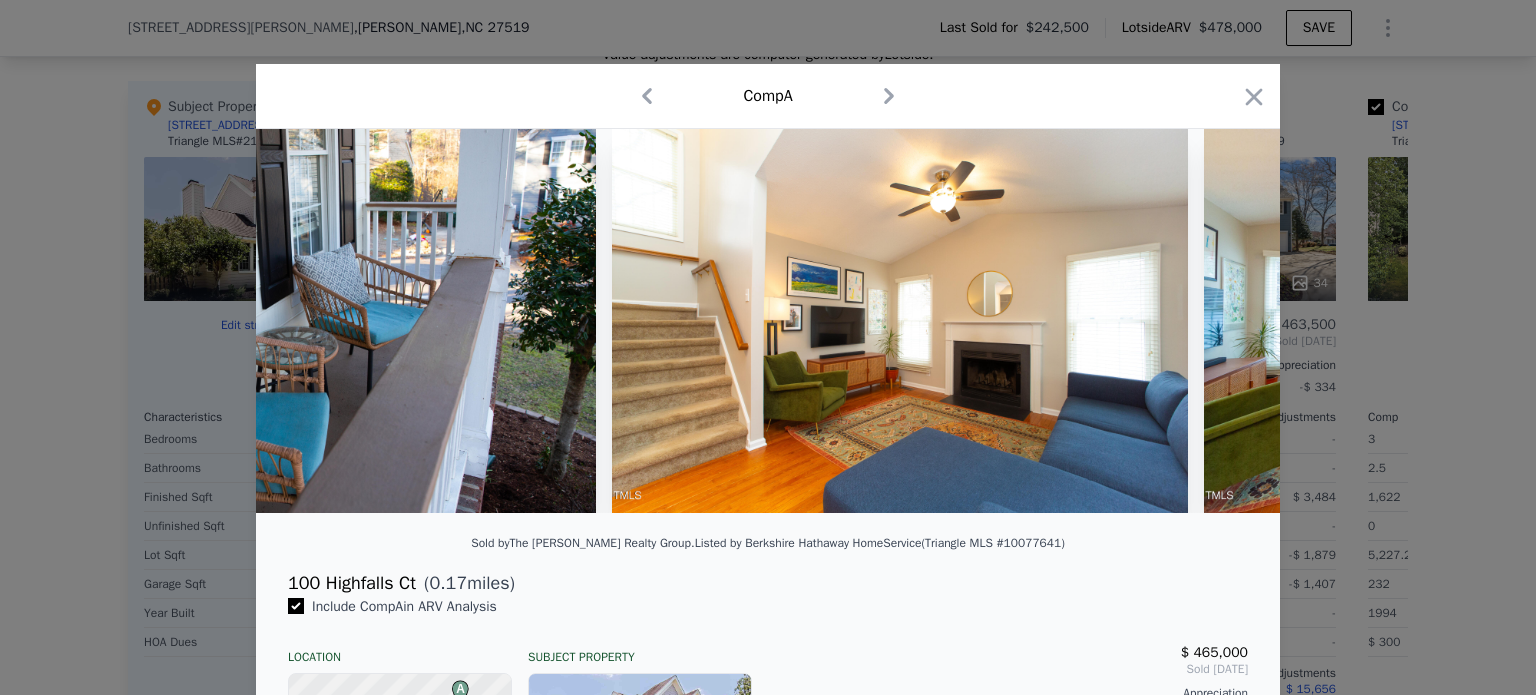 scroll, scrollTop: 0, scrollLeft: 1440, axis: horizontal 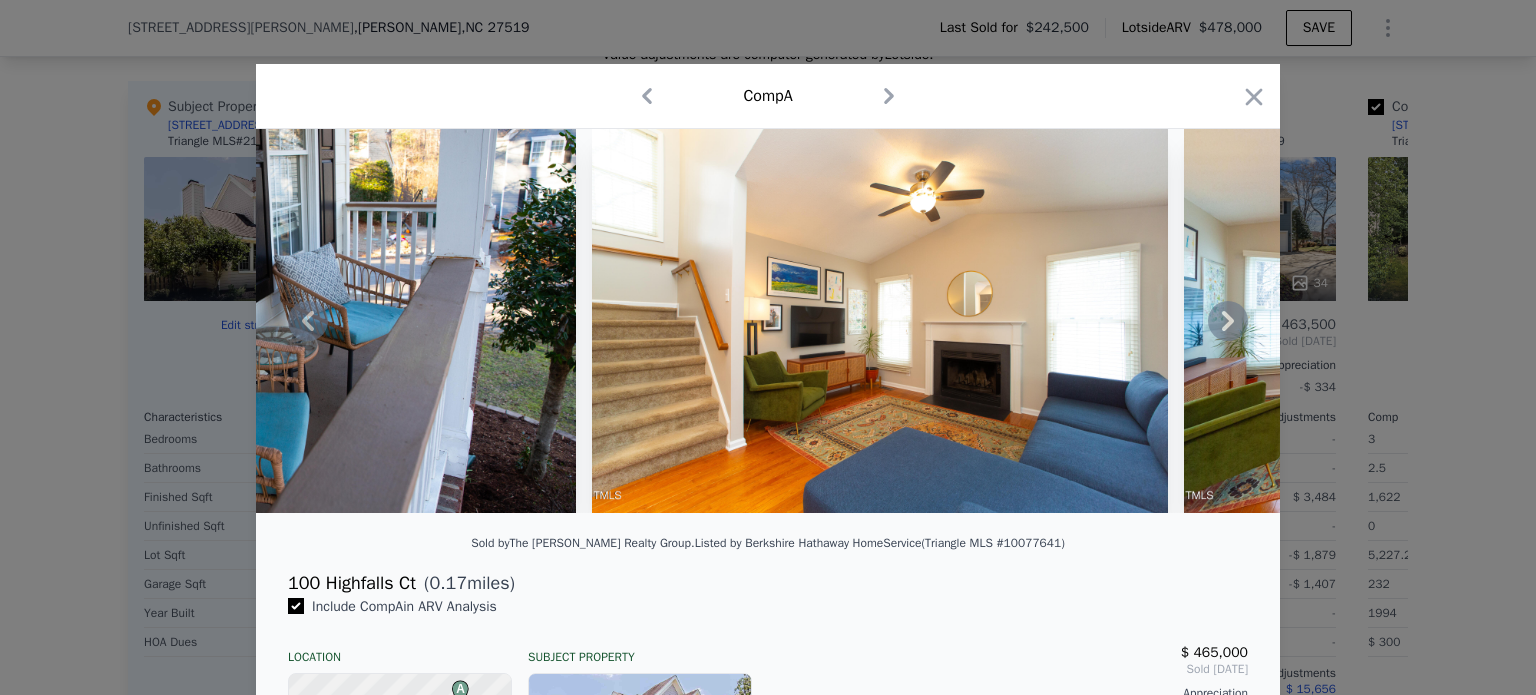 click 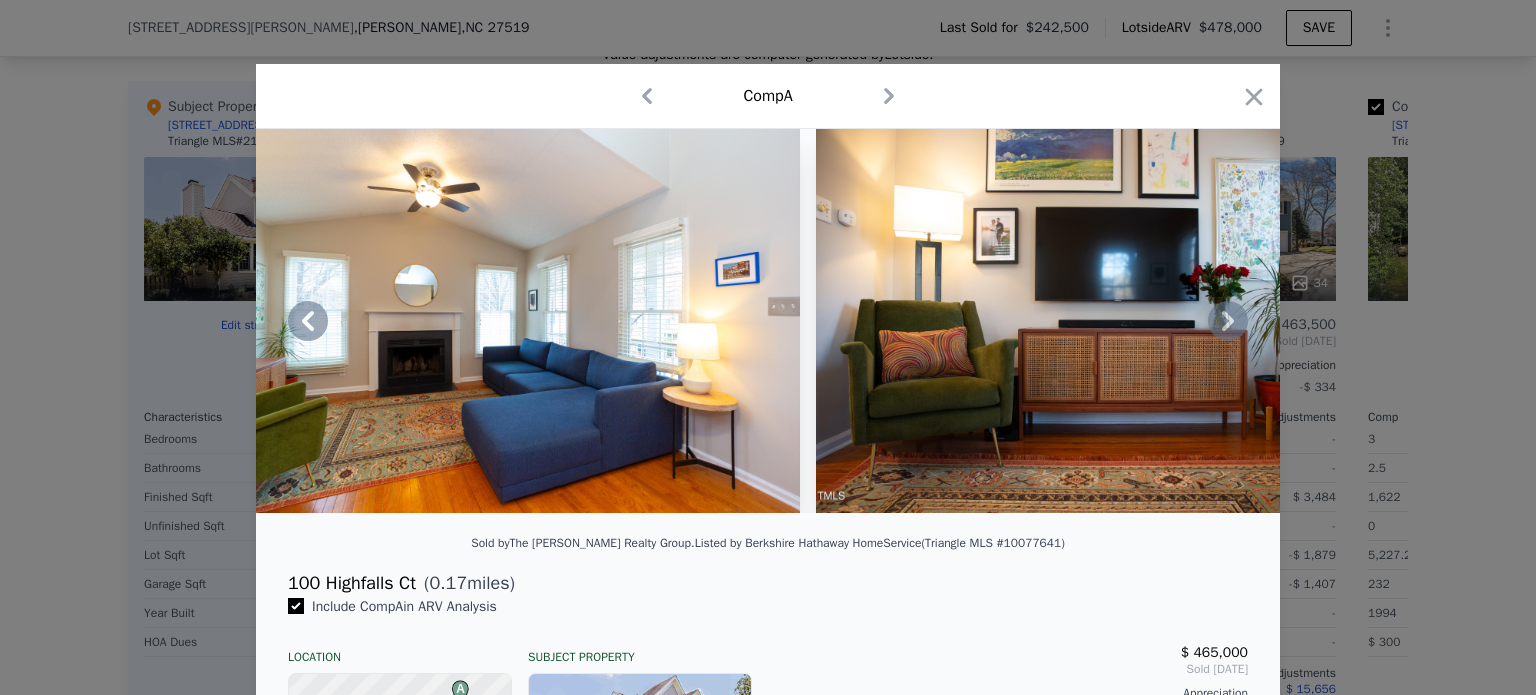 click 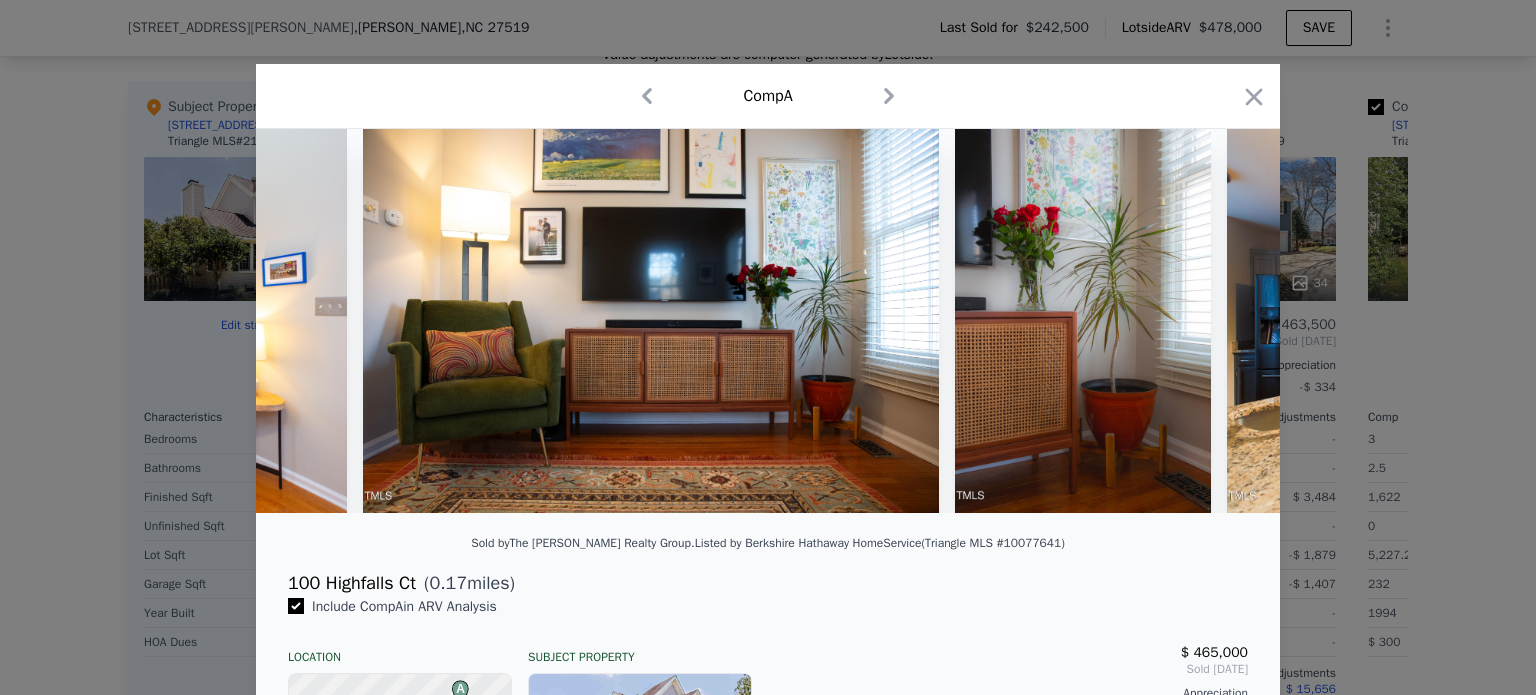 scroll, scrollTop: 0, scrollLeft: 2880, axis: horizontal 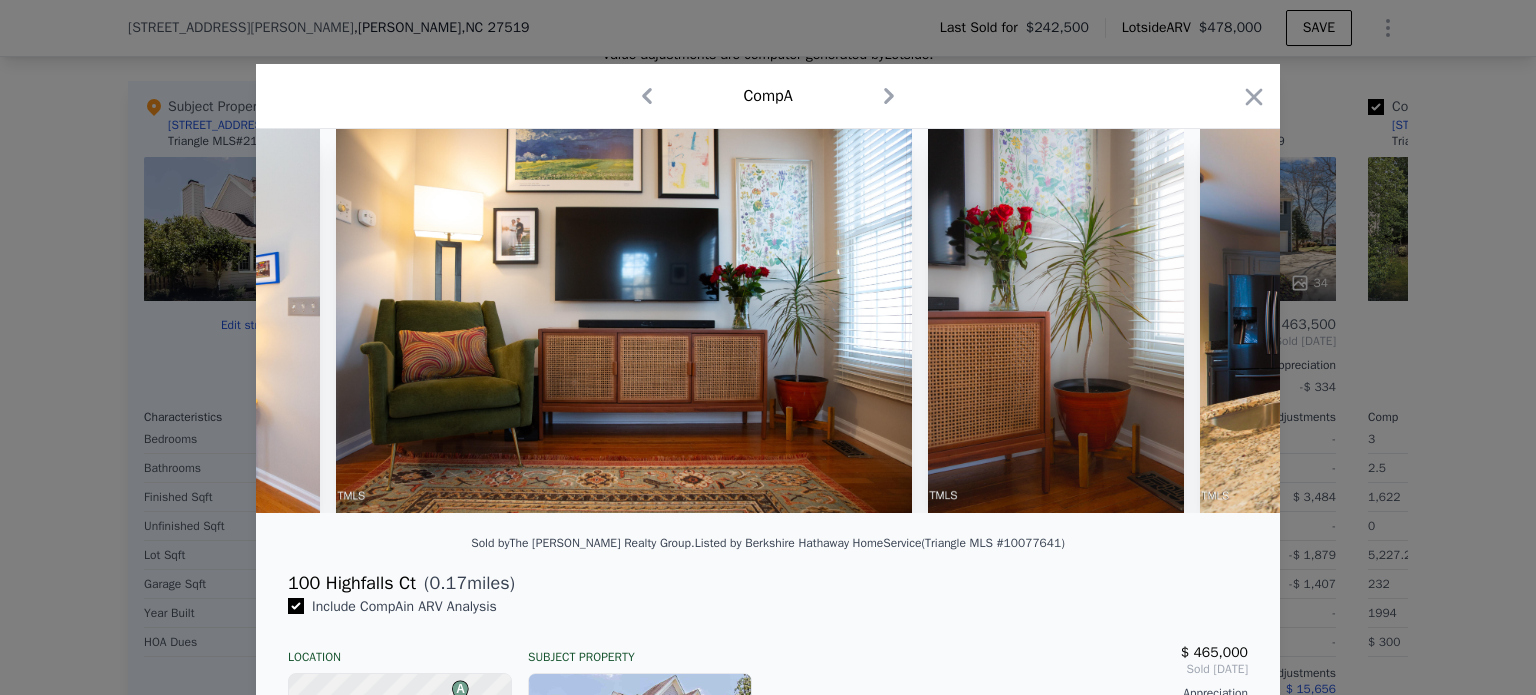 click at bounding box center (768, 321) 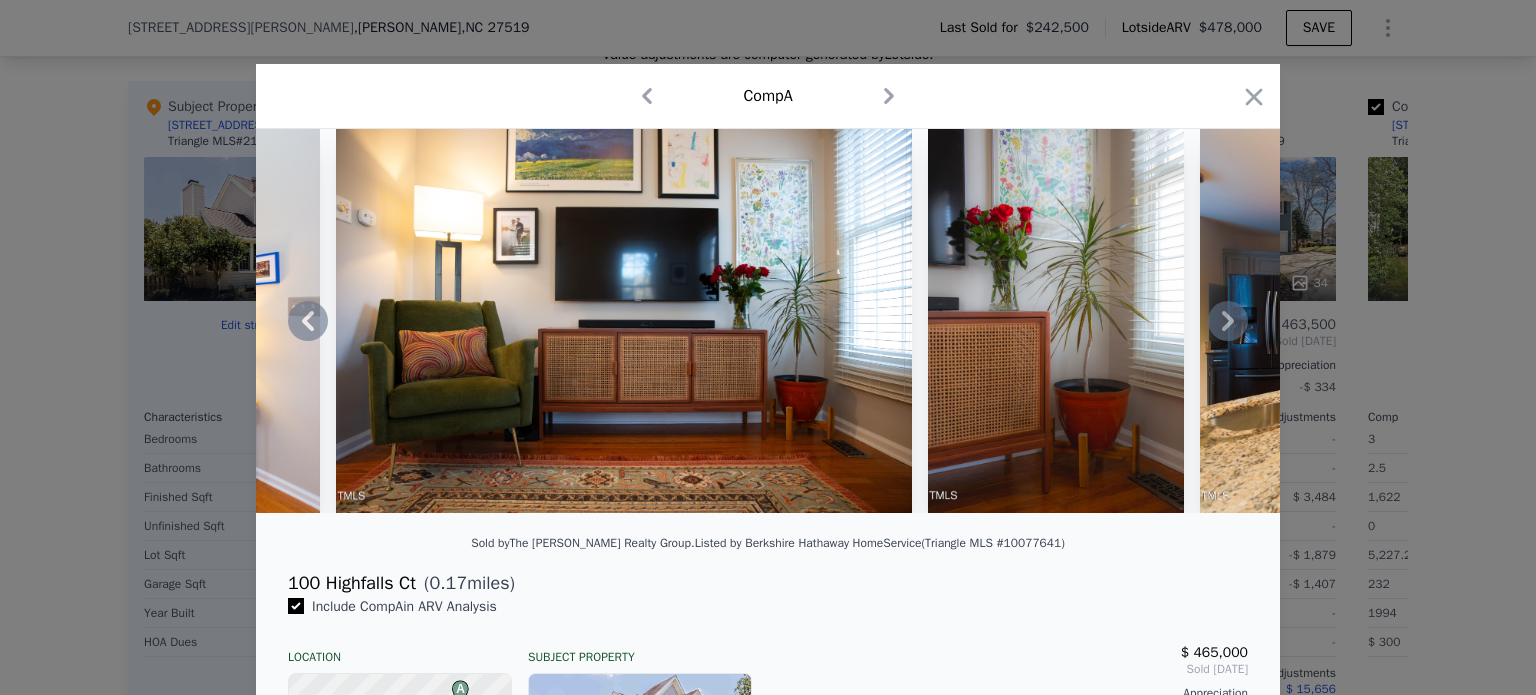 click 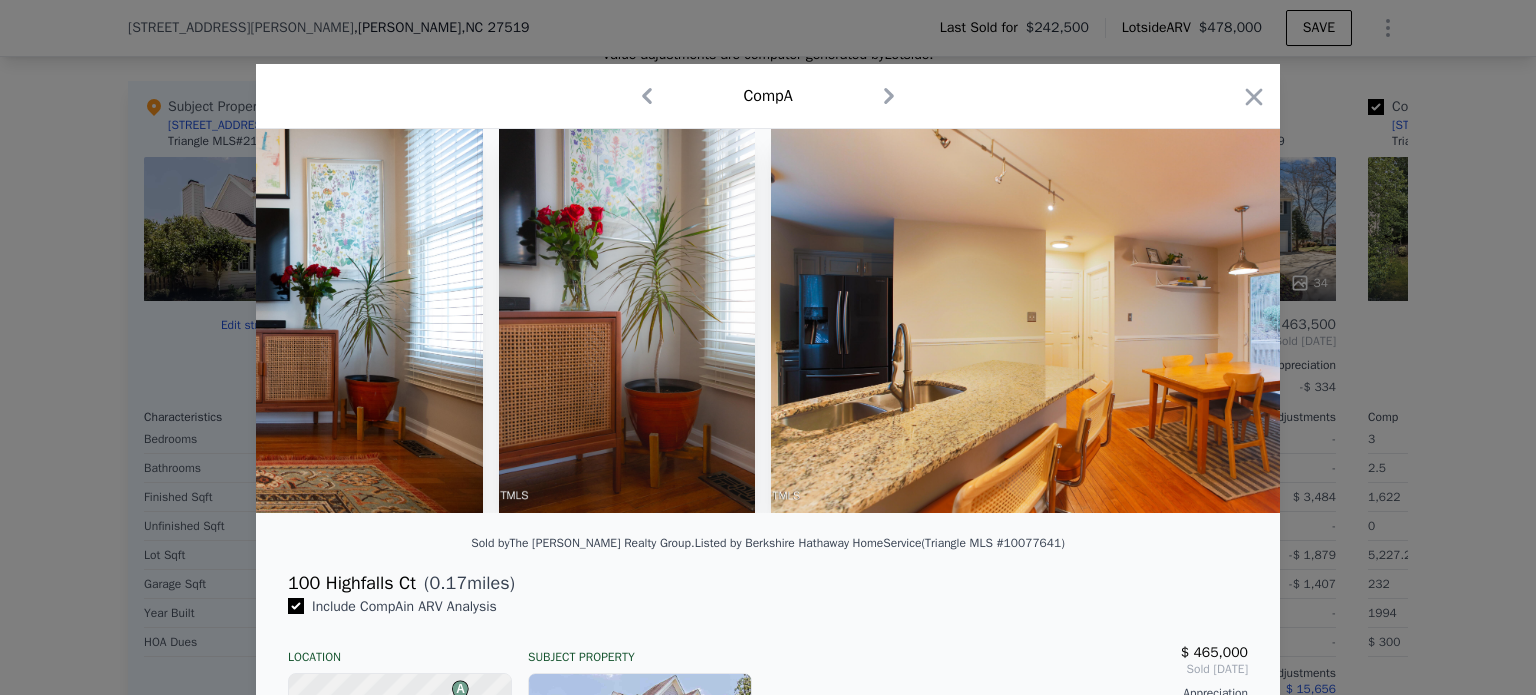 scroll, scrollTop: 0, scrollLeft: 3360, axis: horizontal 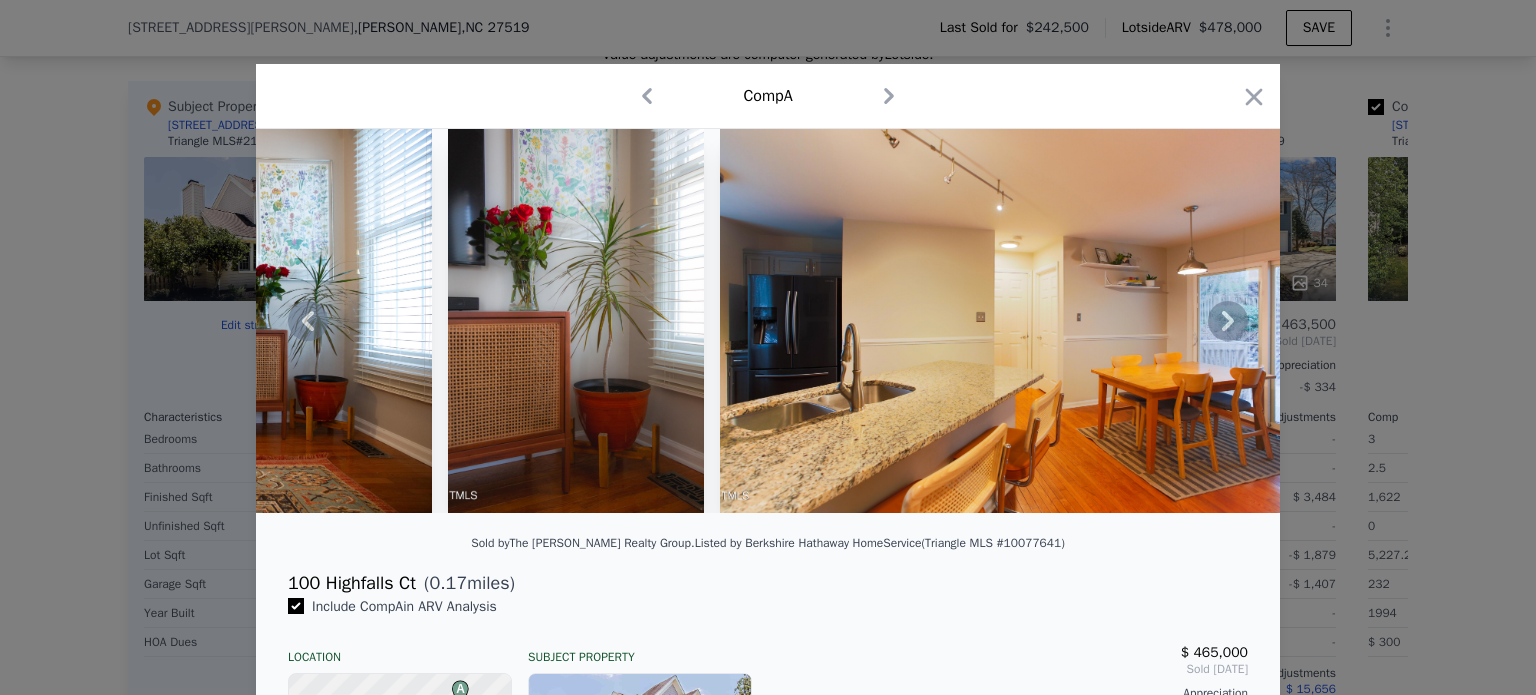 click 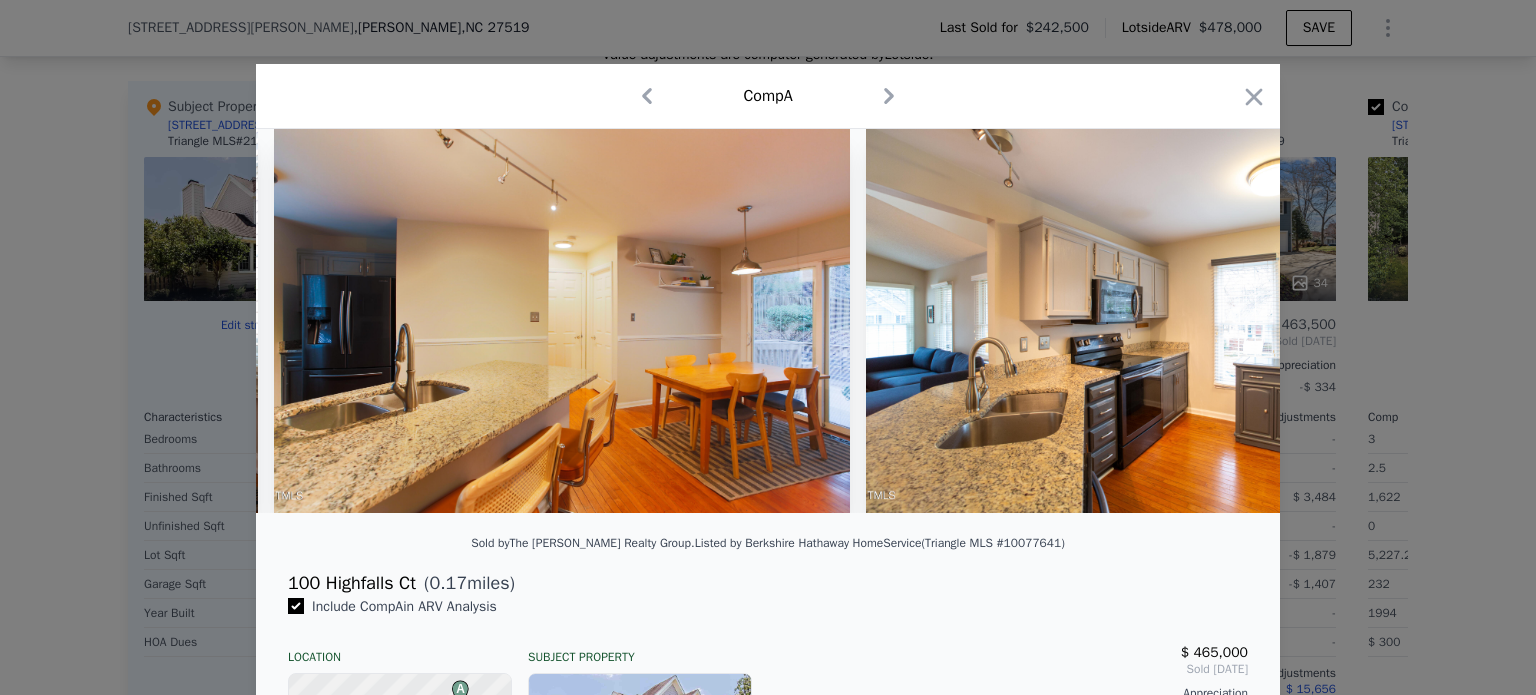 scroll, scrollTop: 0, scrollLeft: 3840, axis: horizontal 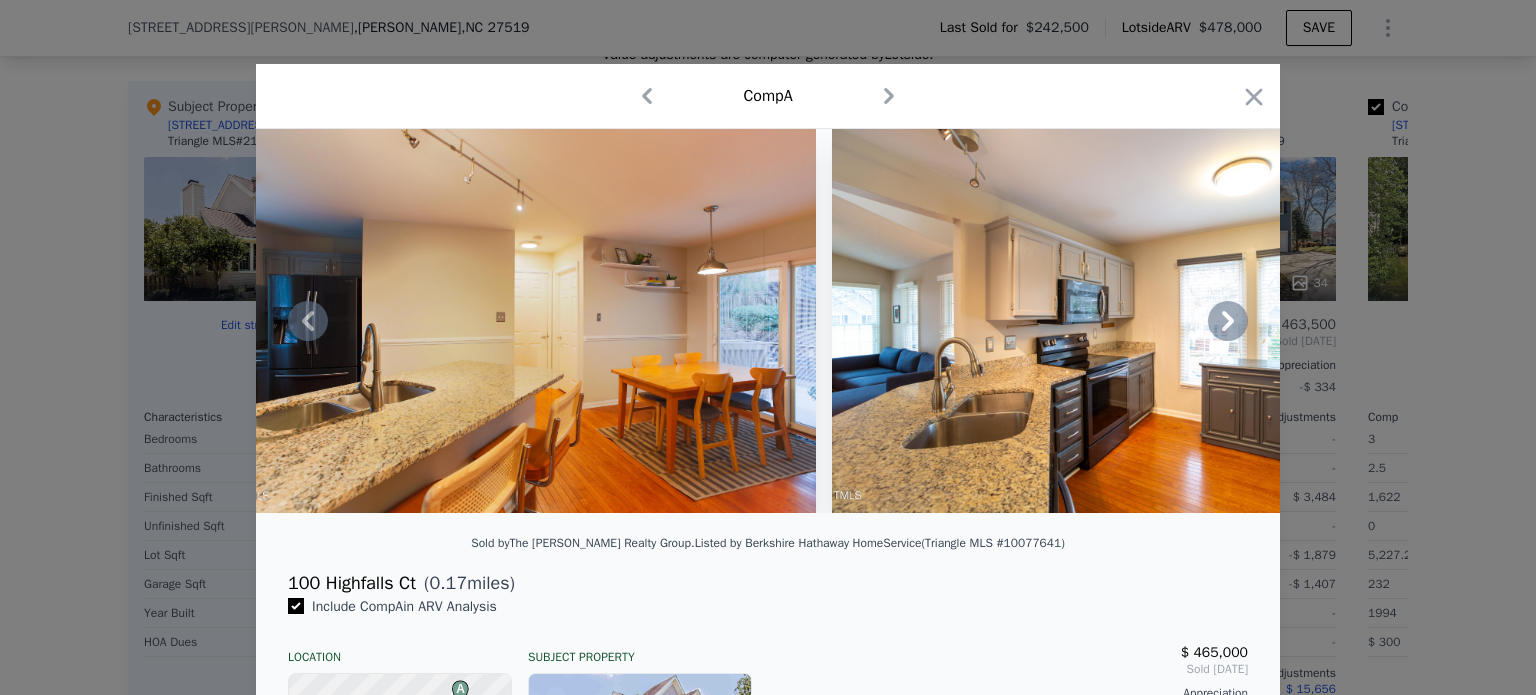 click 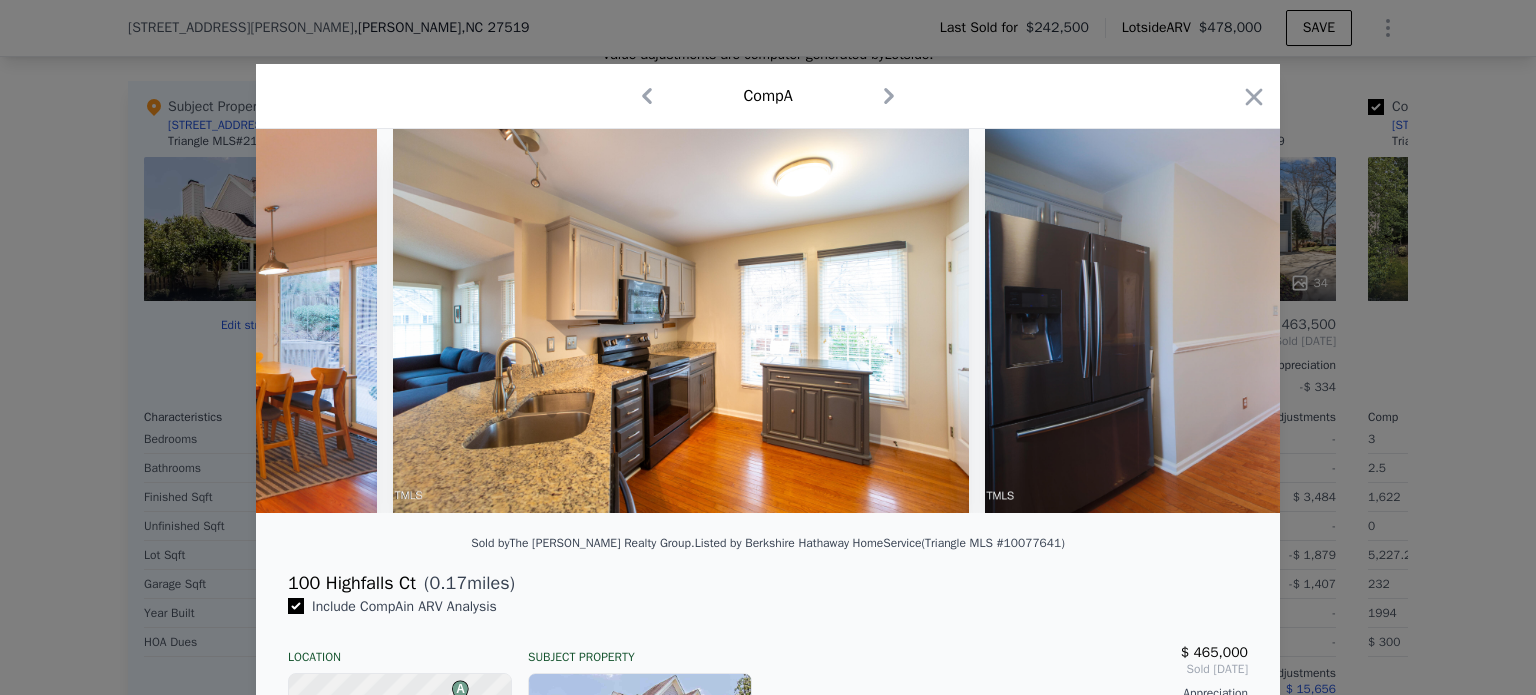 scroll, scrollTop: 0, scrollLeft: 4320, axis: horizontal 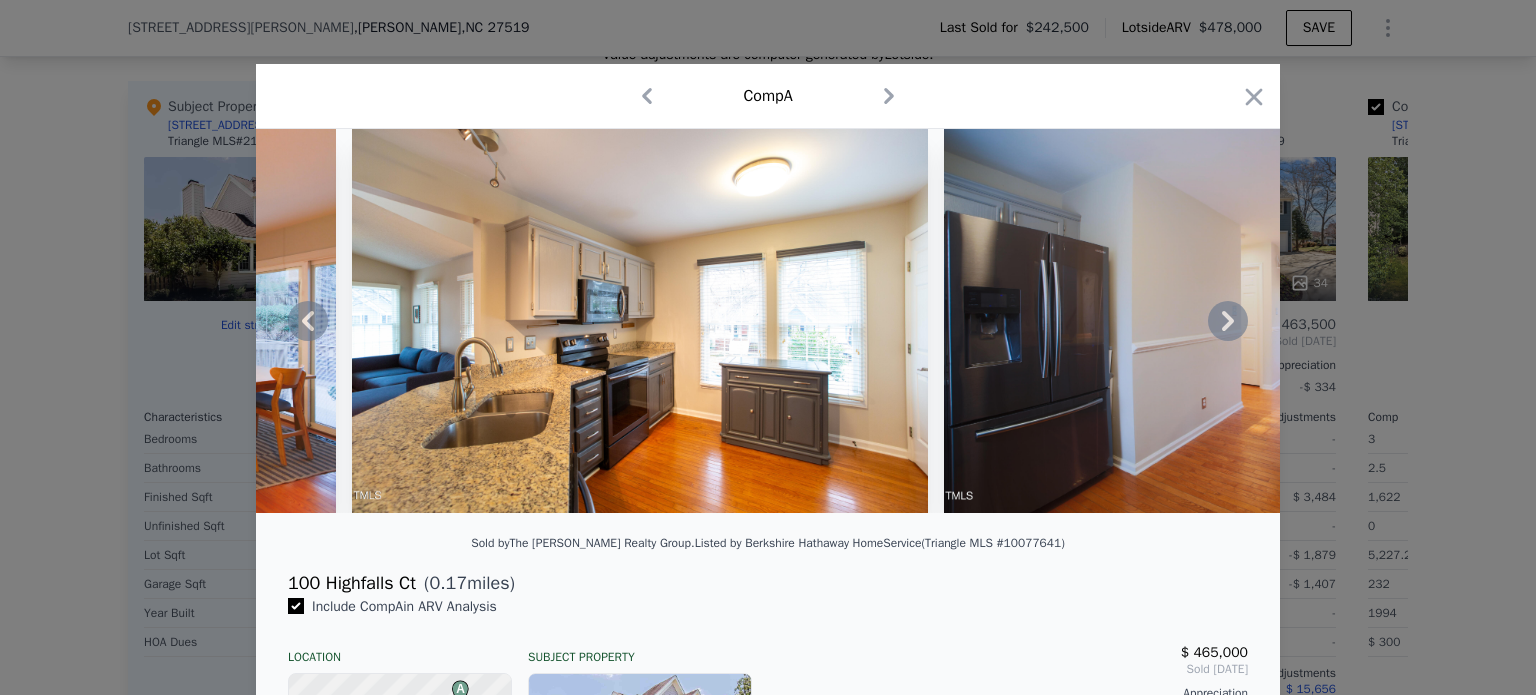 click 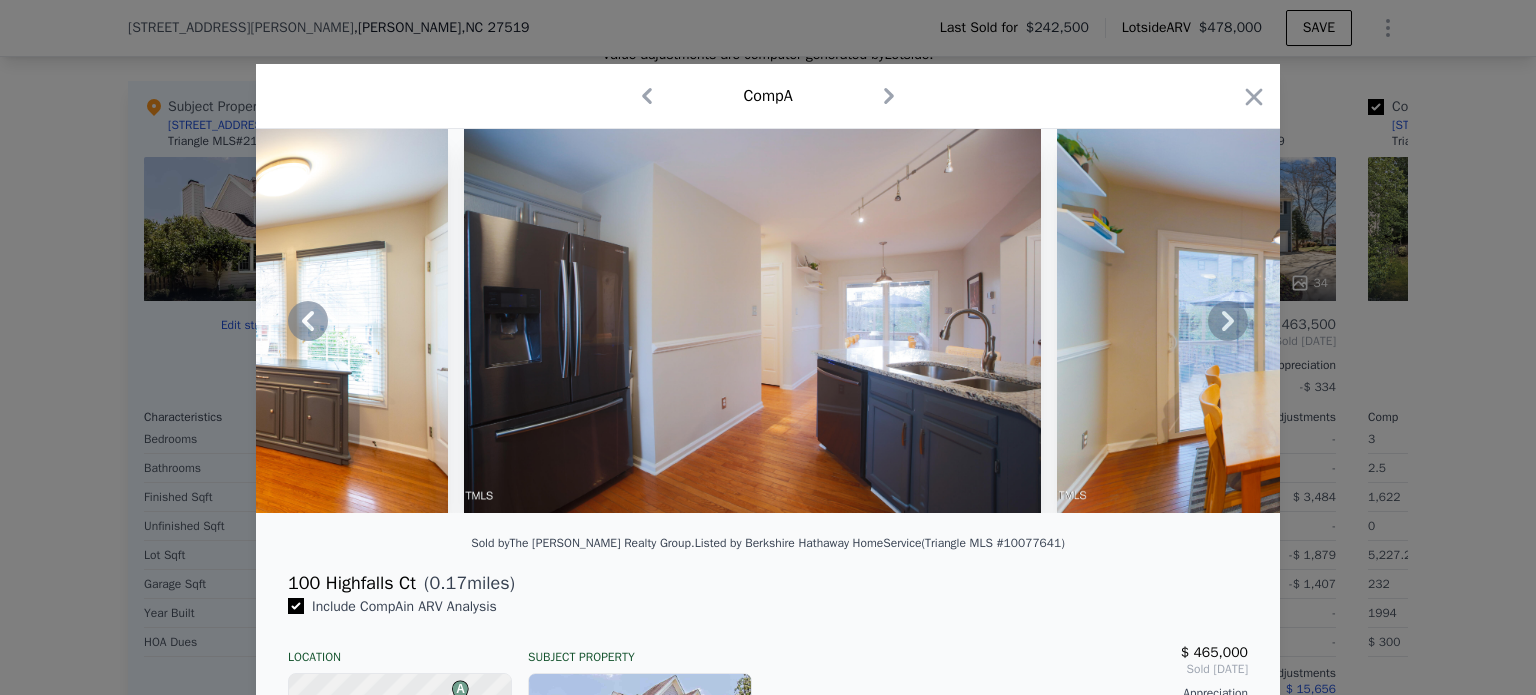 click 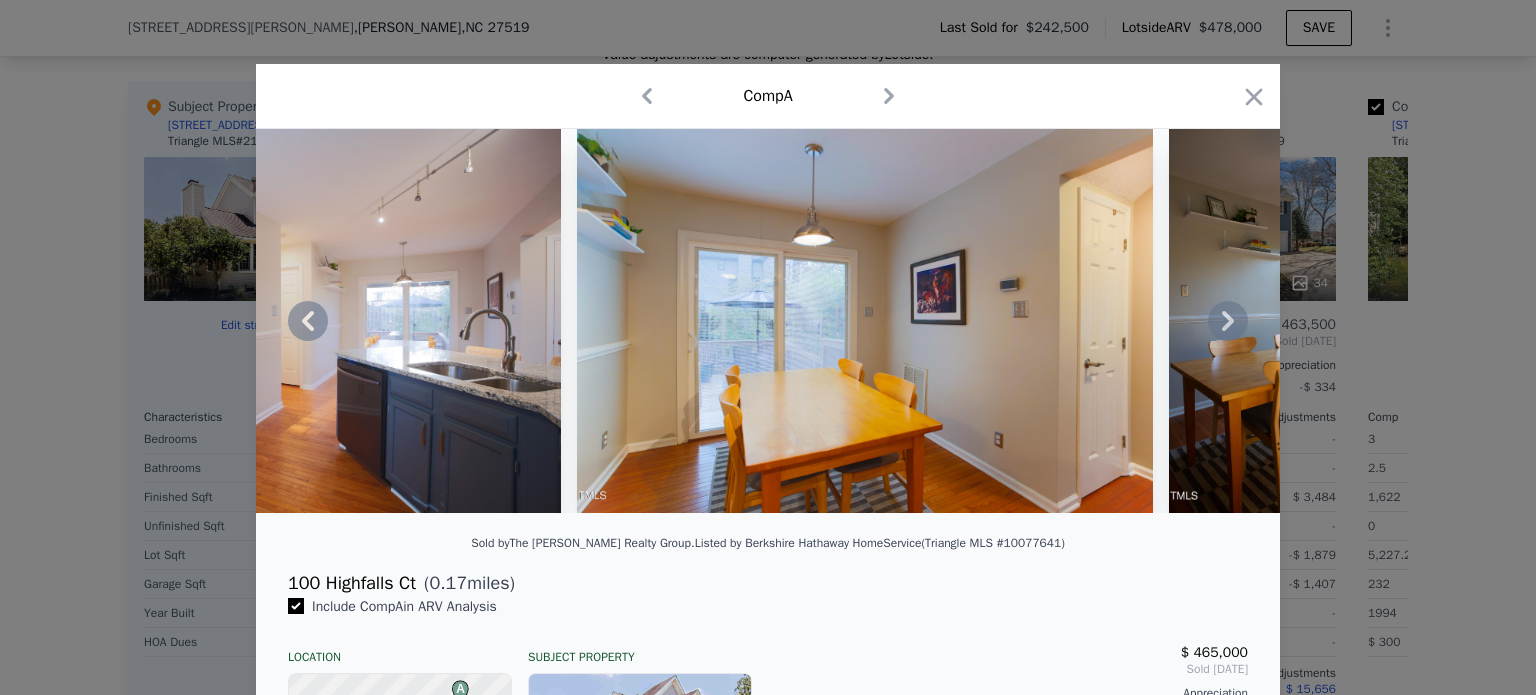 click 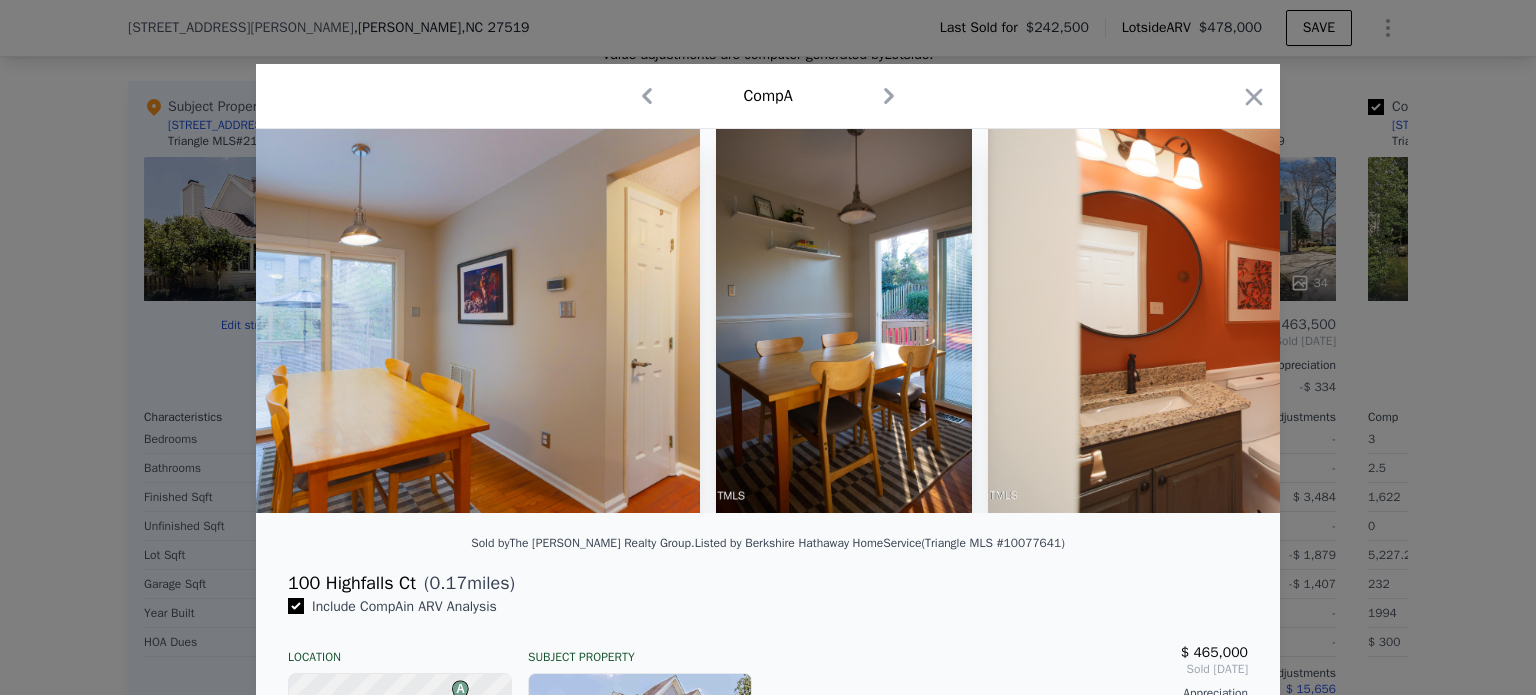 scroll, scrollTop: 0, scrollLeft: 5760, axis: horizontal 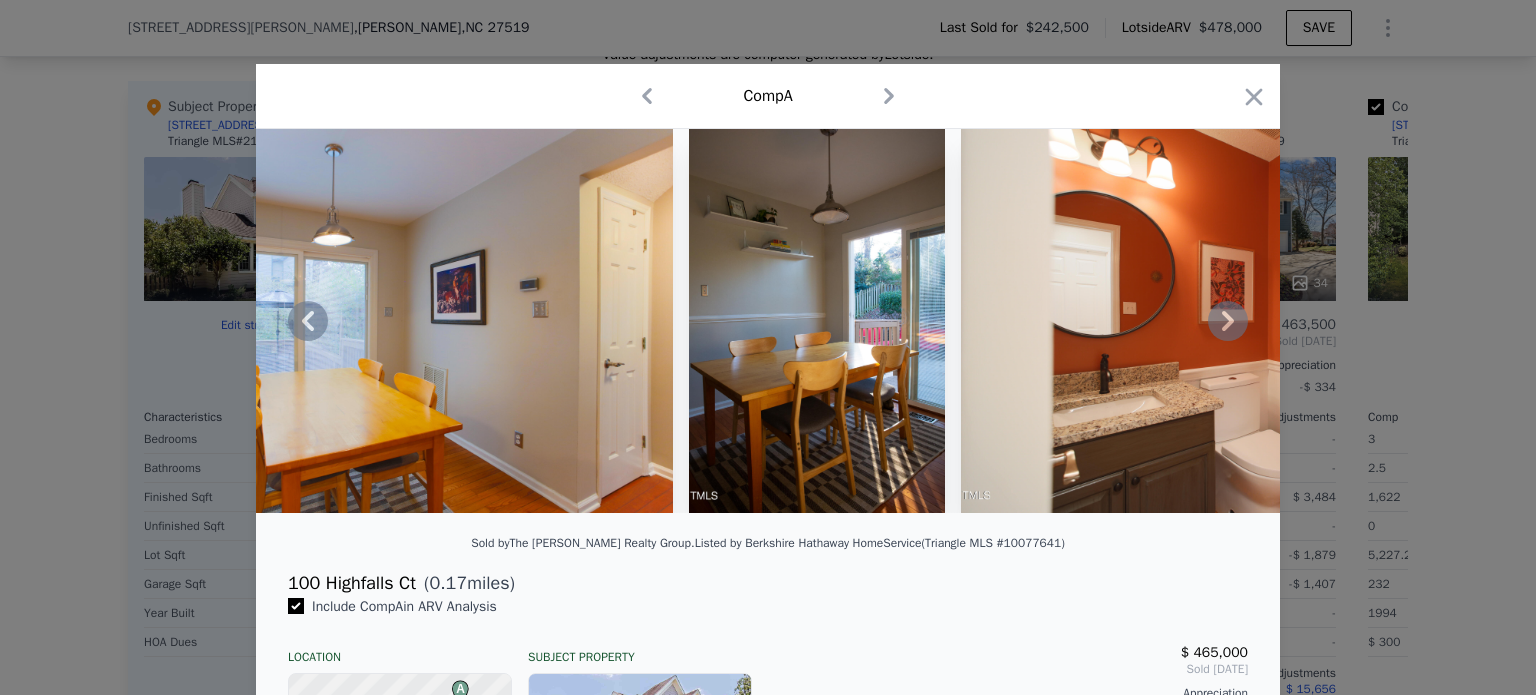 click 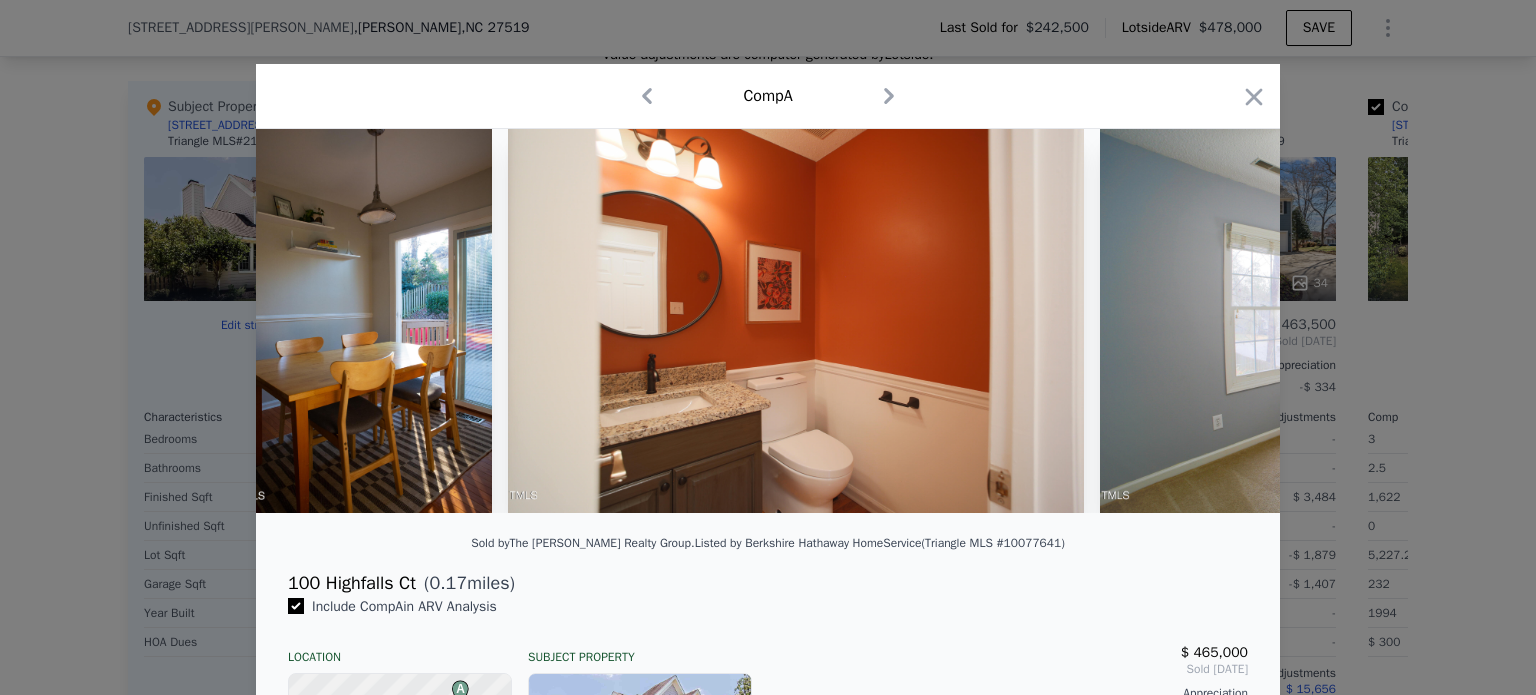 scroll, scrollTop: 0, scrollLeft: 6240, axis: horizontal 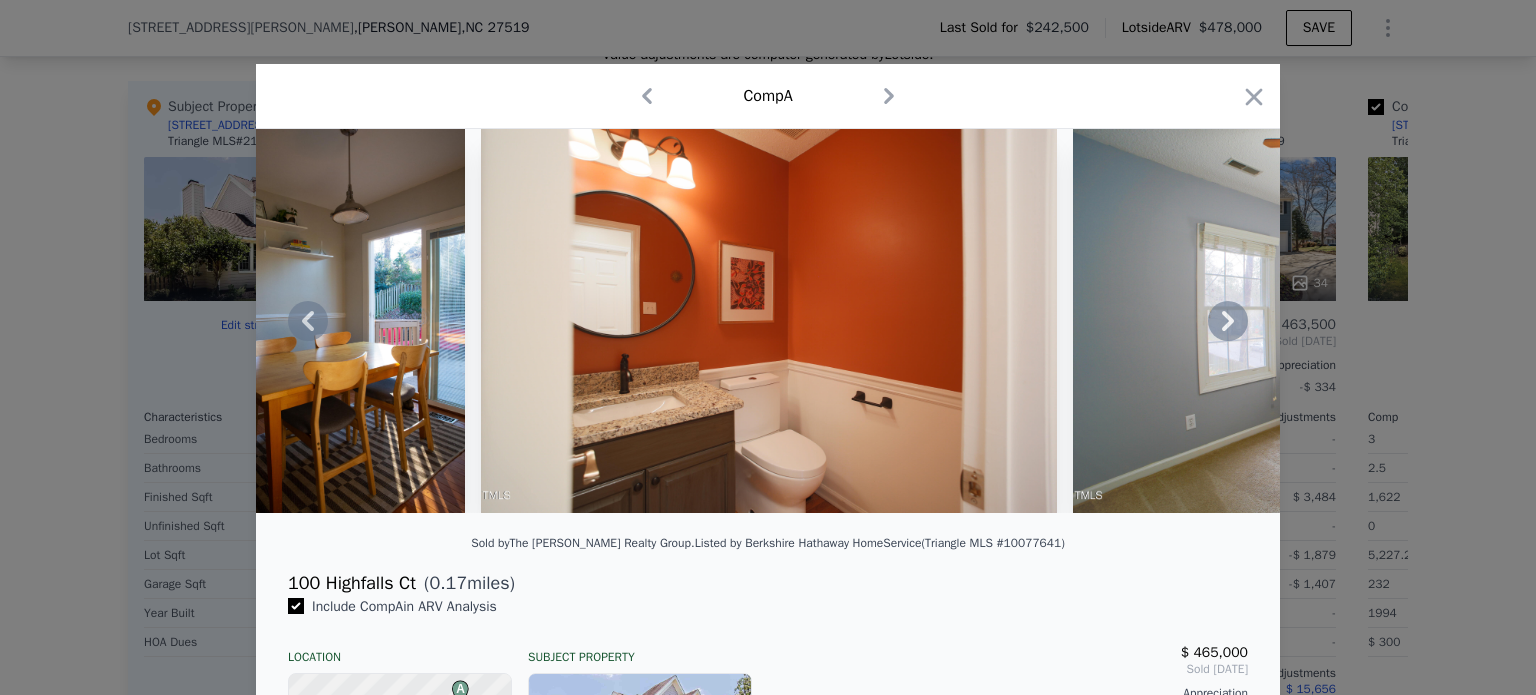 click 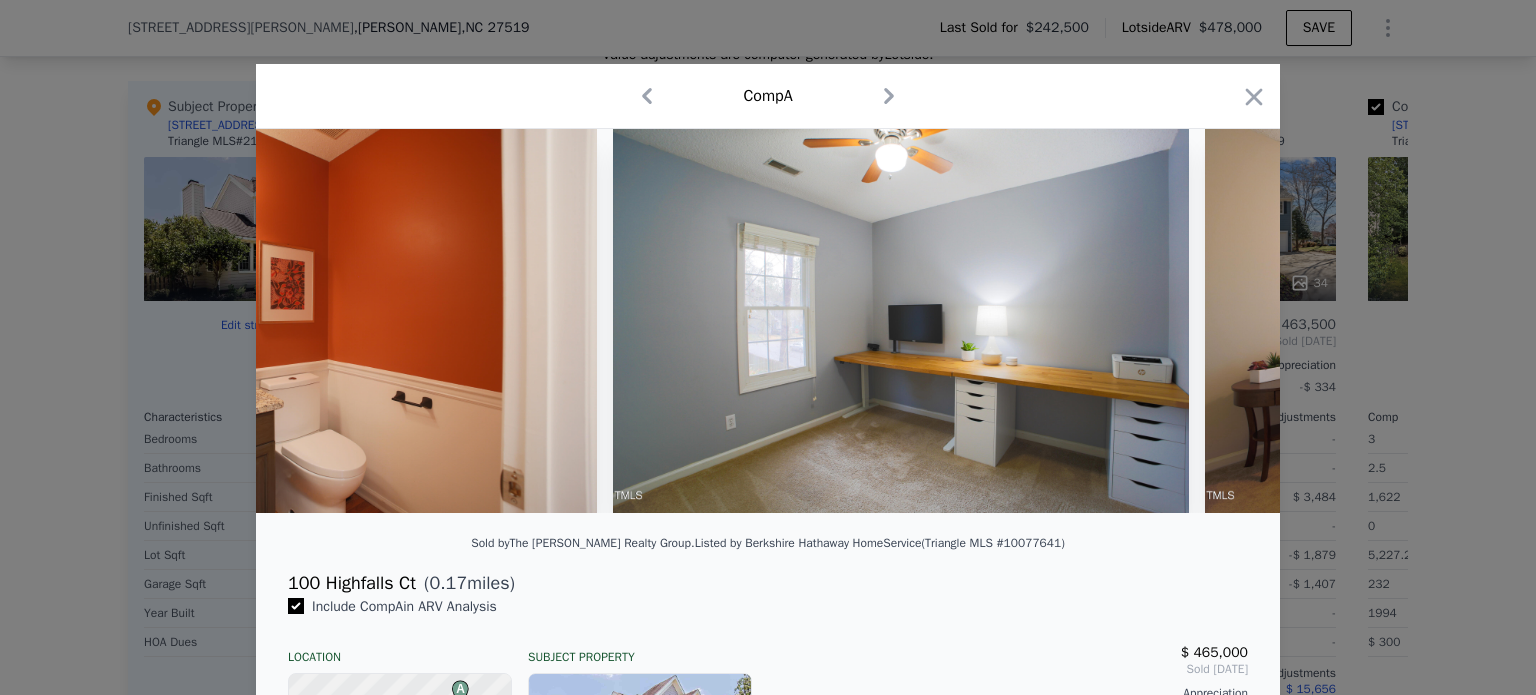 scroll, scrollTop: 0, scrollLeft: 6720, axis: horizontal 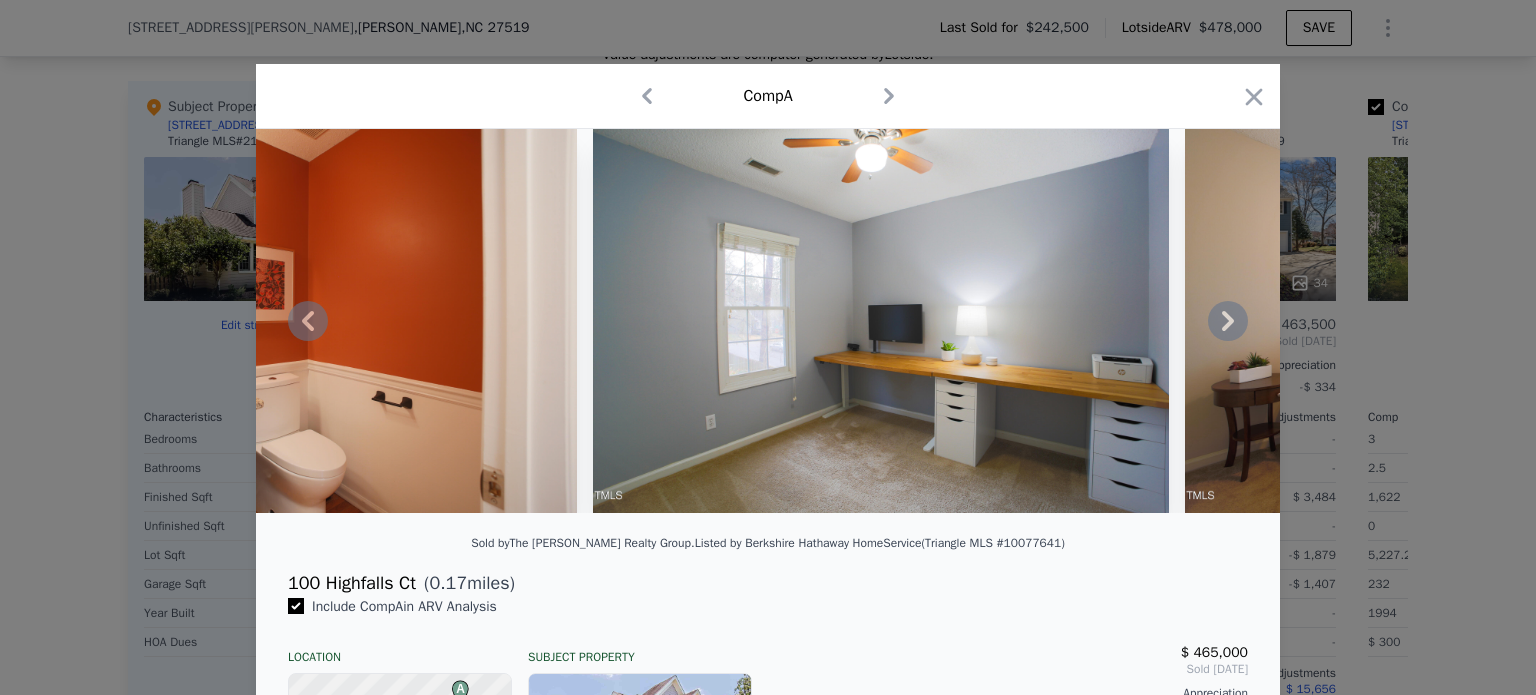 click 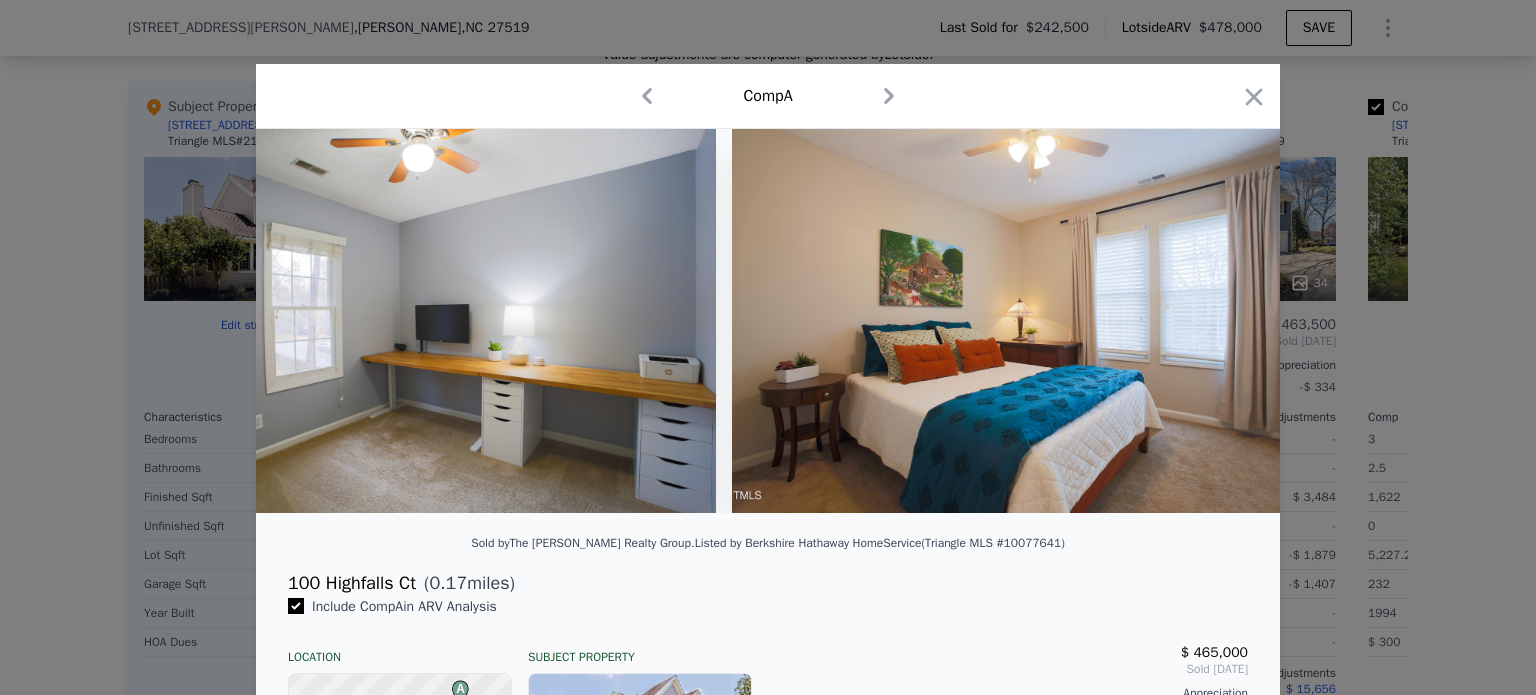 scroll, scrollTop: 0, scrollLeft: 7200, axis: horizontal 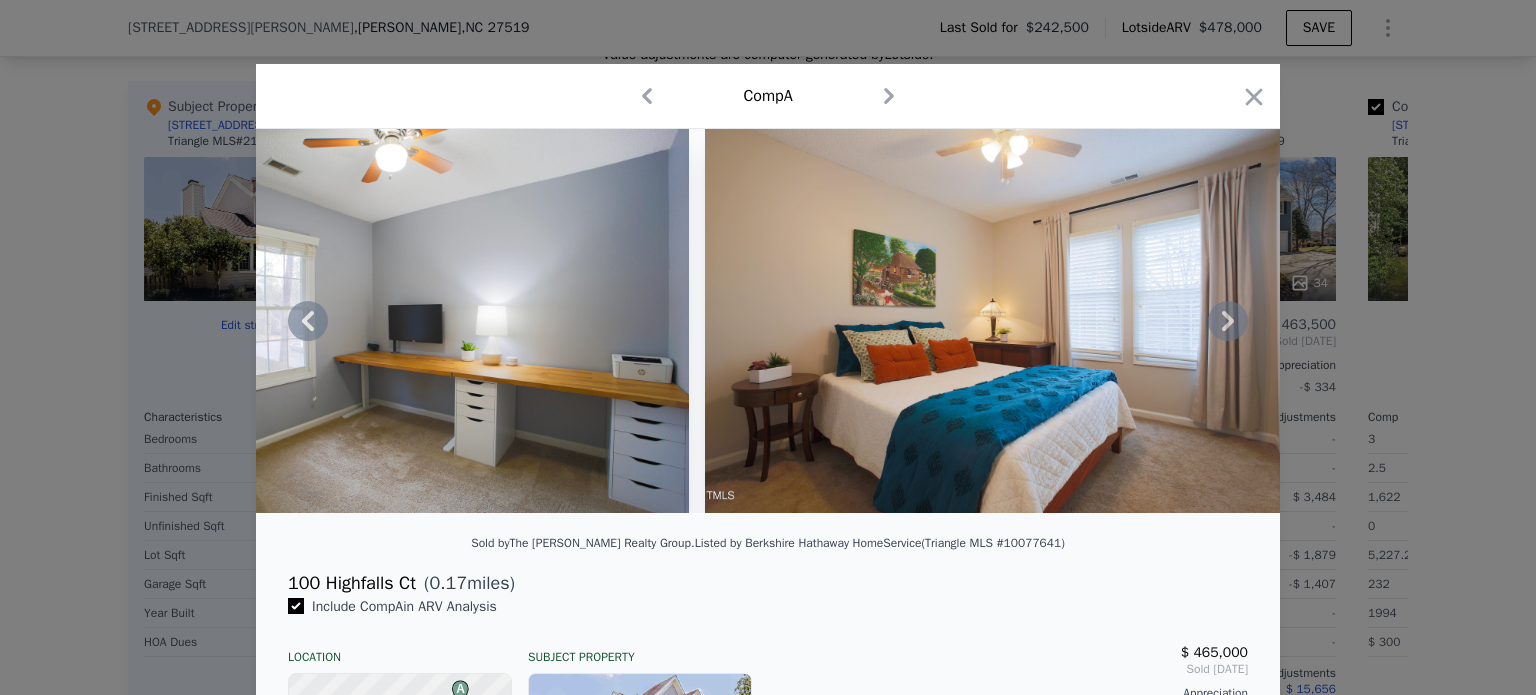 click 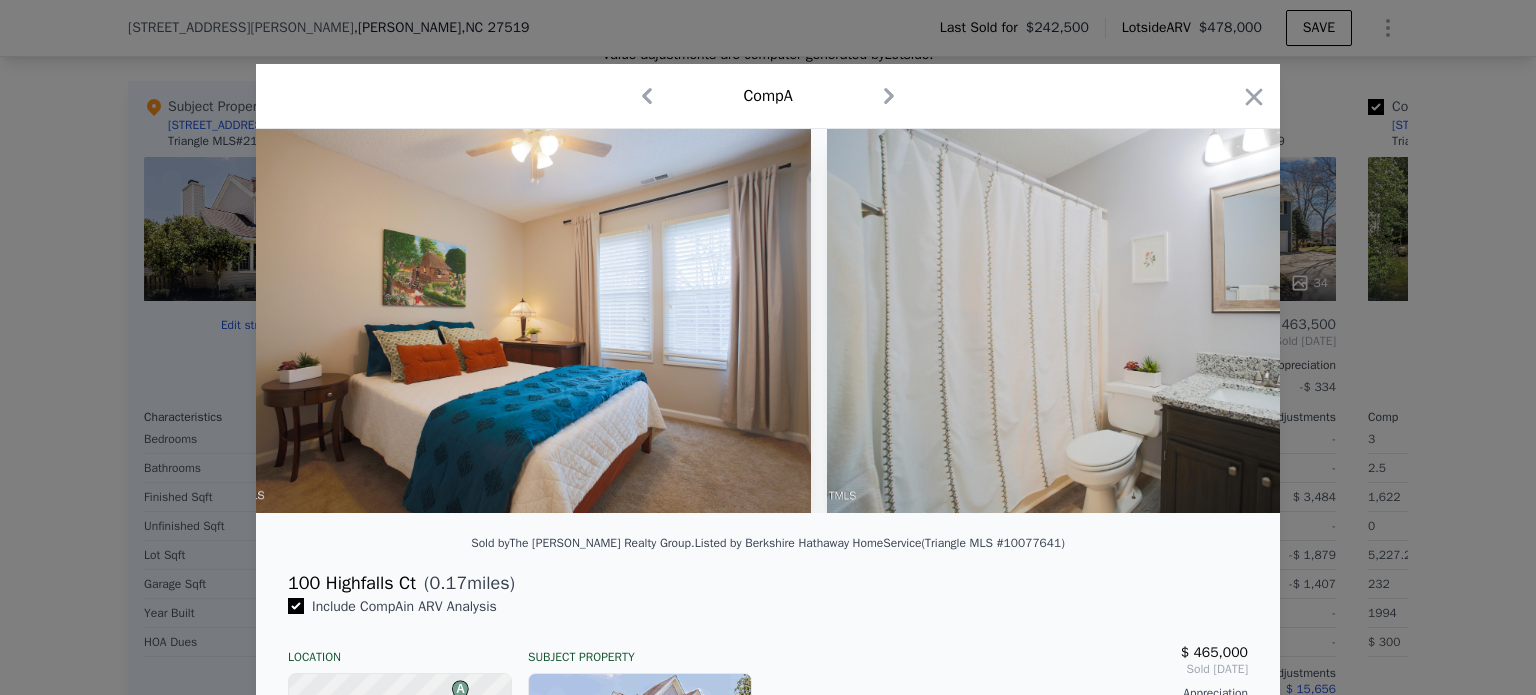 scroll, scrollTop: 0, scrollLeft: 7680, axis: horizontal 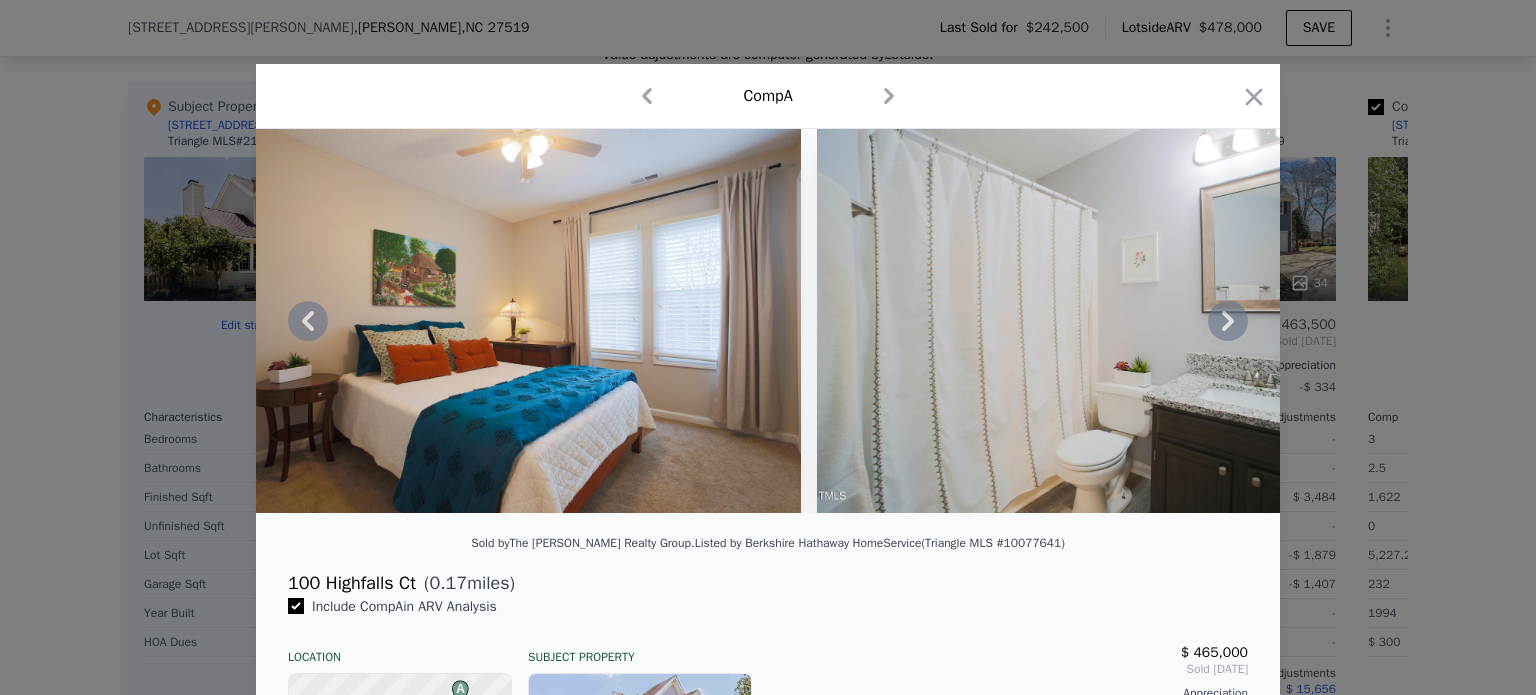 click 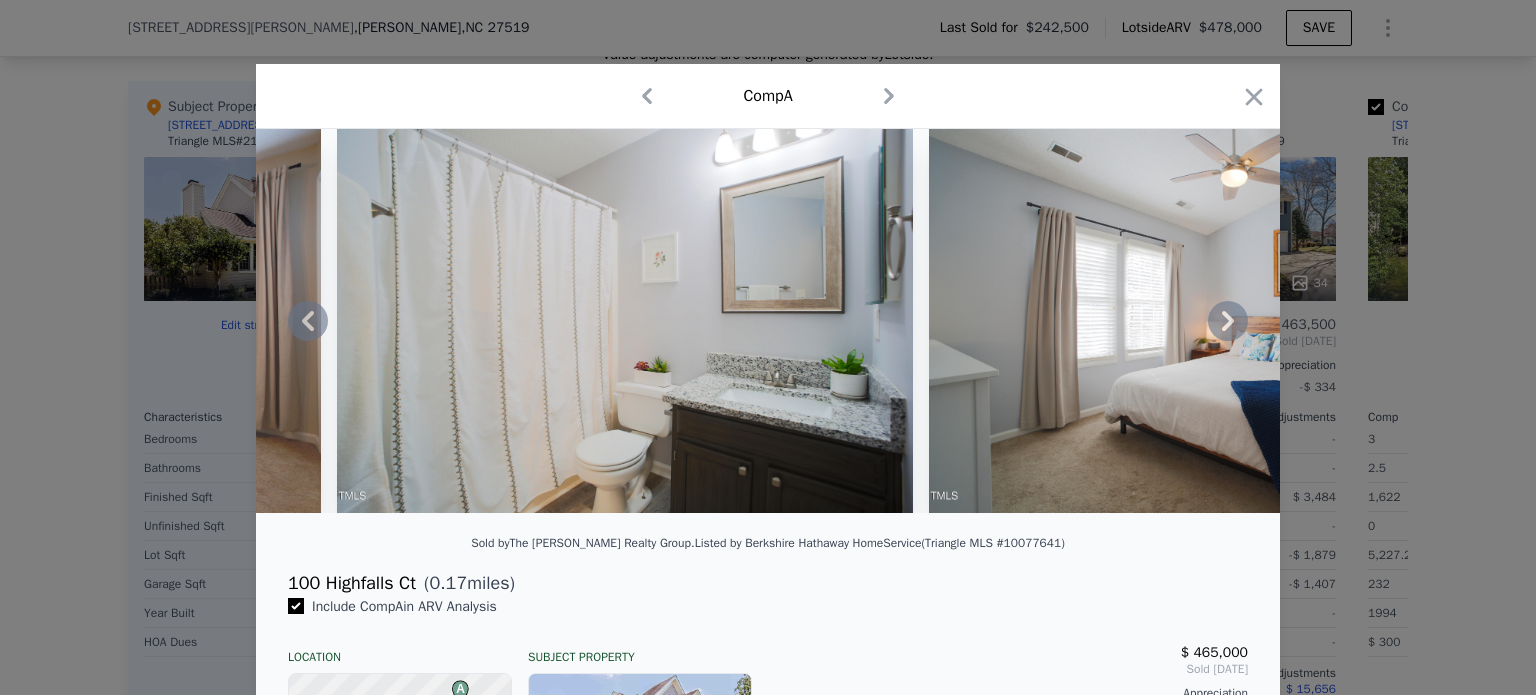 click 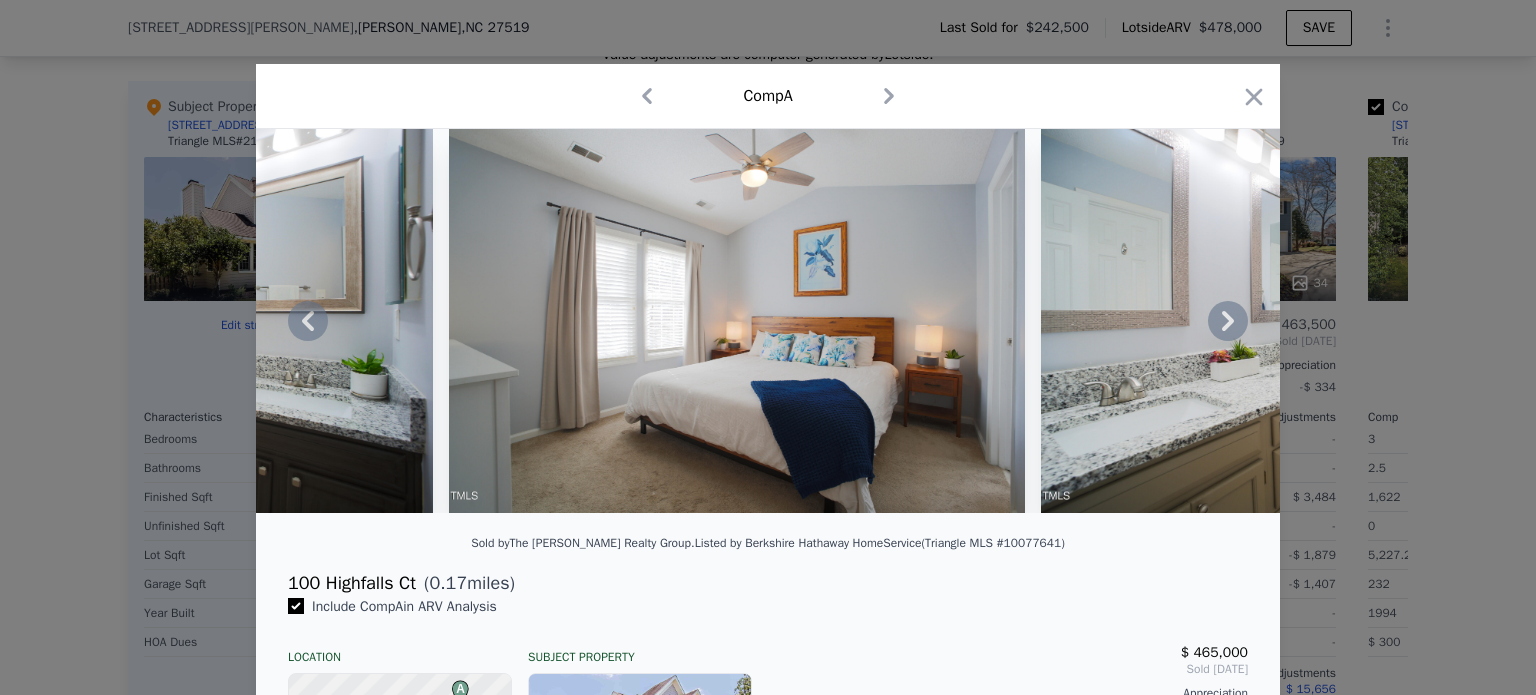click 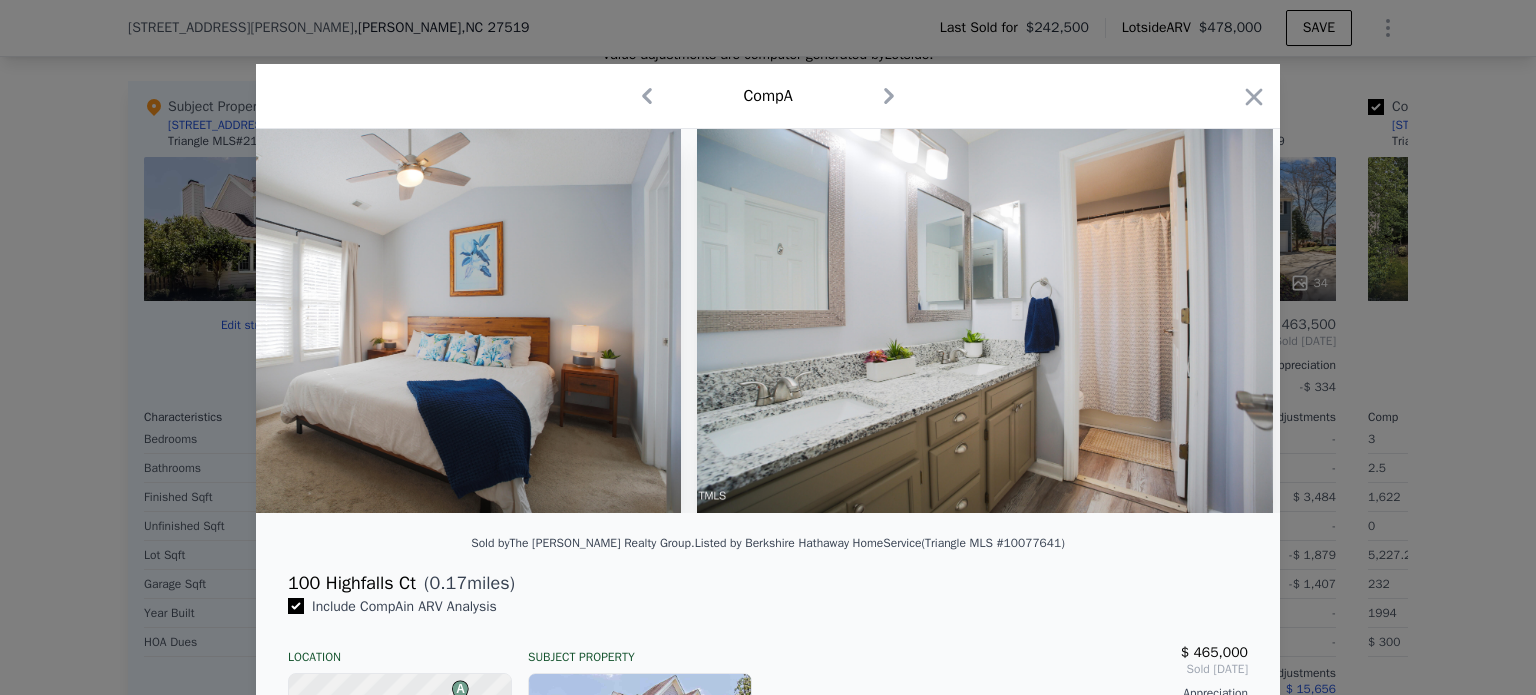 scroll, scrollTop: 0, scrollLeft: 9120, axis: horizontal 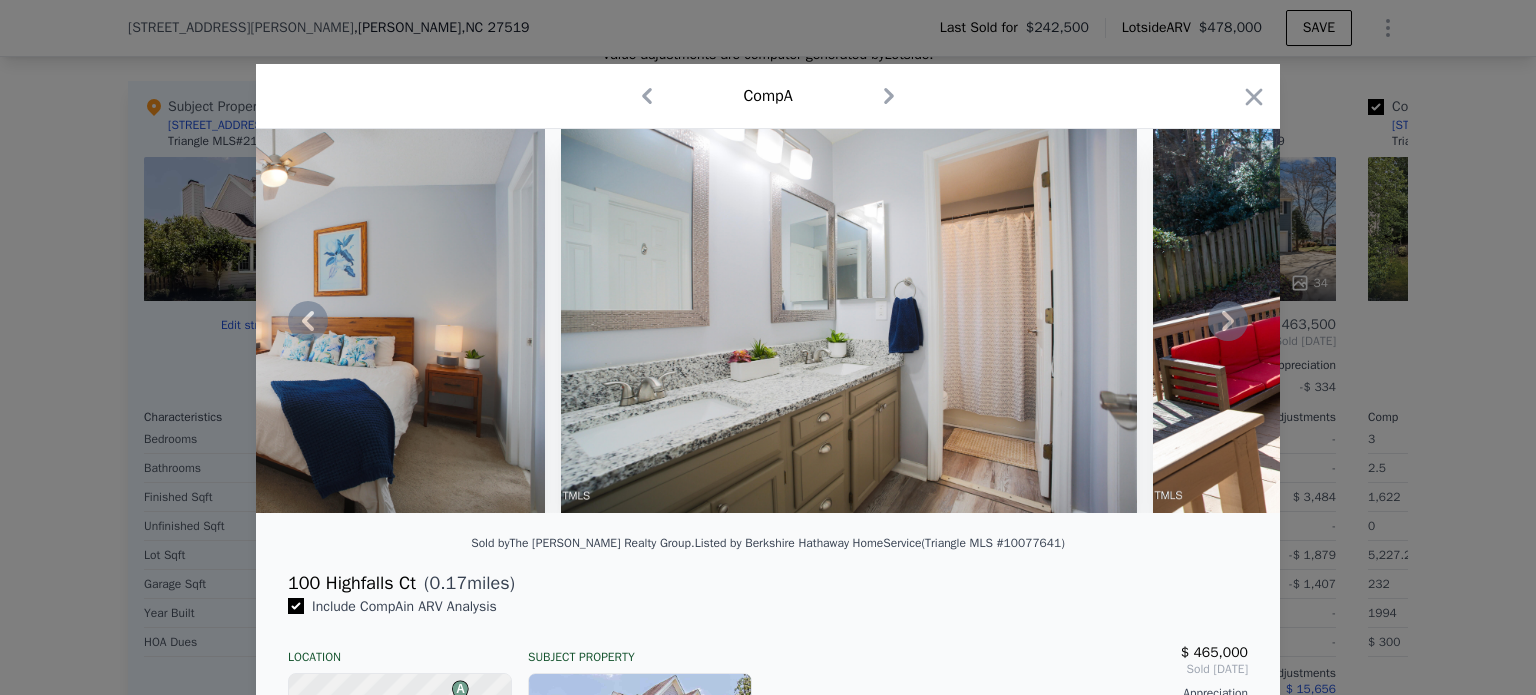click 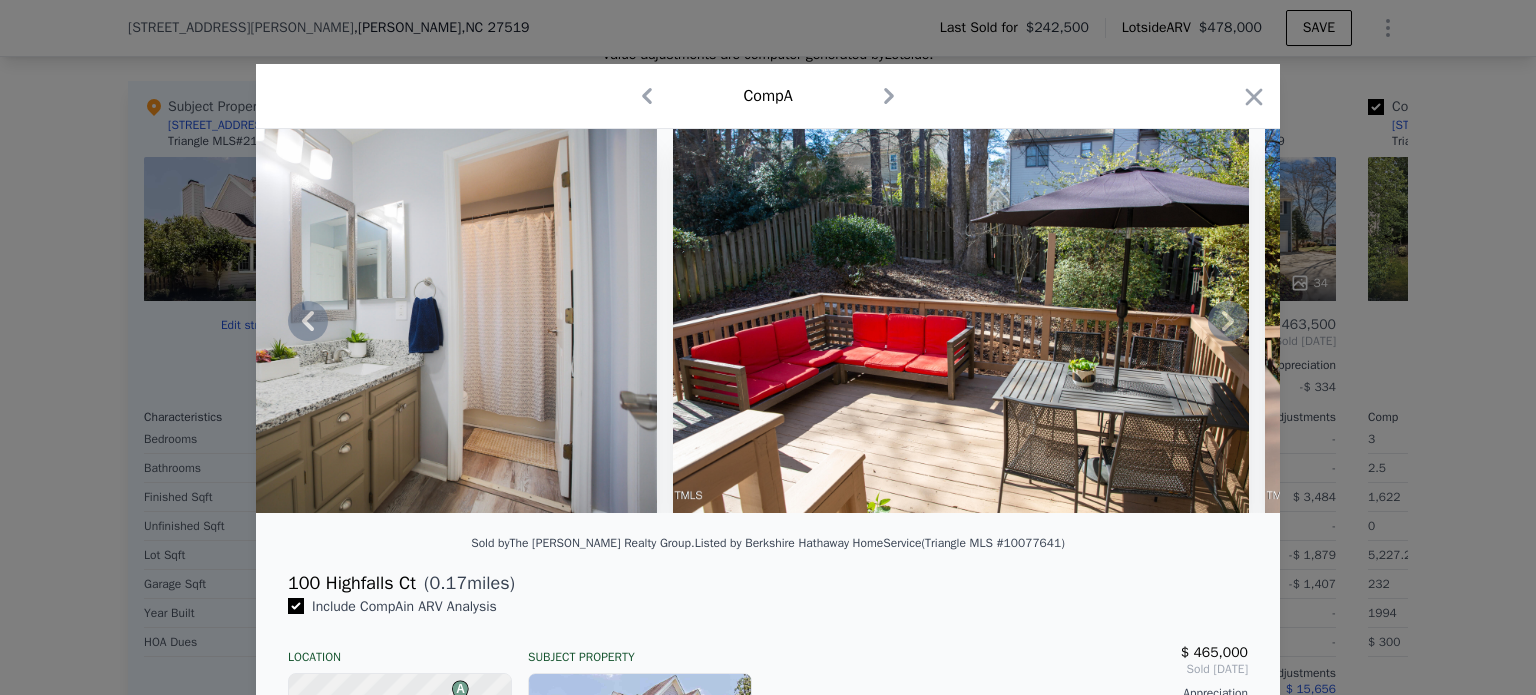 click 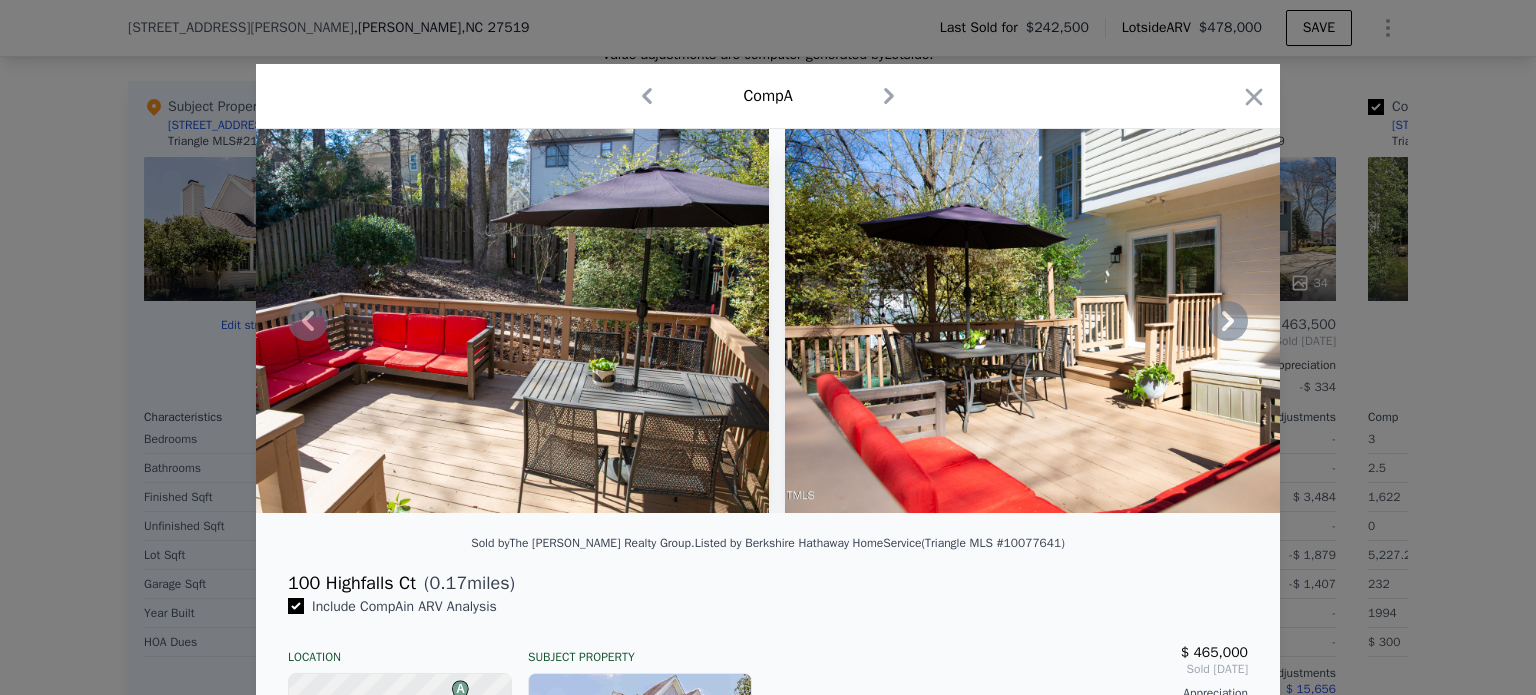 click 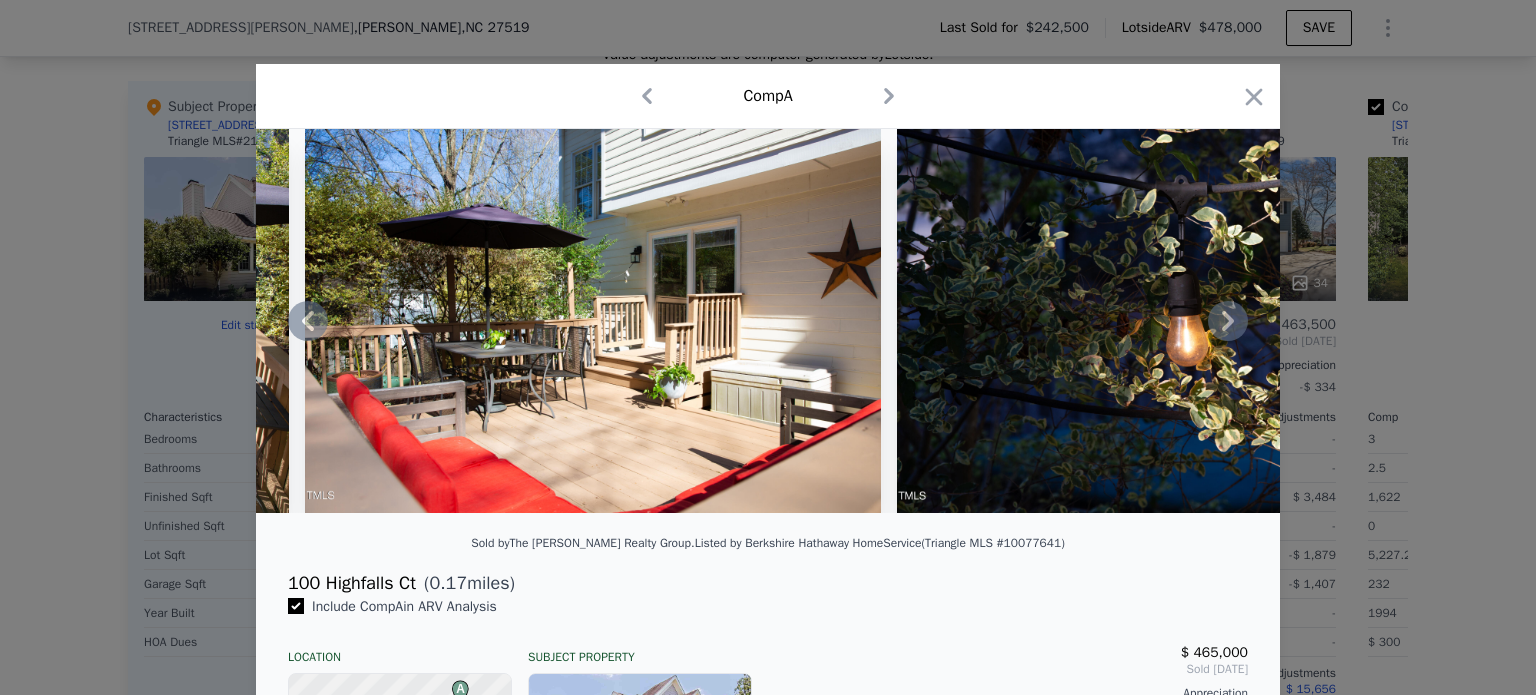 click 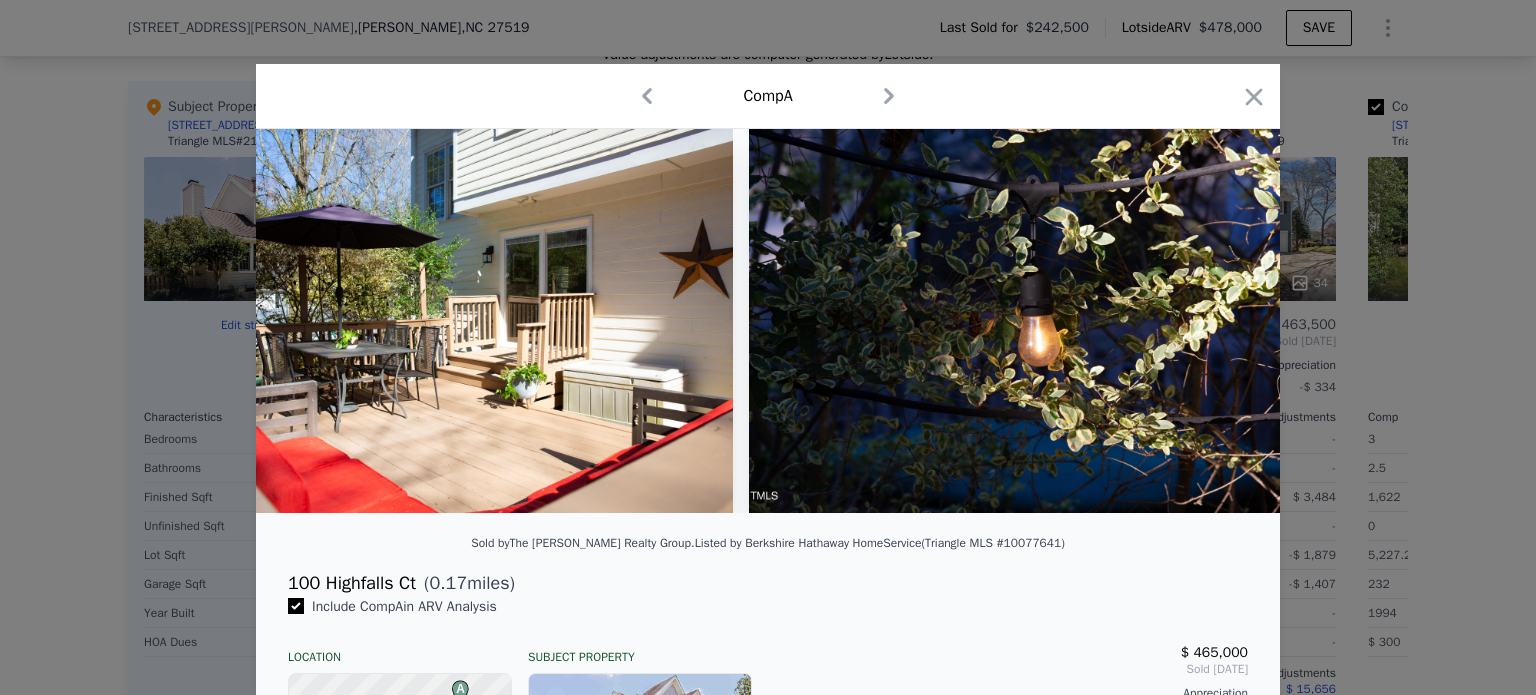 scroll, scrollTop: 0, scrollLeft: 10753, axis: horizontal 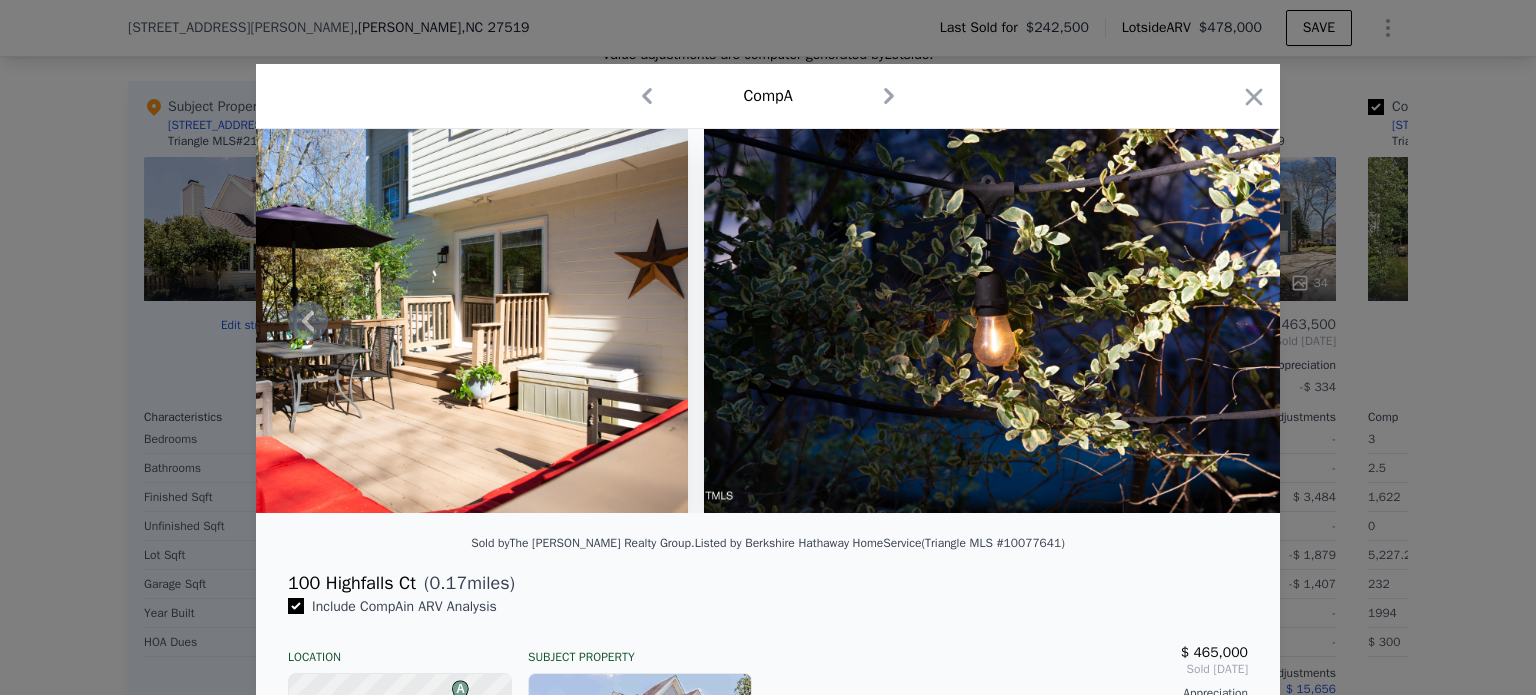 click at bounding box center [992, 321] 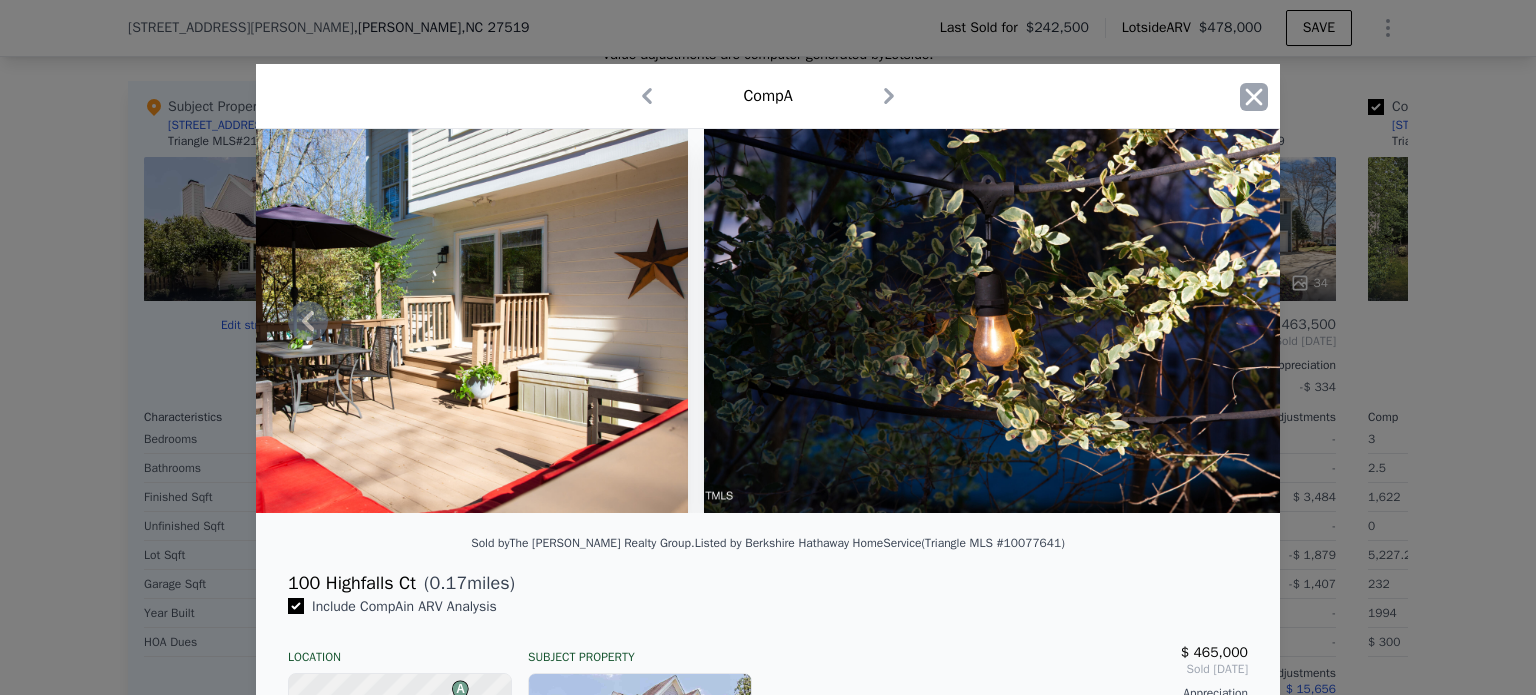 click 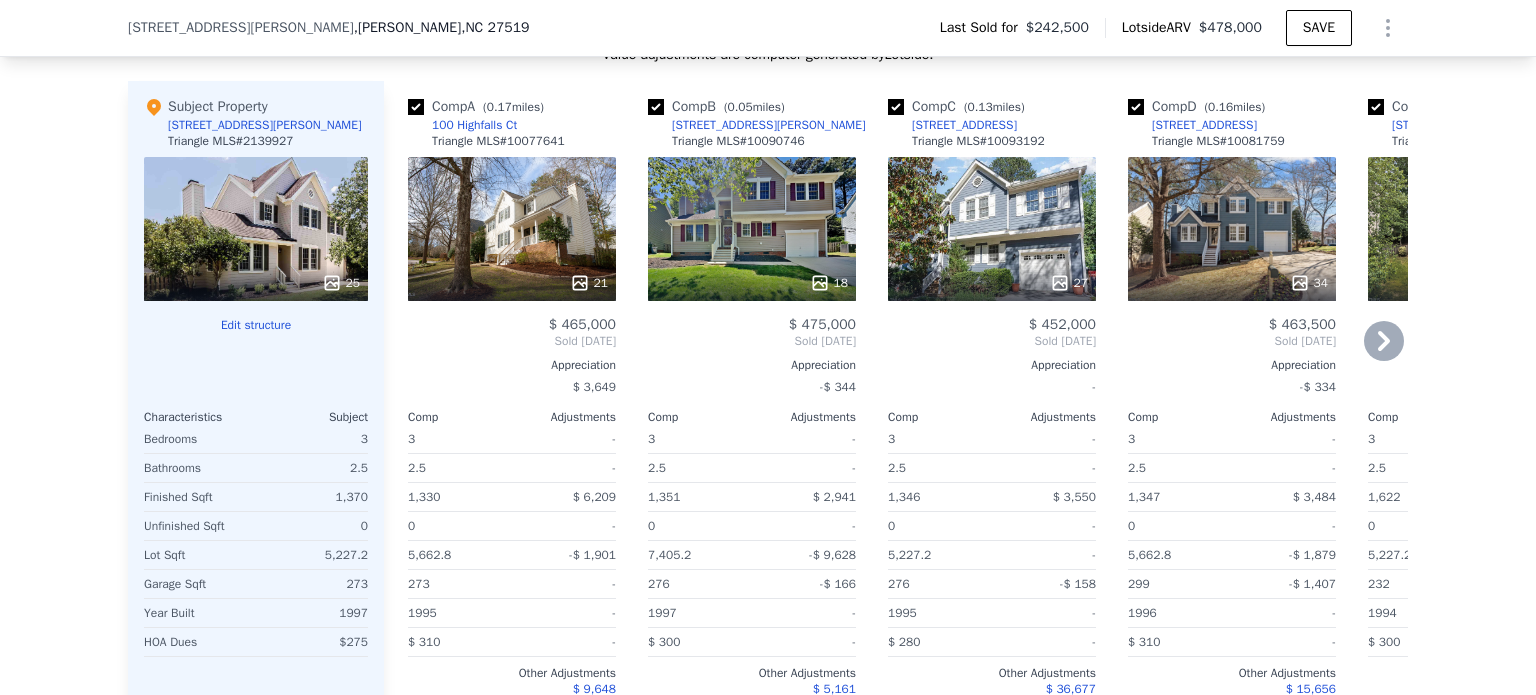 click at bounding box center [992, 283] 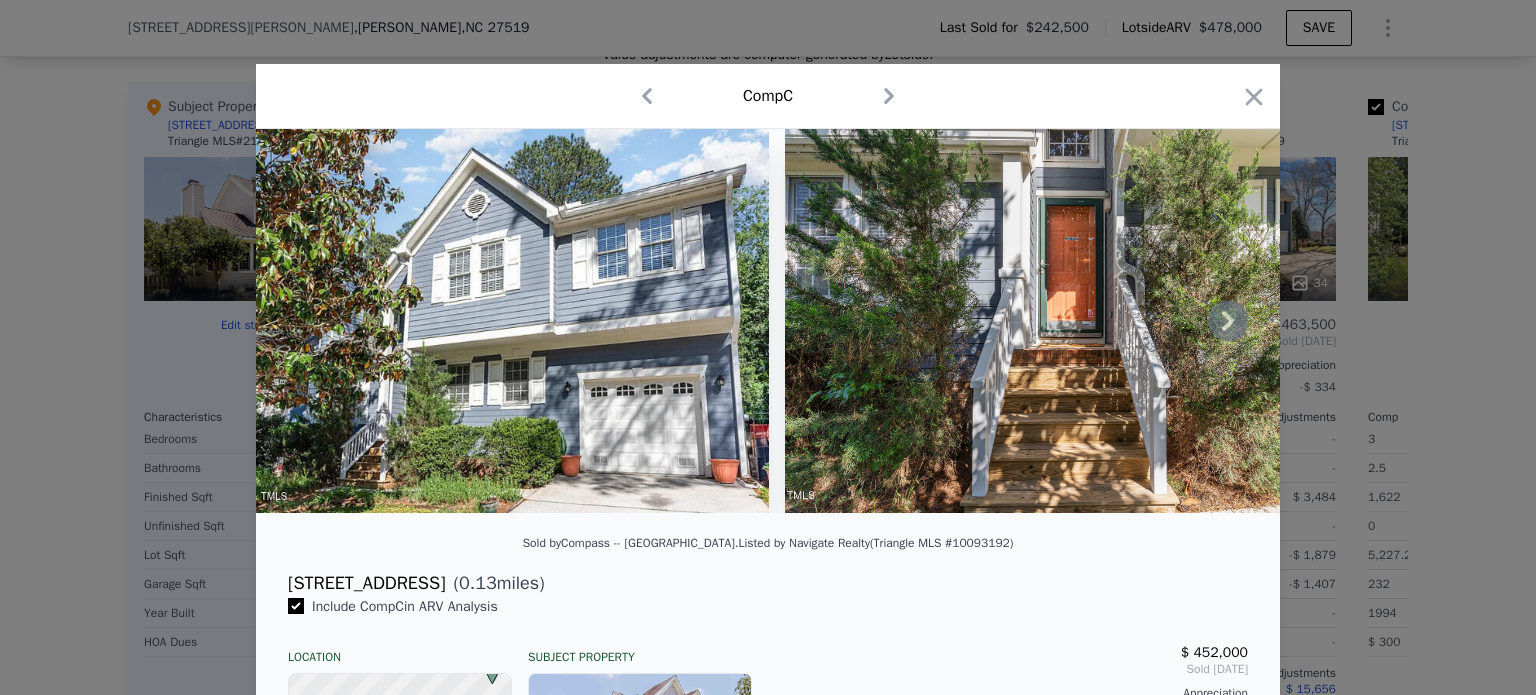 click 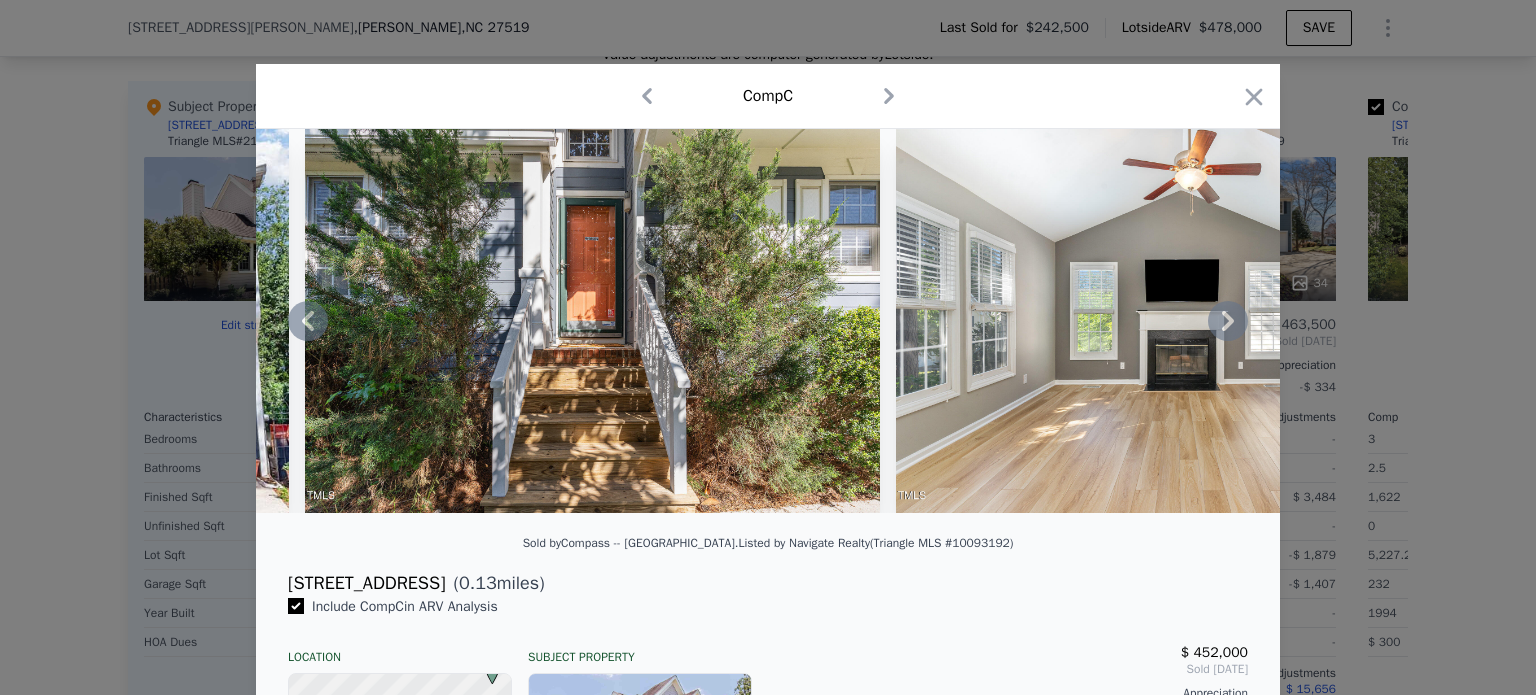 click 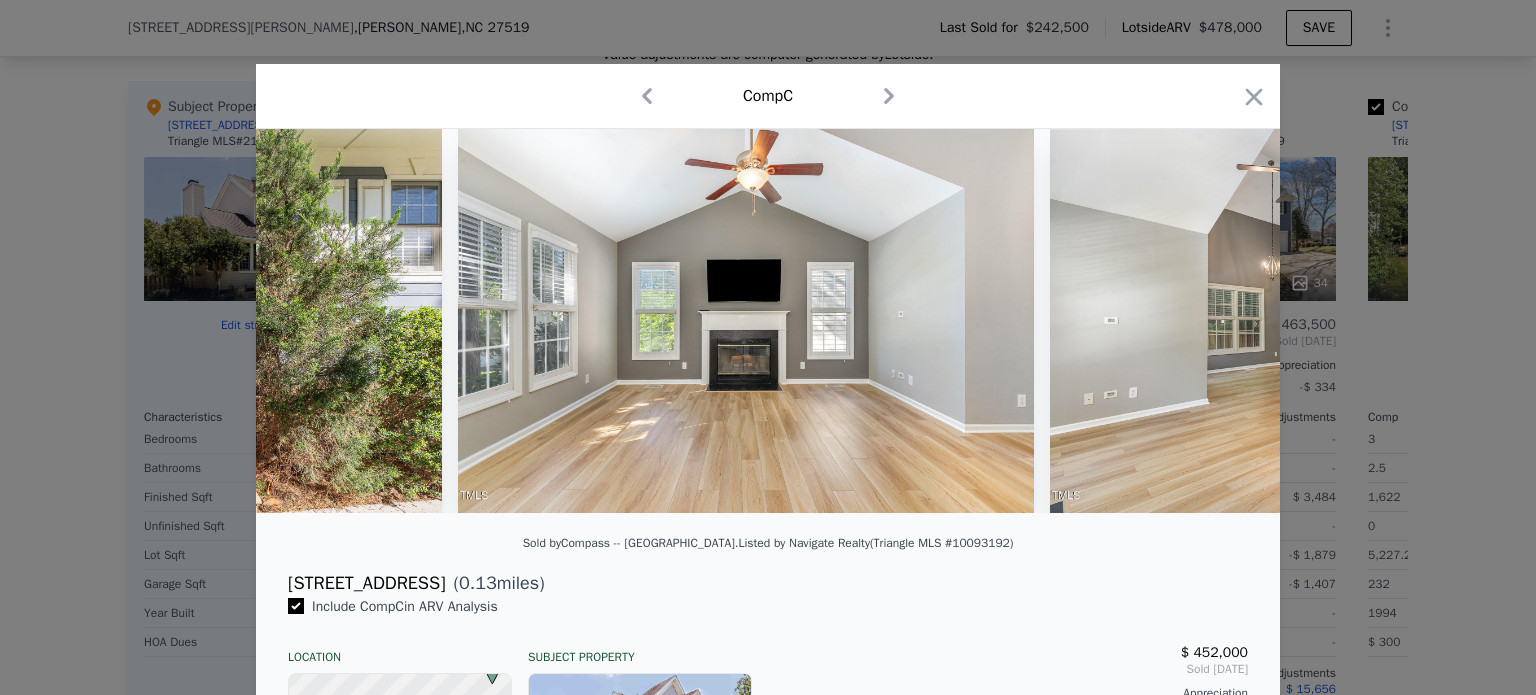 scroll, scrollTop: 0, scrollLeft: 960, axis: horizontal 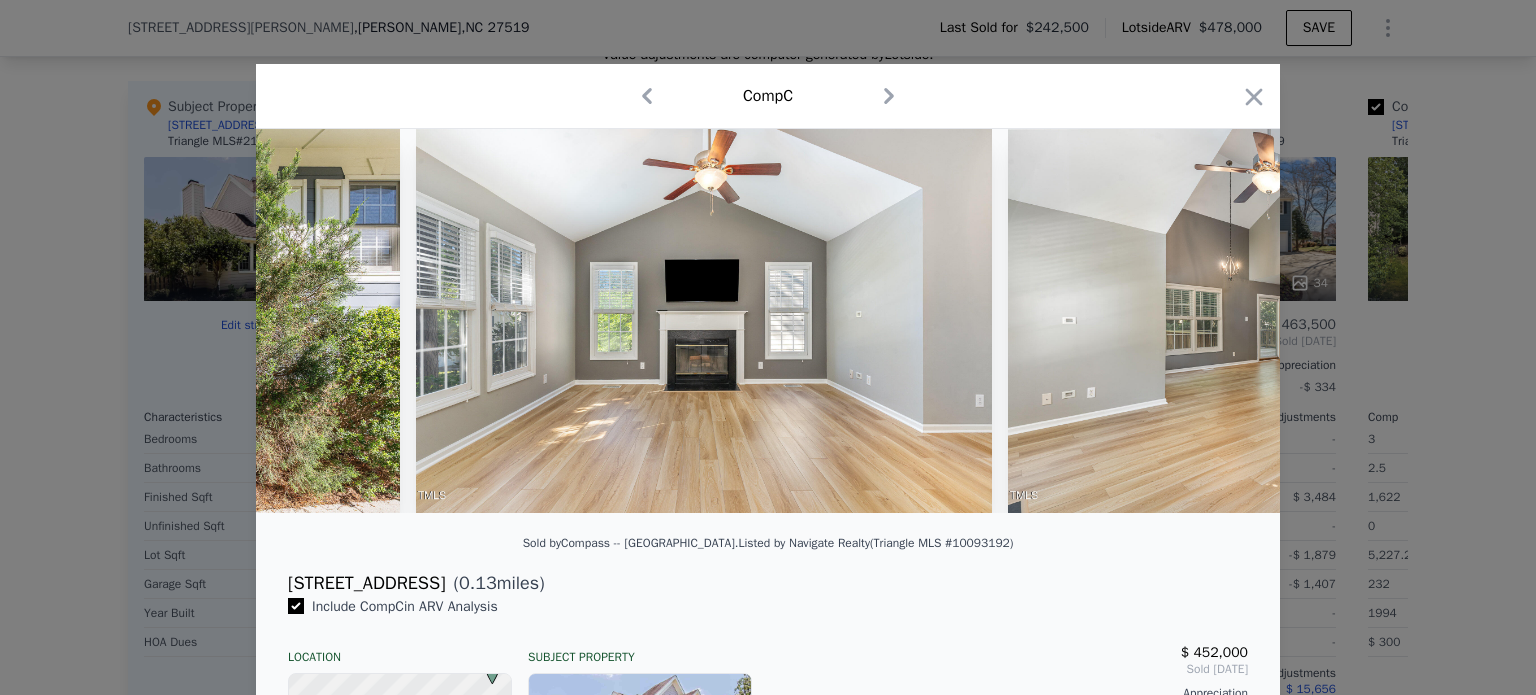 click at bounding box center (1296, 321) 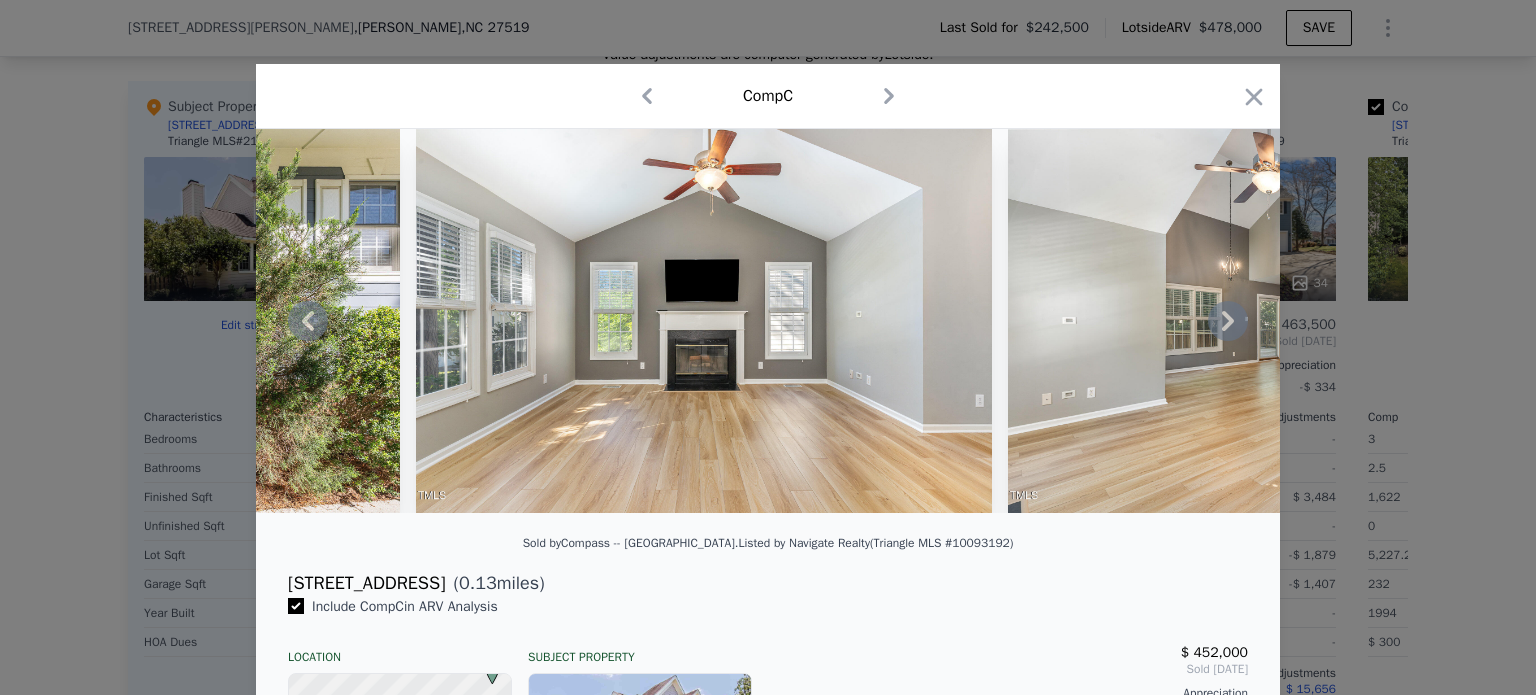 click 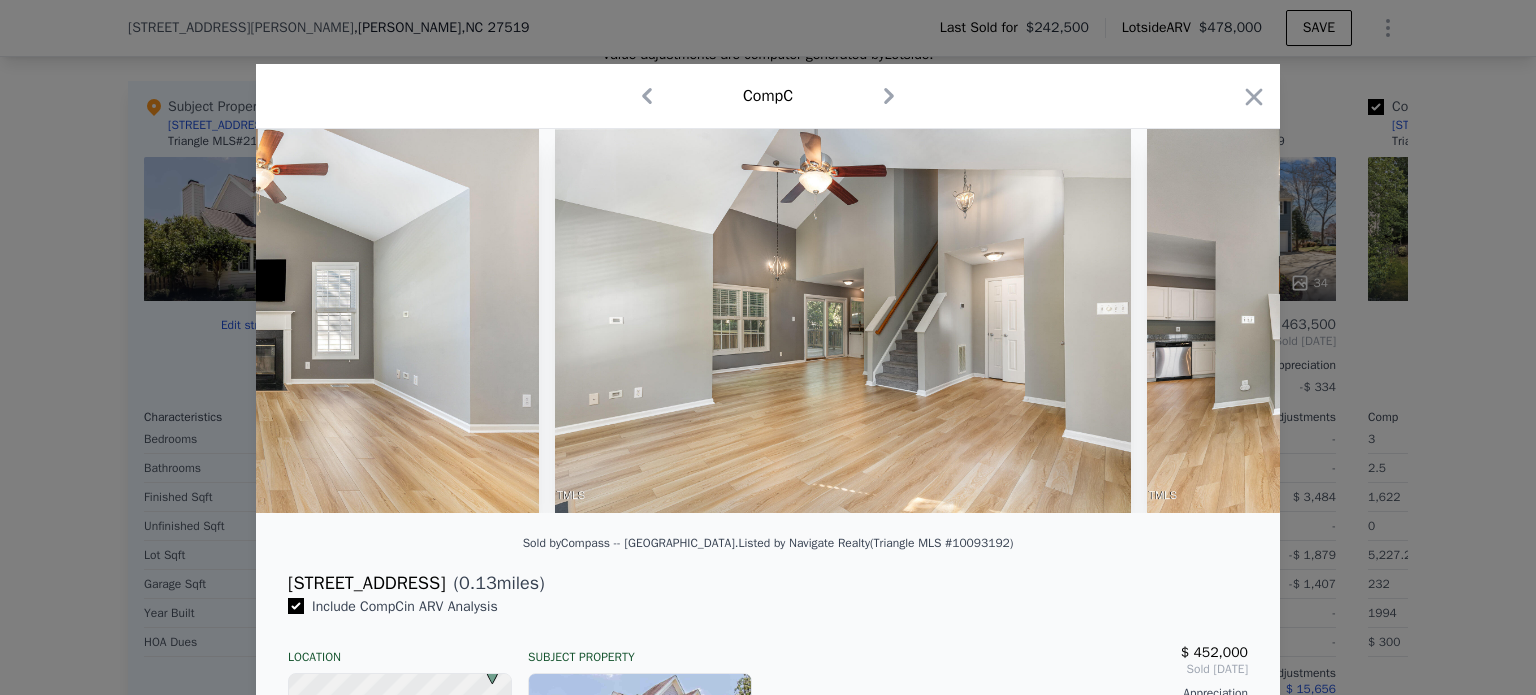 scroll, scrollTop: 0, scrollLeft: 1440, axis: horizontal 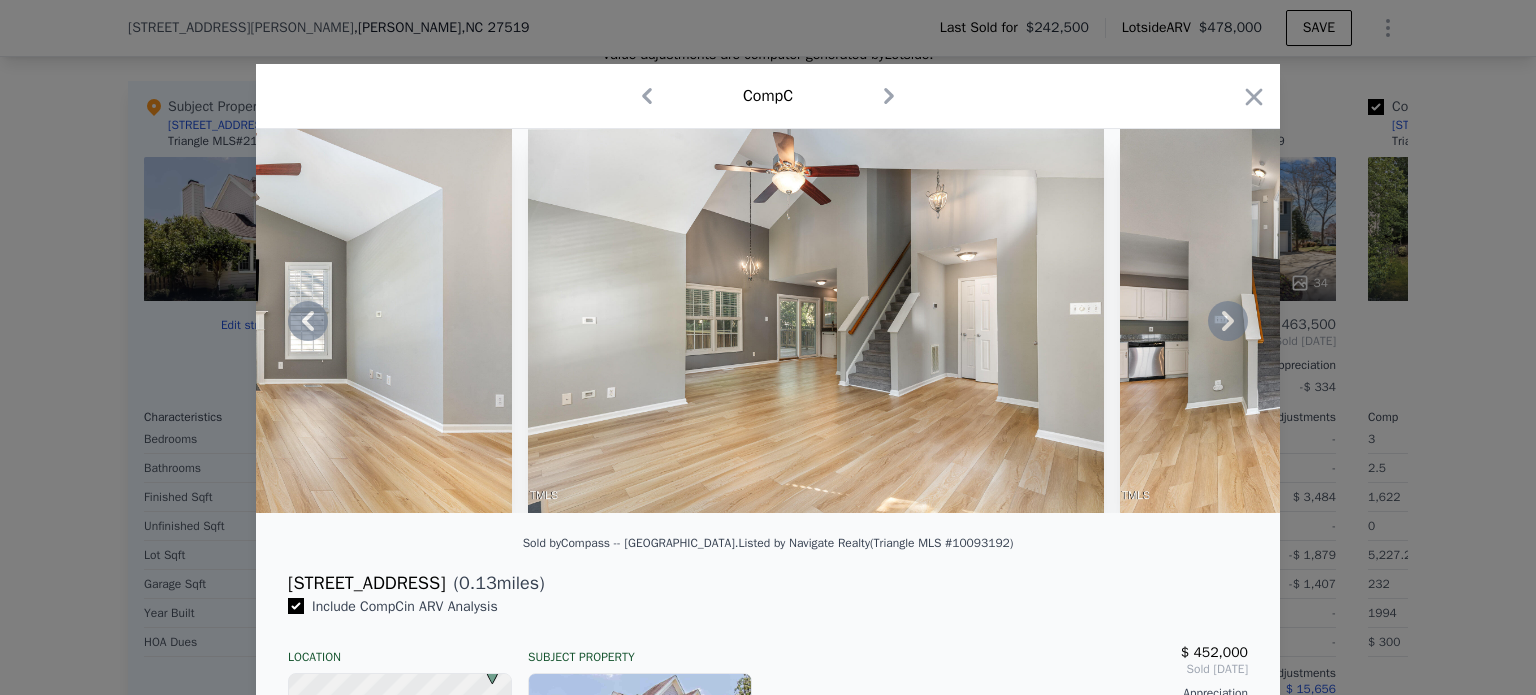 click 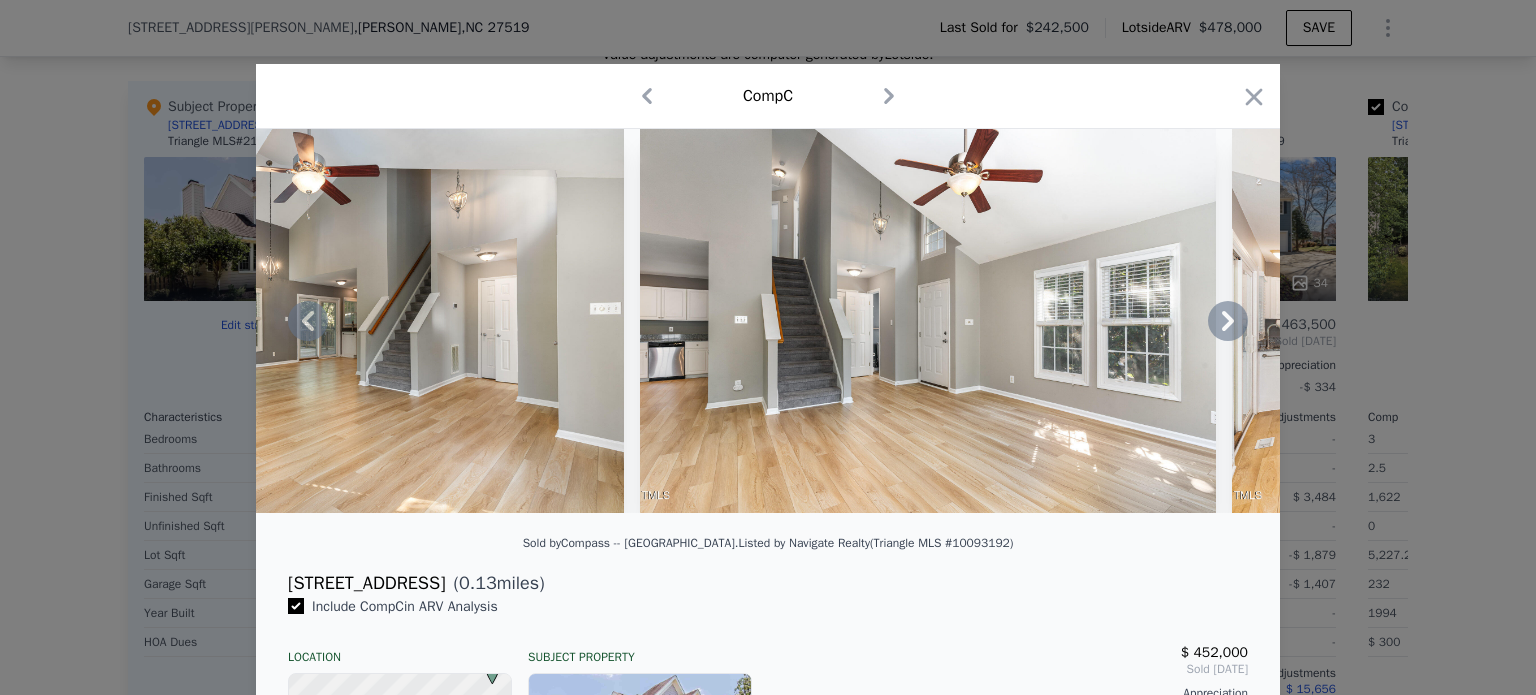 click 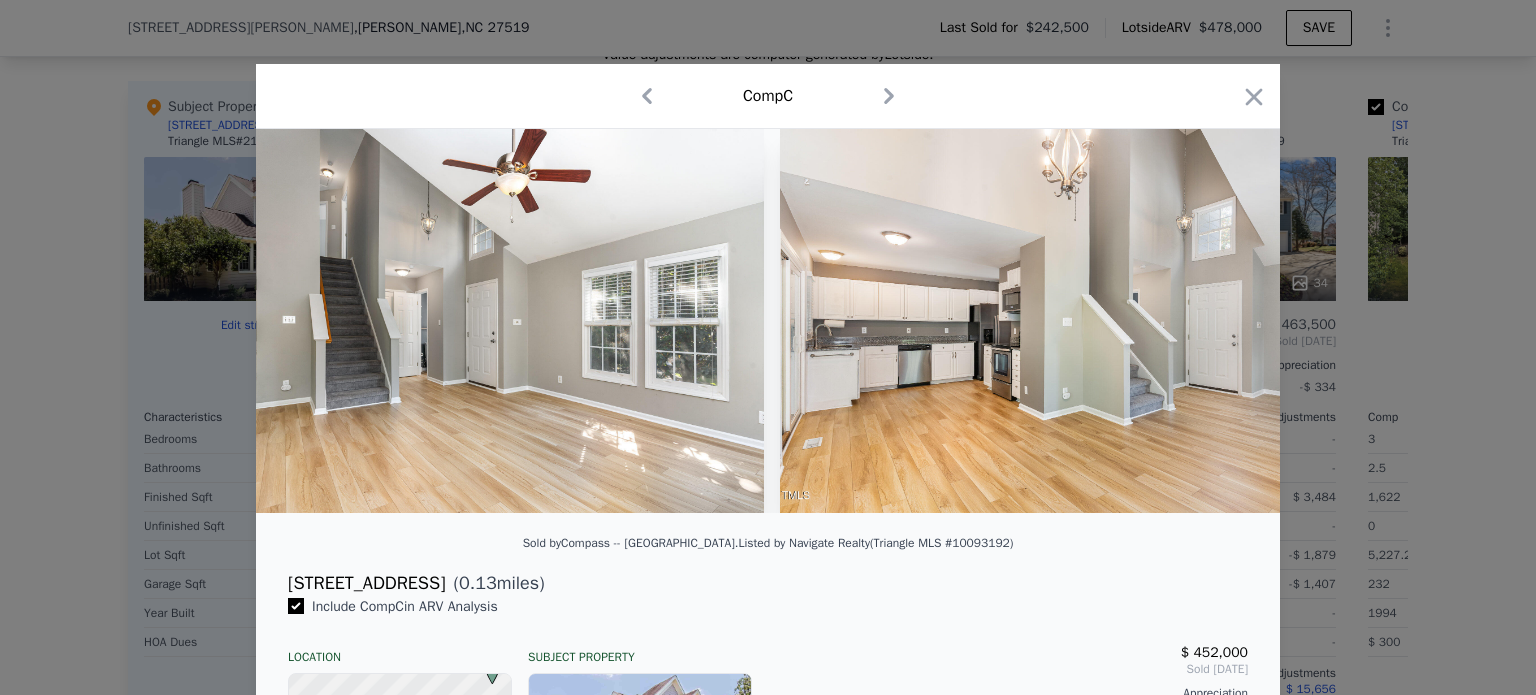 scroll, scrollTop: 0, scrollLeft: 2400, axis: horizontal 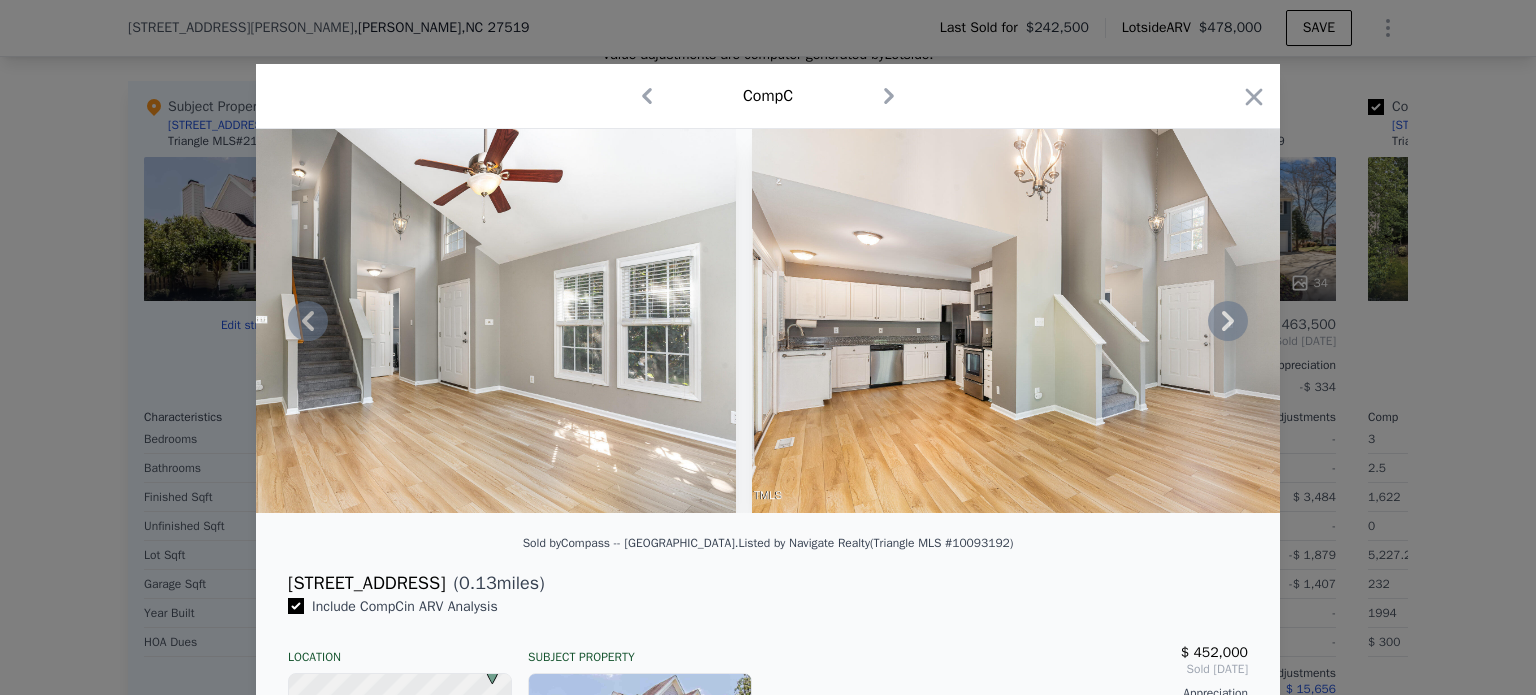 click 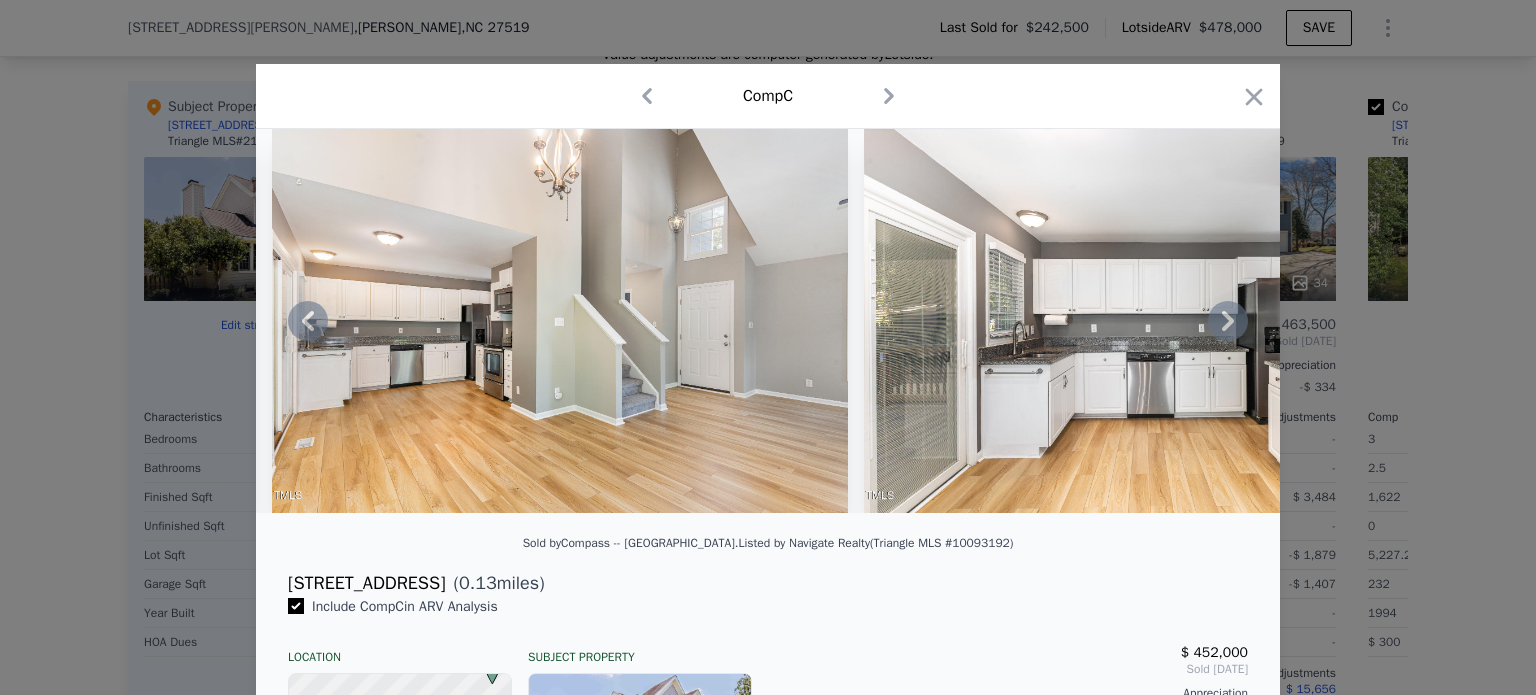 click 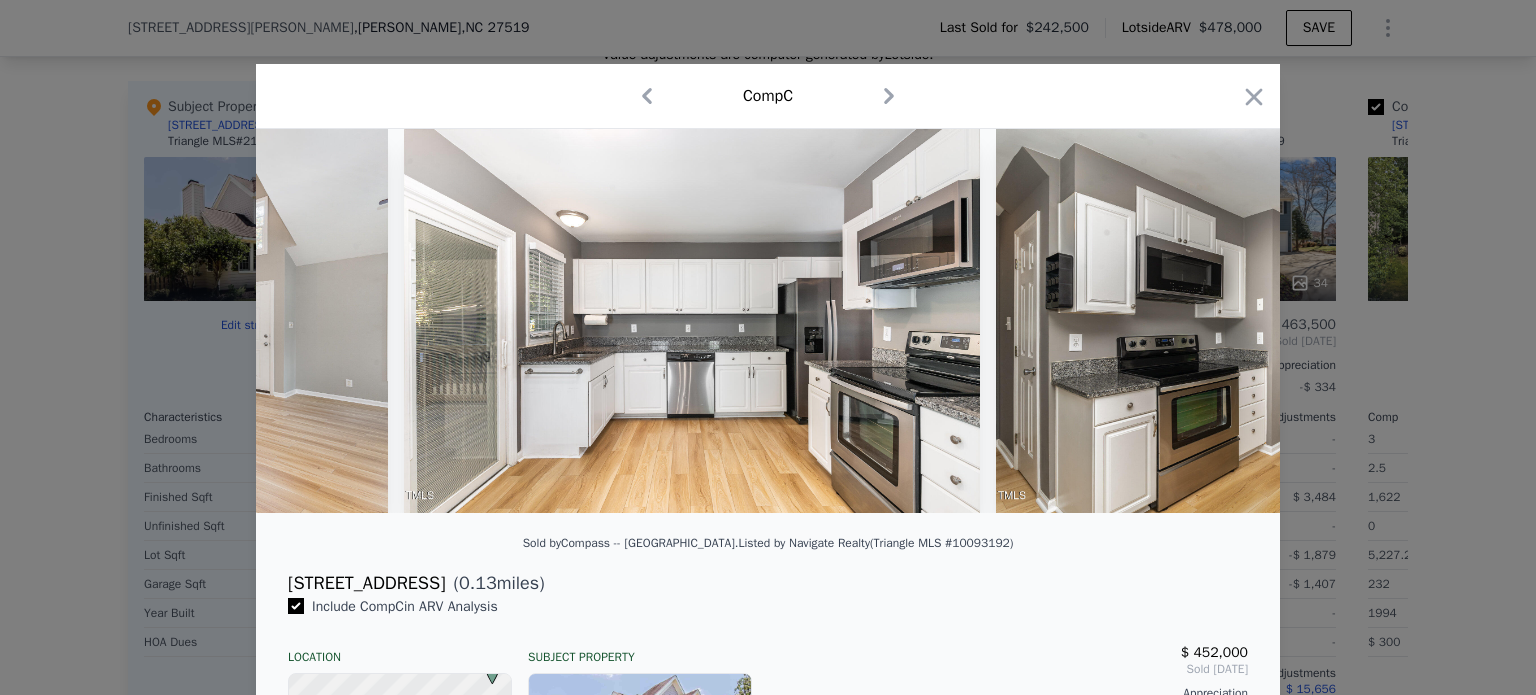 scroll, scrollTop: 0, scrollLeft: 3360, axis: horizontal 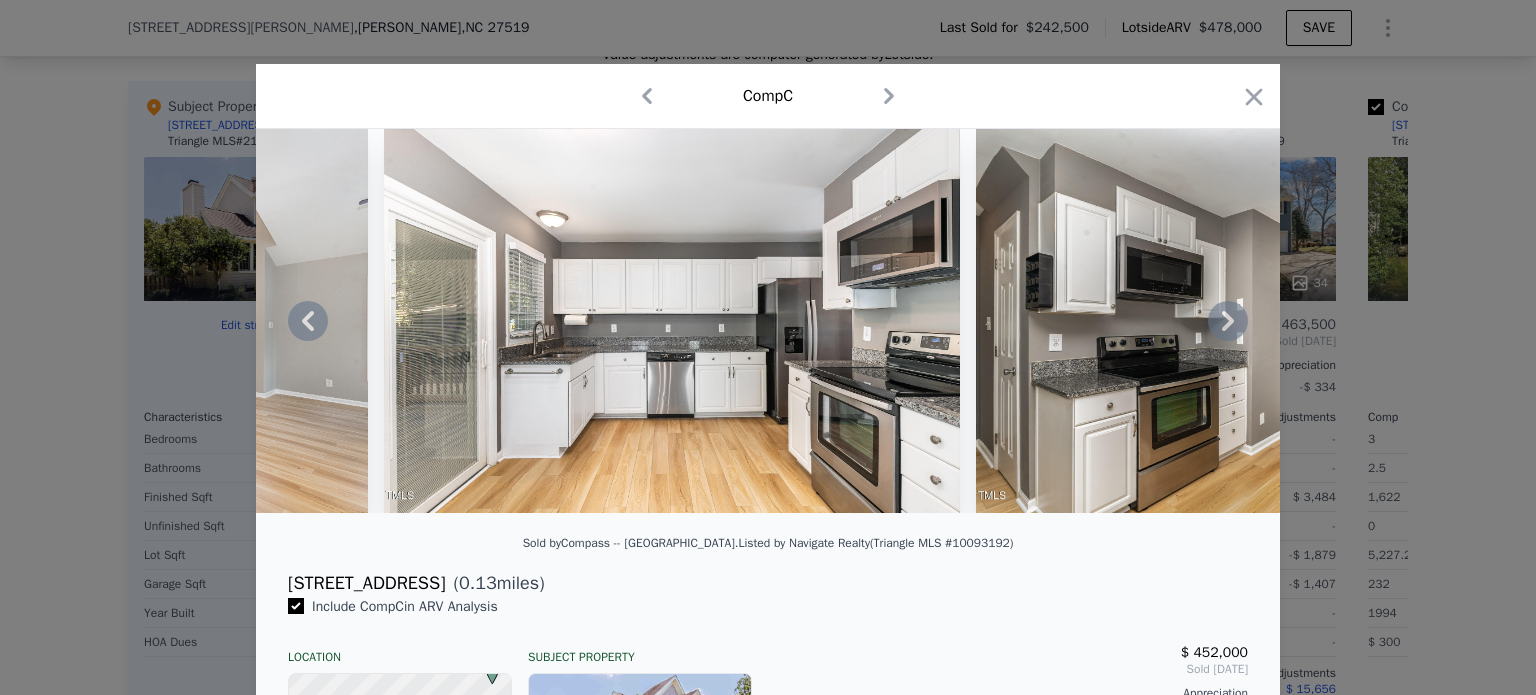 click 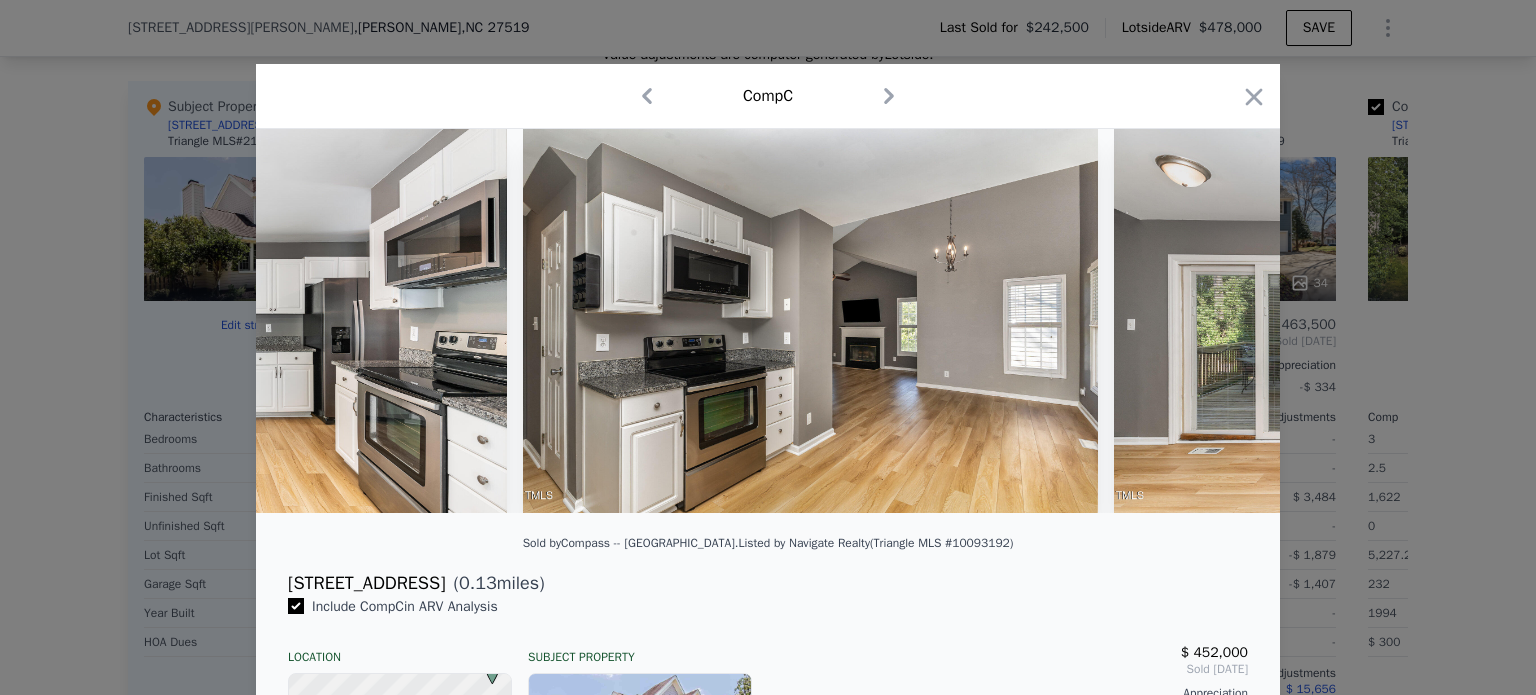 scroll, scrollTop: 0, scrollLeft: 3840, axis: horizontal 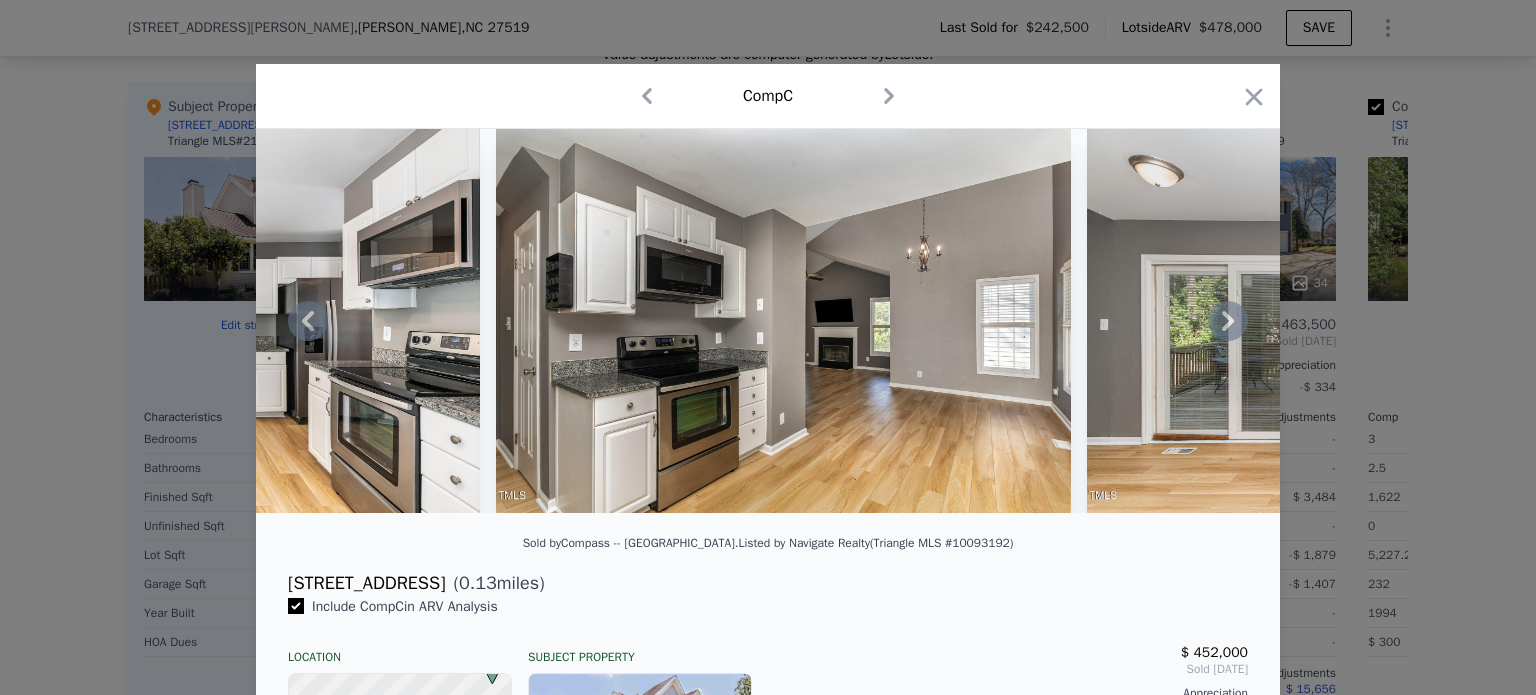 click 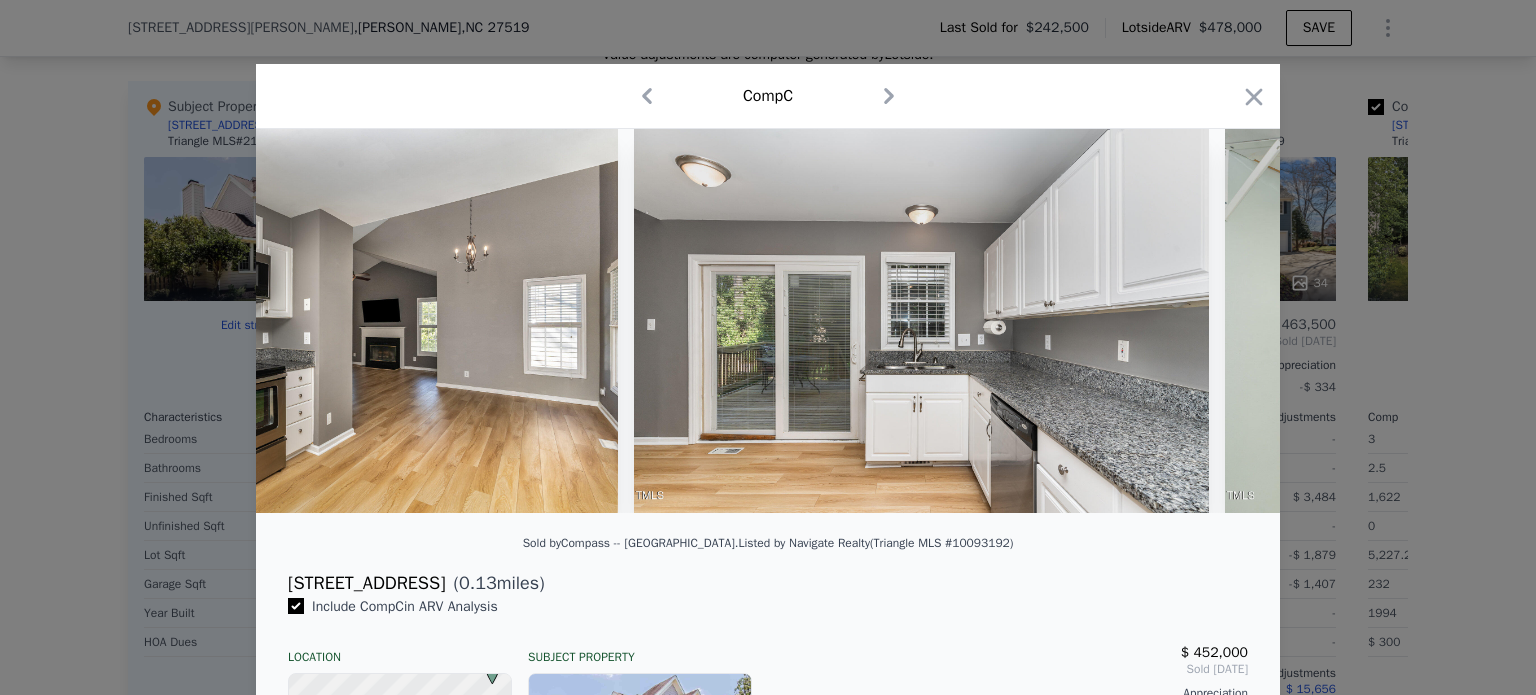 scroll, scrollTop: 0, scrollLeft: 4320, axis: horizontal 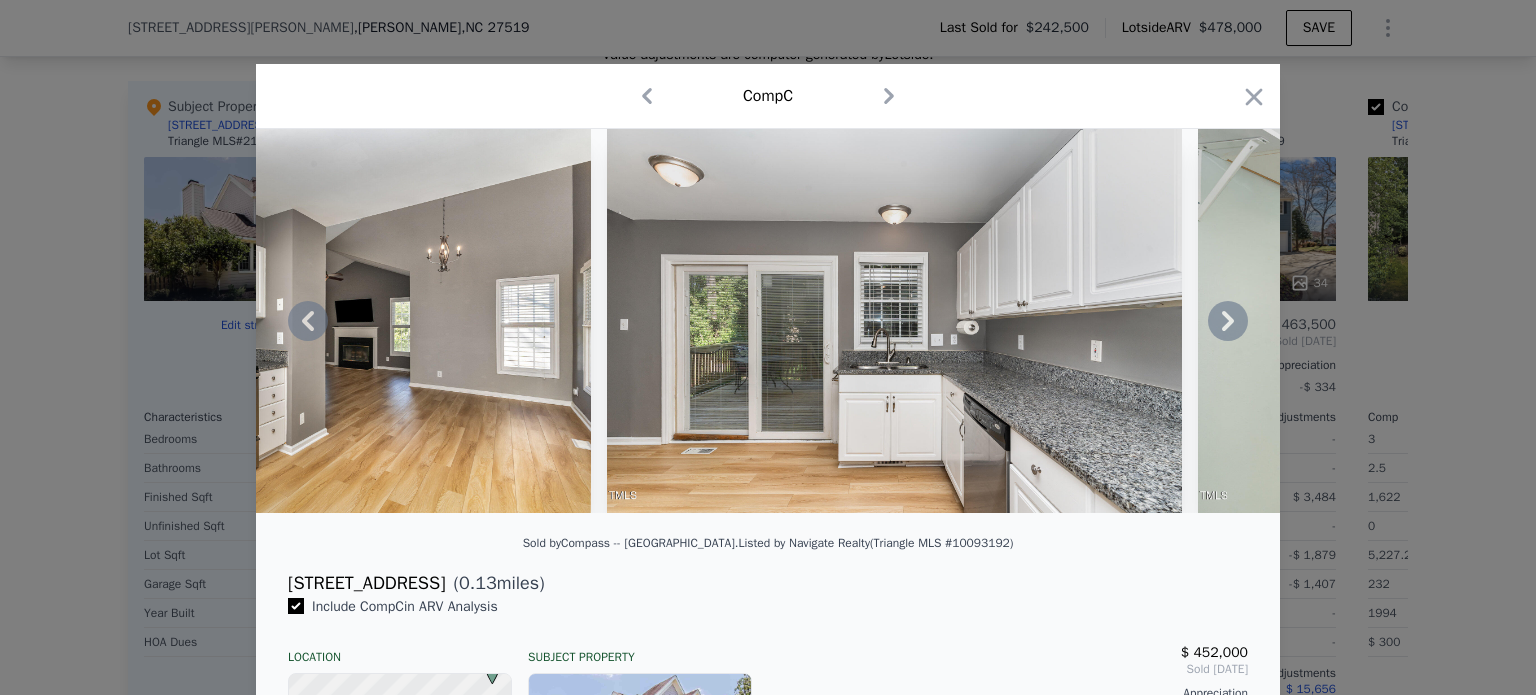 click 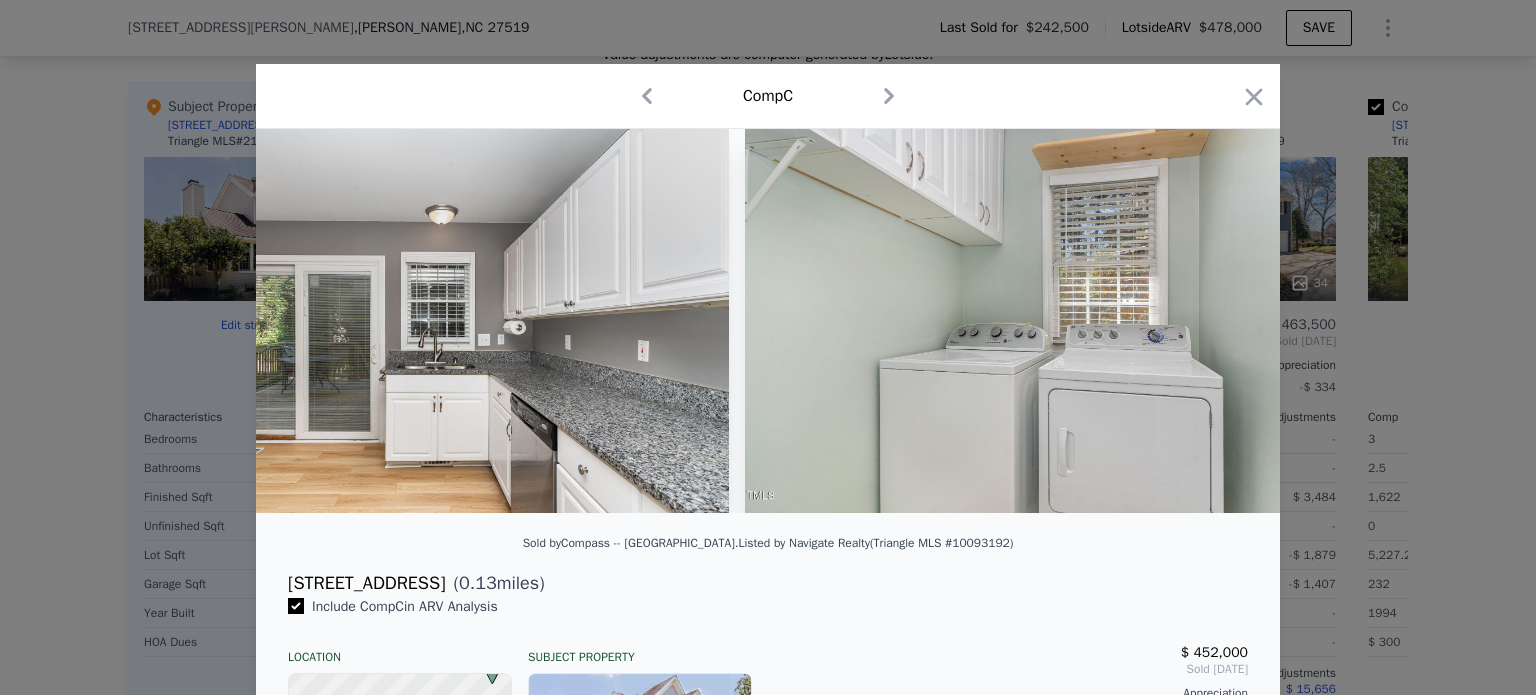 scroll, scrollTop: 0, scrollLeft: 4800, axis: horizontal 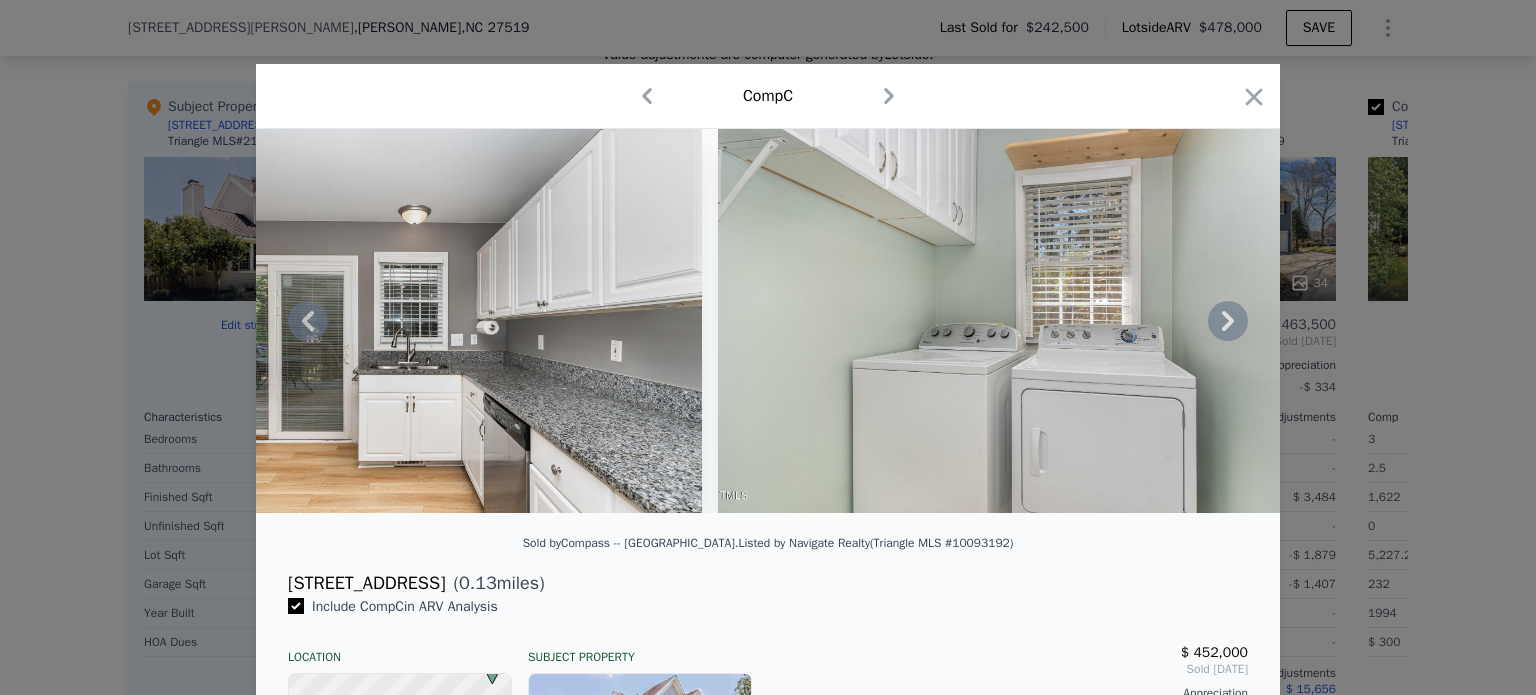 click 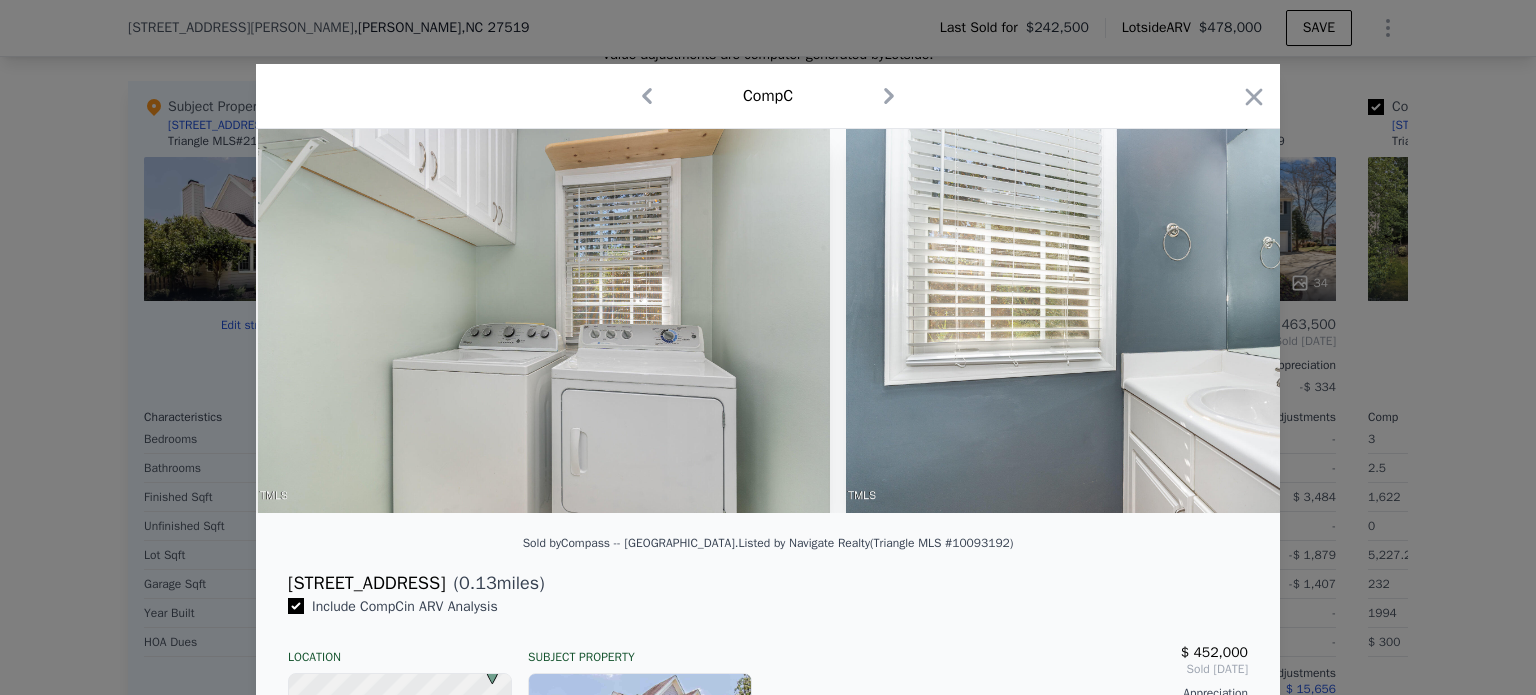scroll, scrollTop: 0, scrollLeft: 5280, axis: horizontal 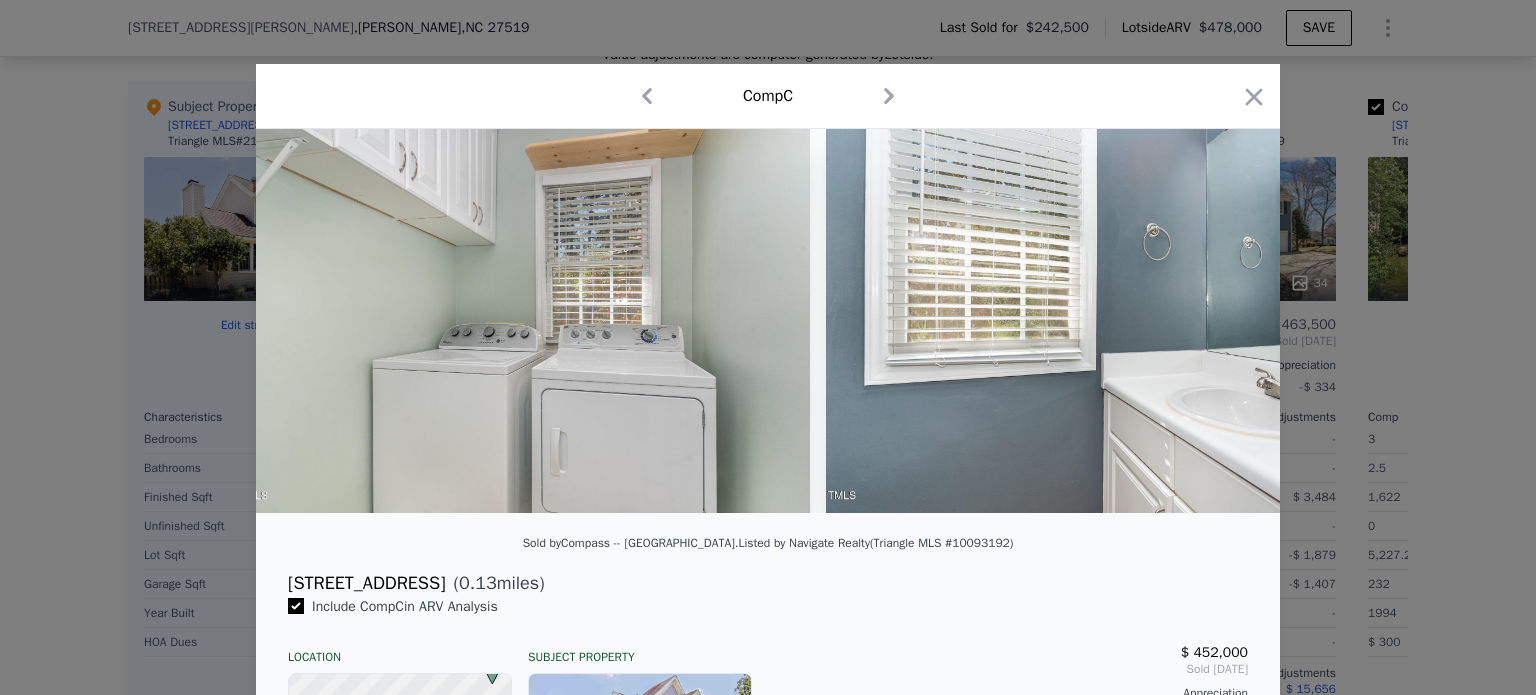click at bounding box center (768, 321) 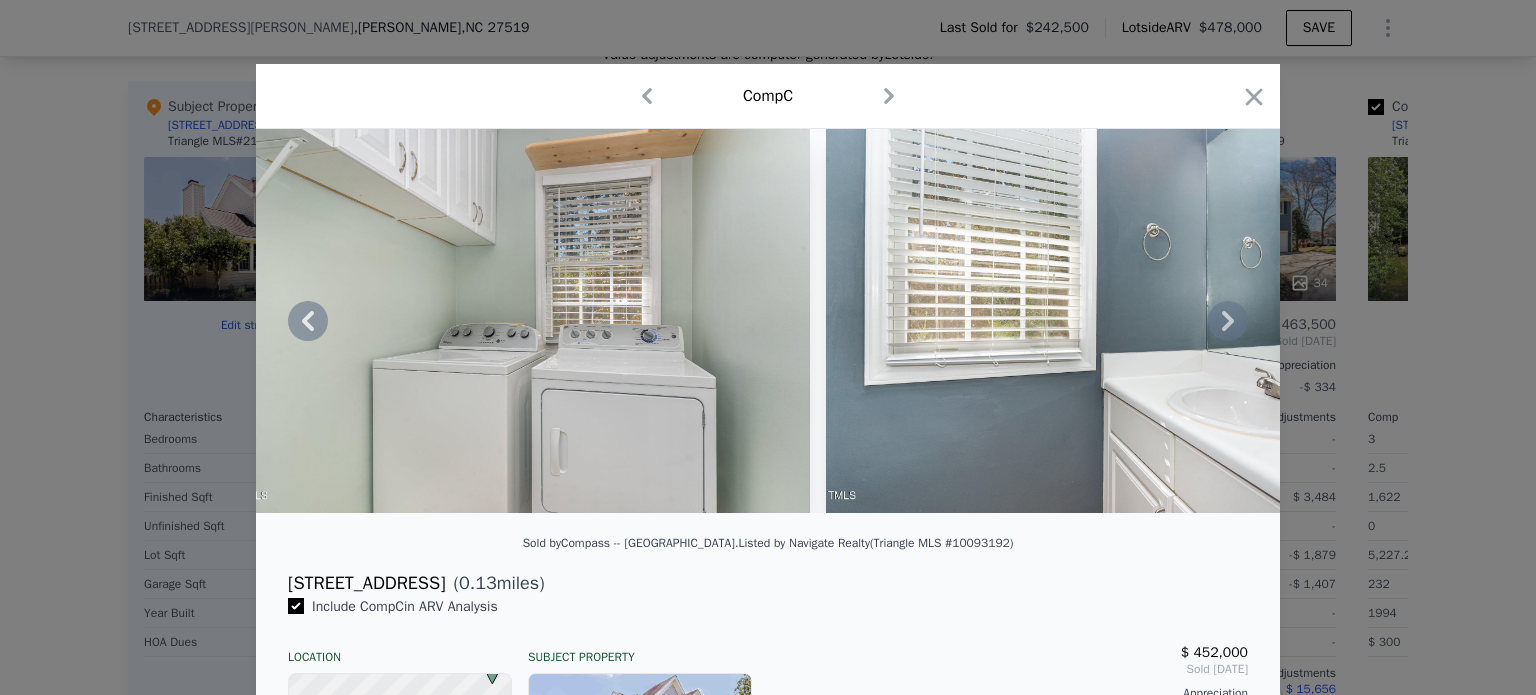 click 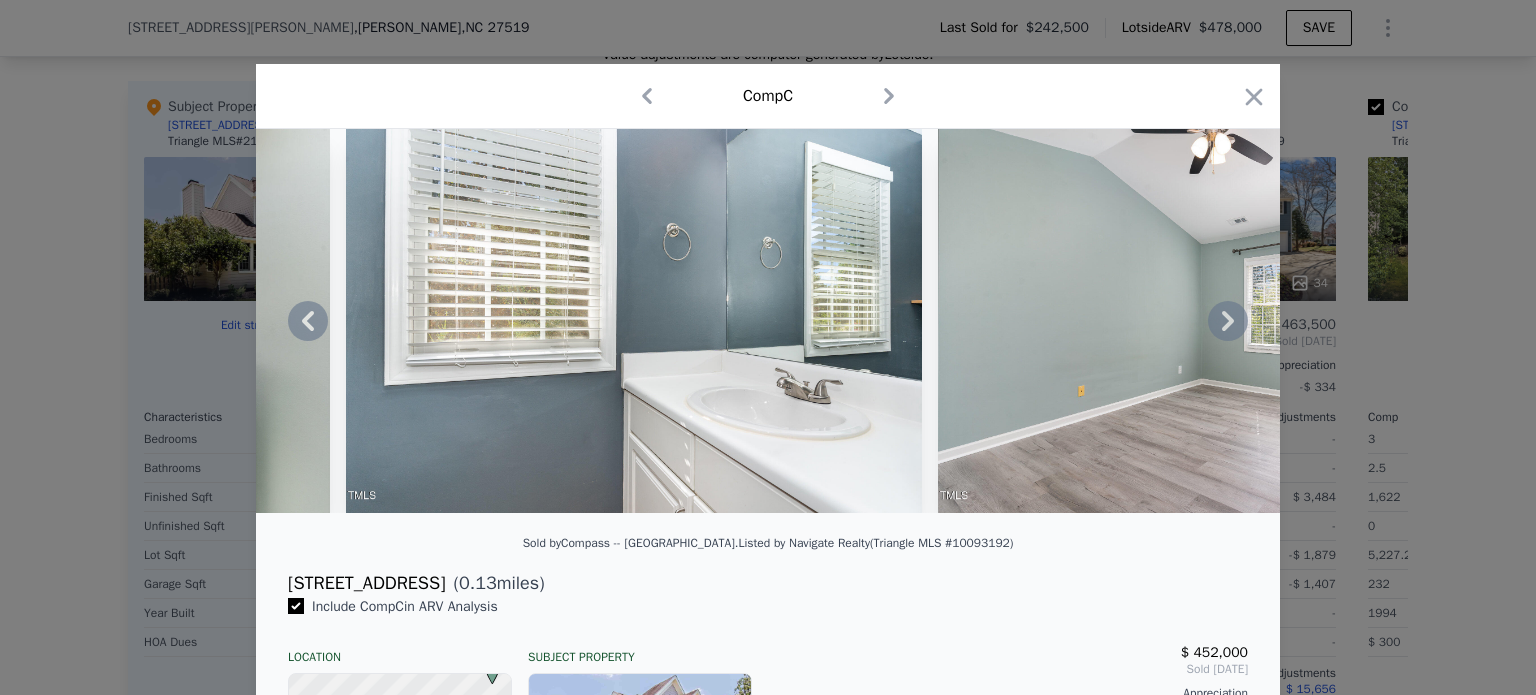 click 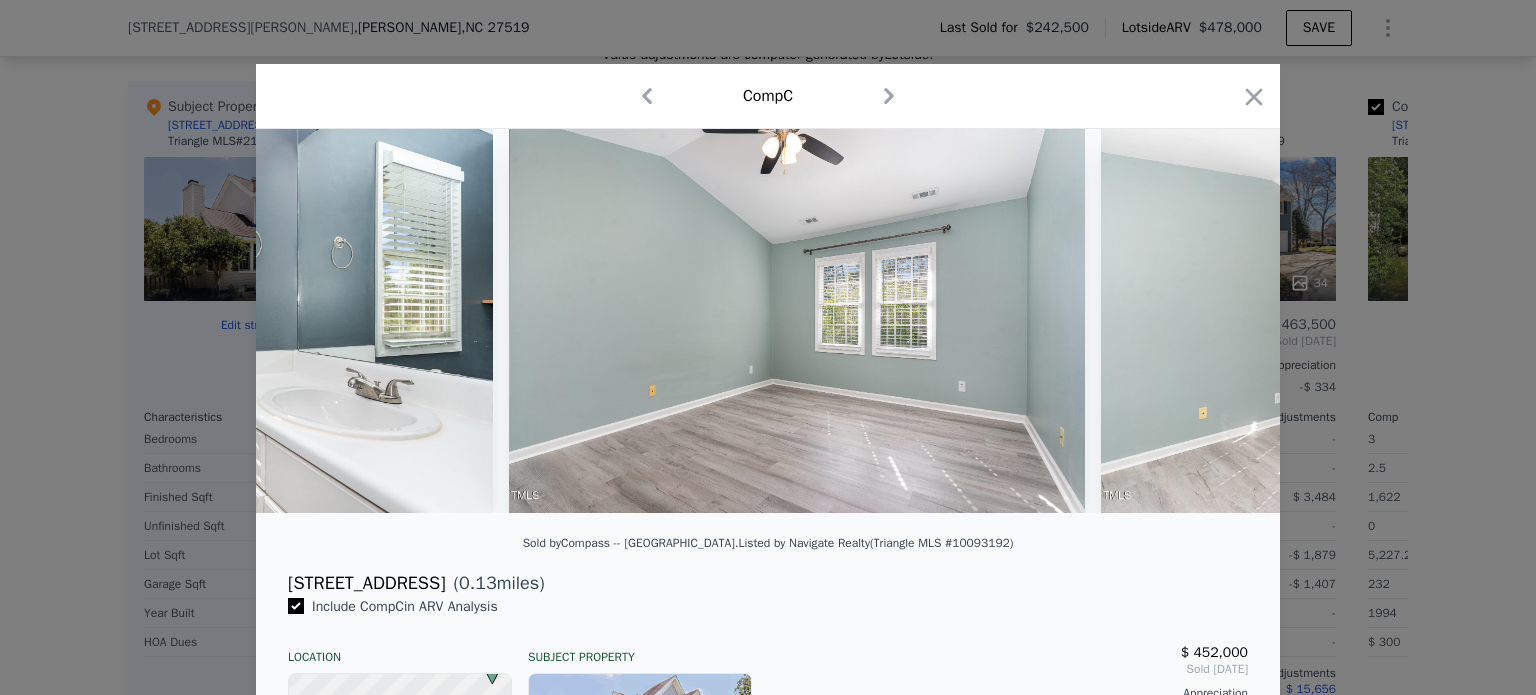 scroll, scrollTop: 0, scrollLeft: 6240, axis: horizontal 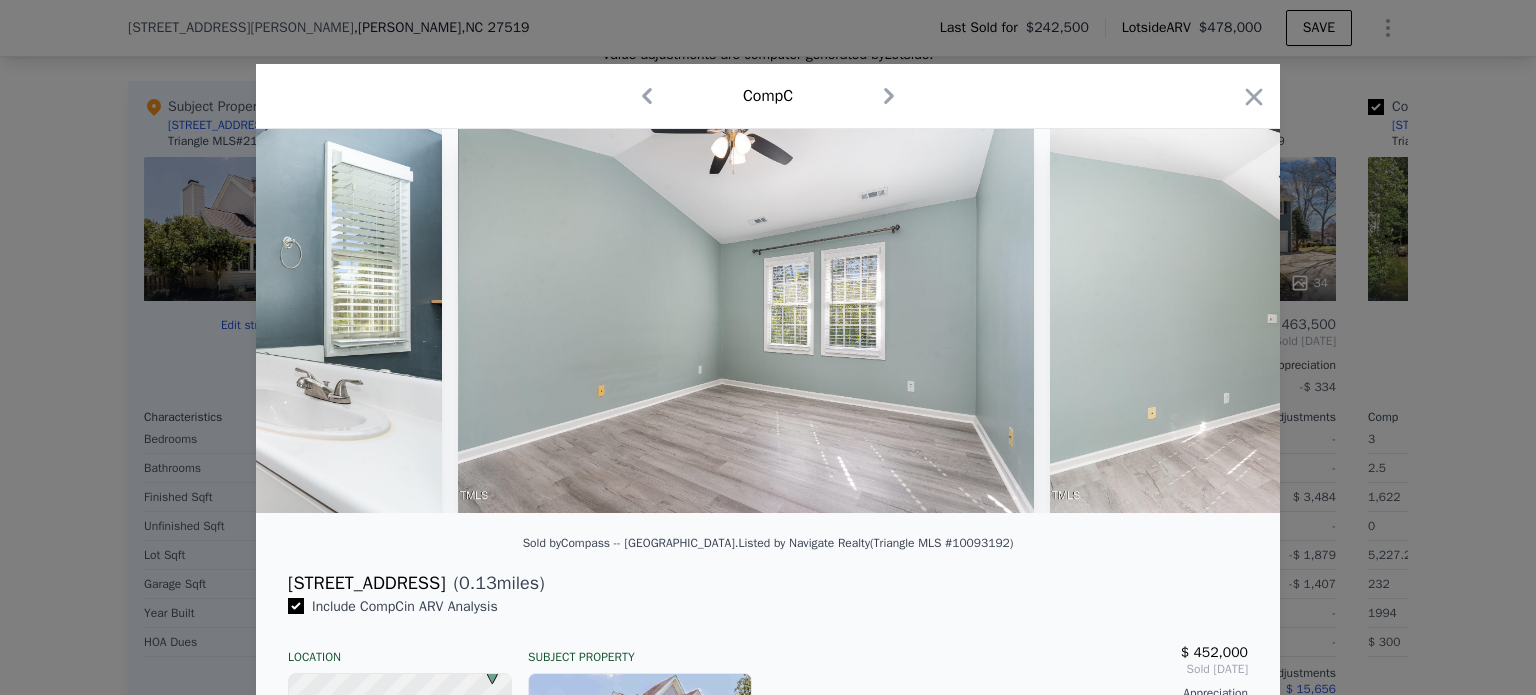 click at bounding box center (768, 321) 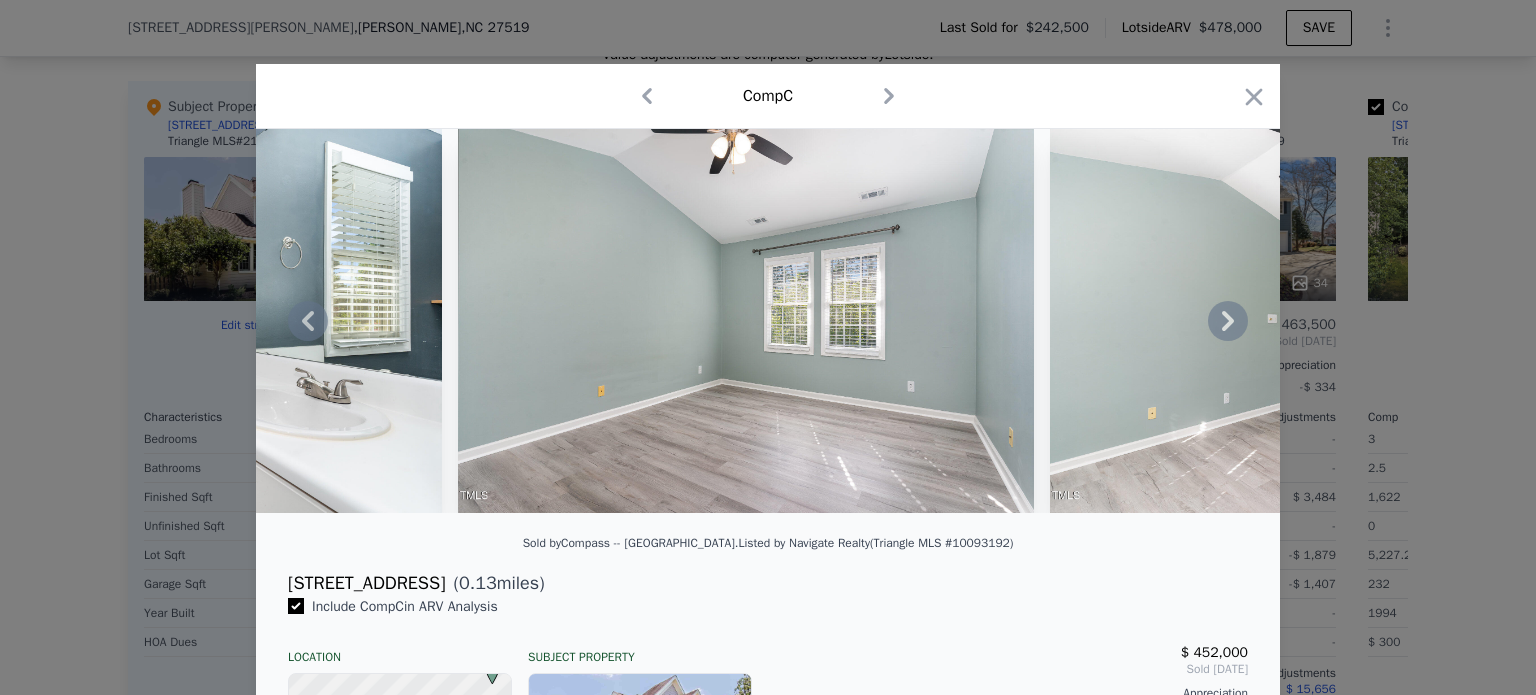 click 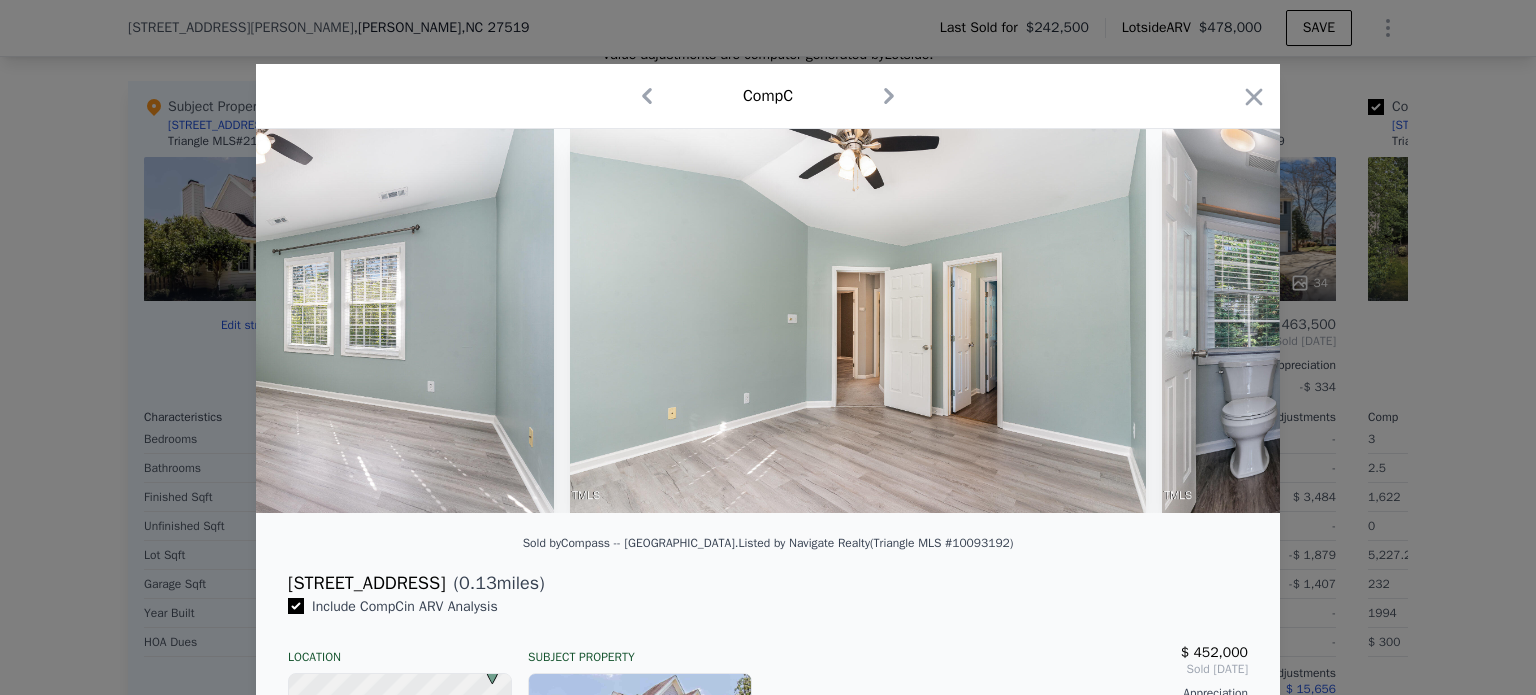 click at bounding box center [1450, 321] 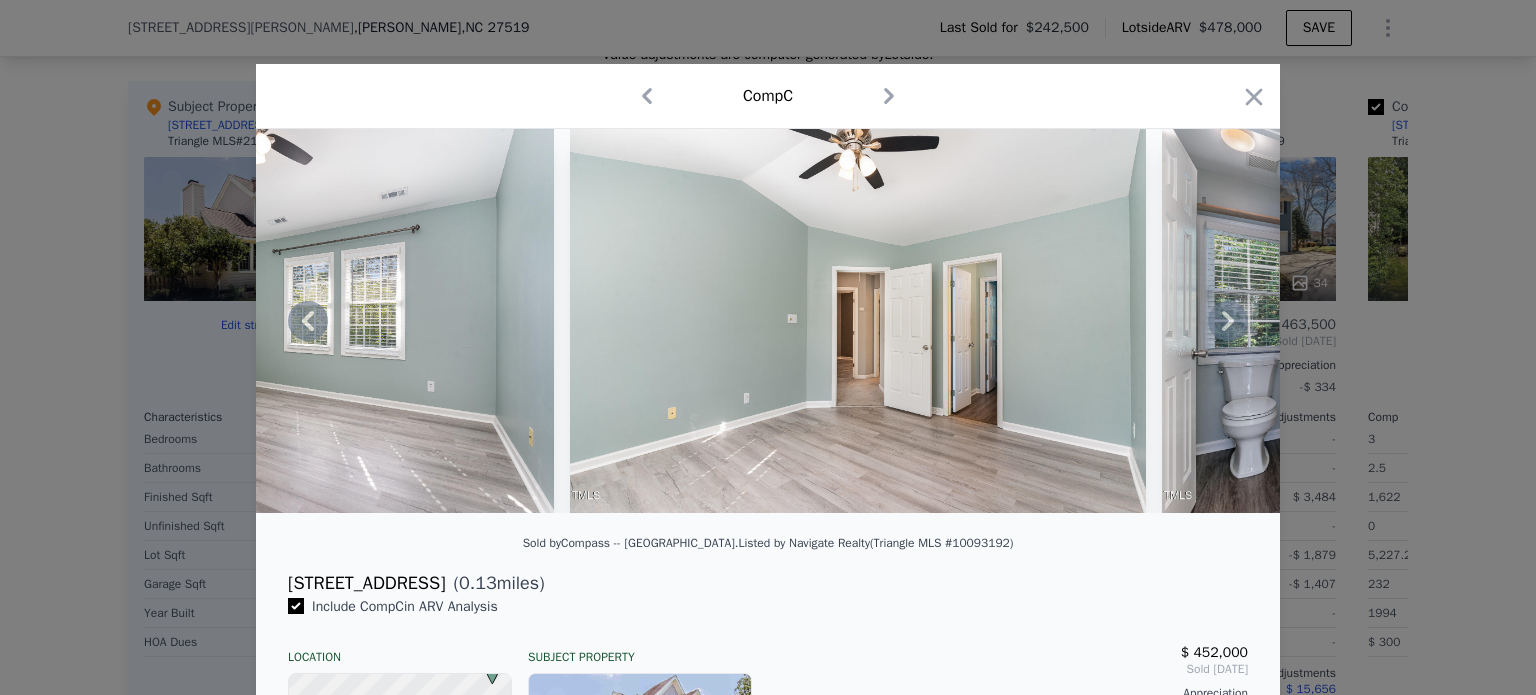 click 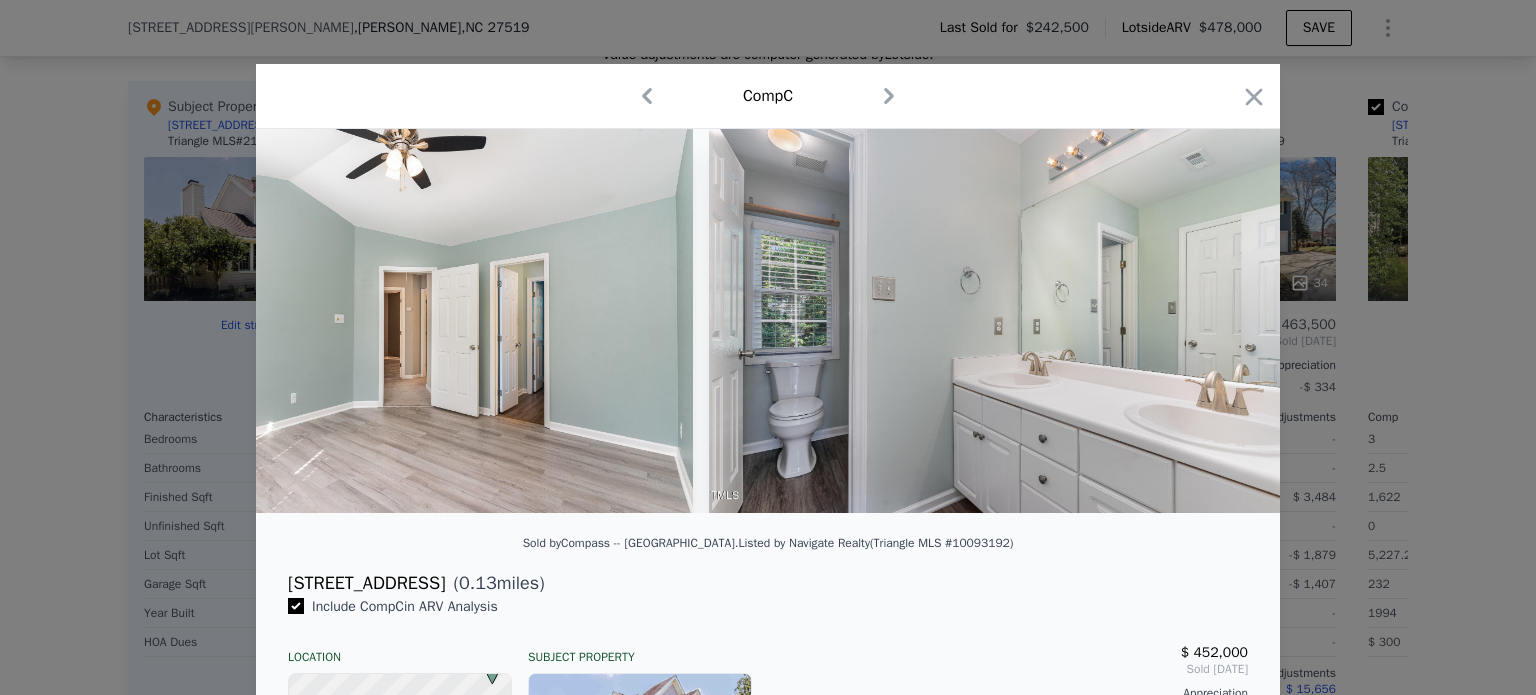 scroll, scrollTop: 0, scrollLeft: 7200, axis: horizontal 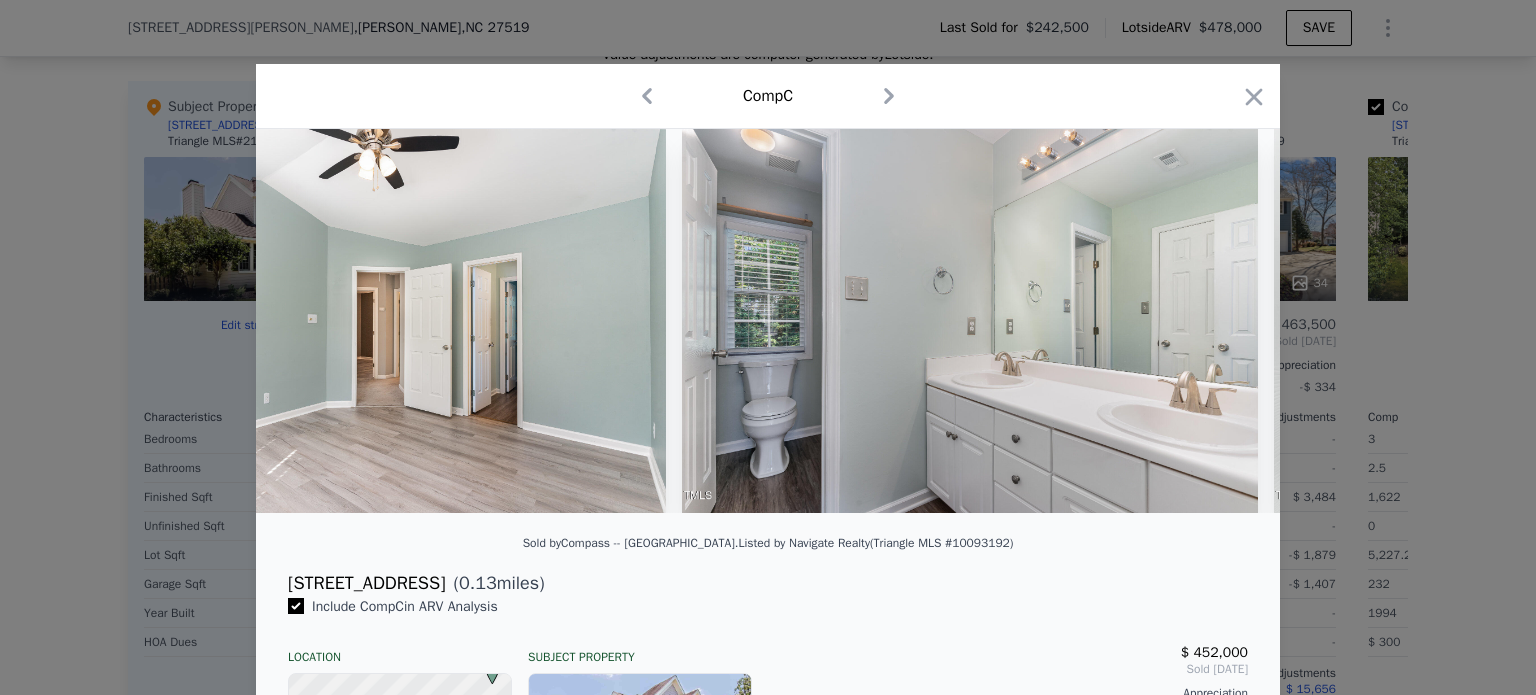 click at bounding box center (970, 321) 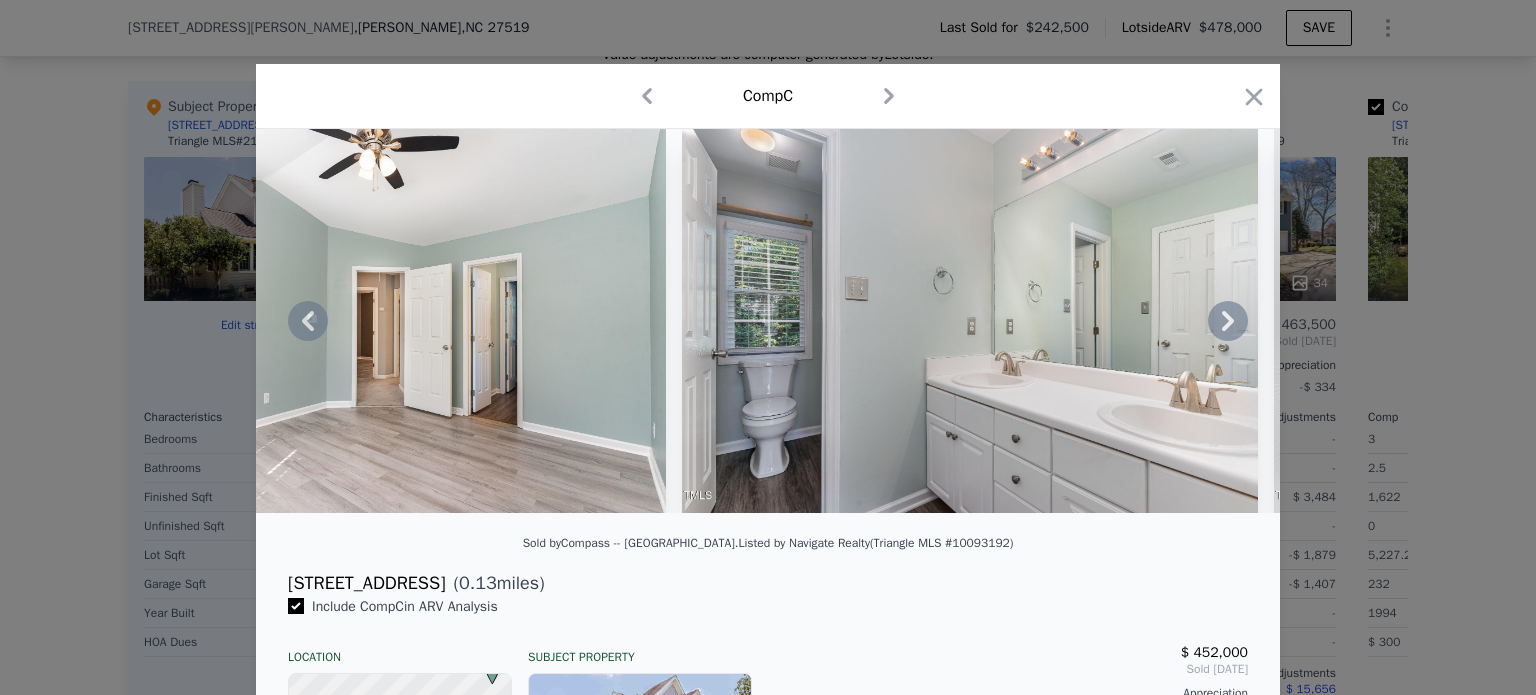 click 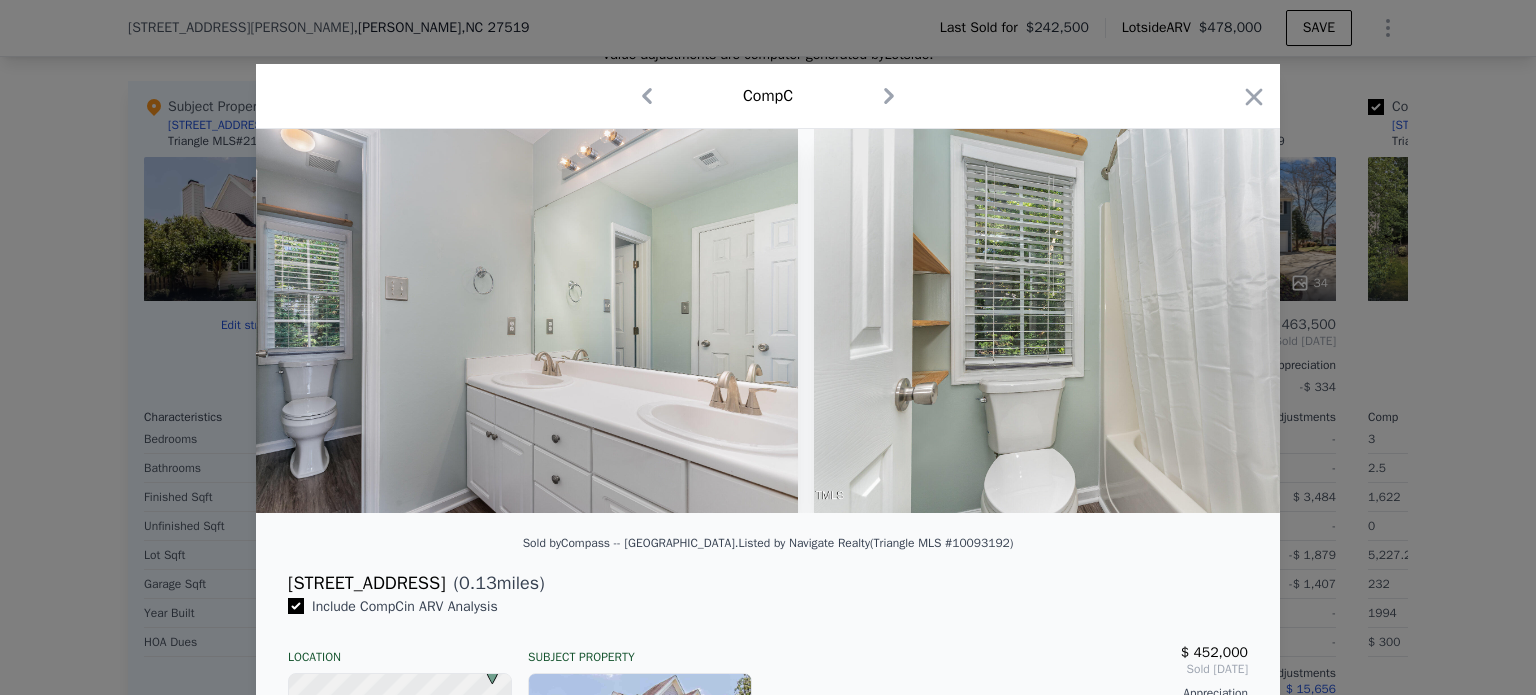 scroll, scrollTop: 0, scrollLeft: 7680, axis: horizontal 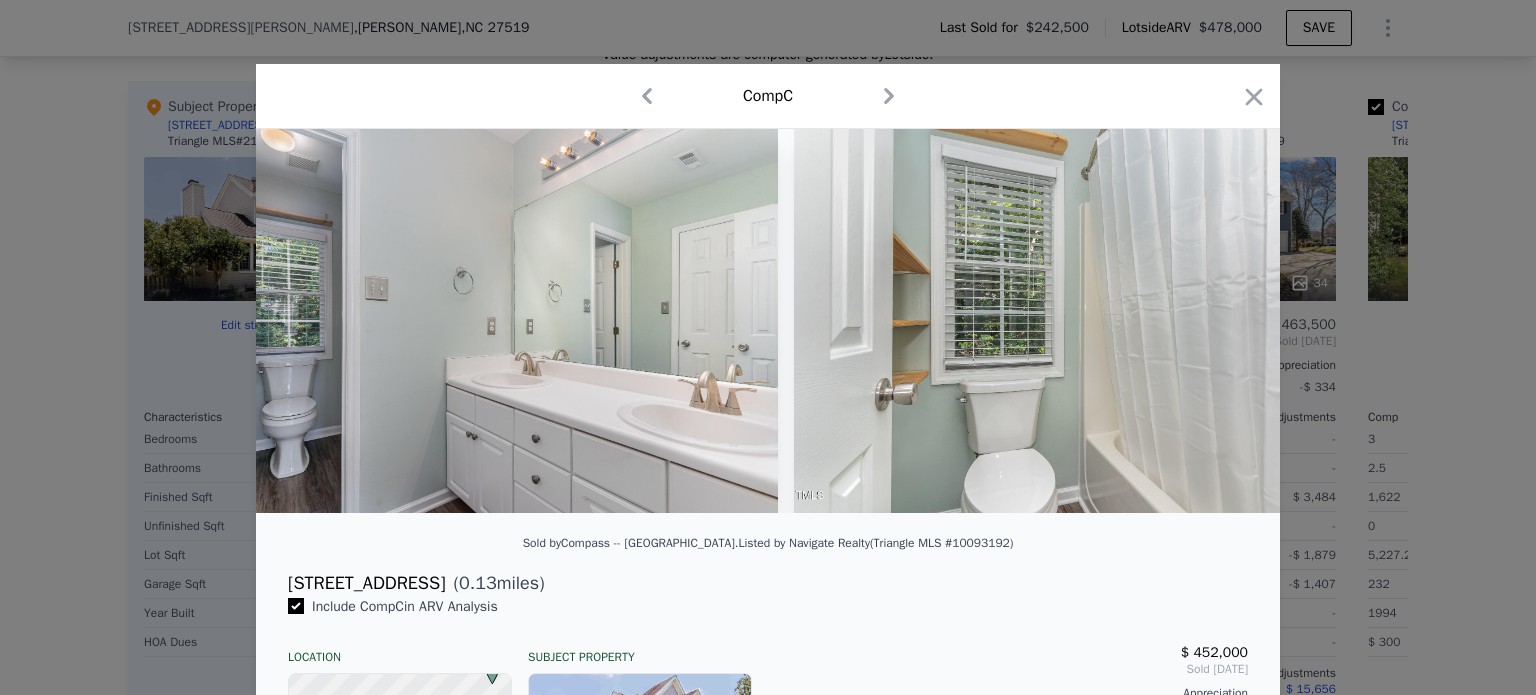 click at bounding box center (768, 321) 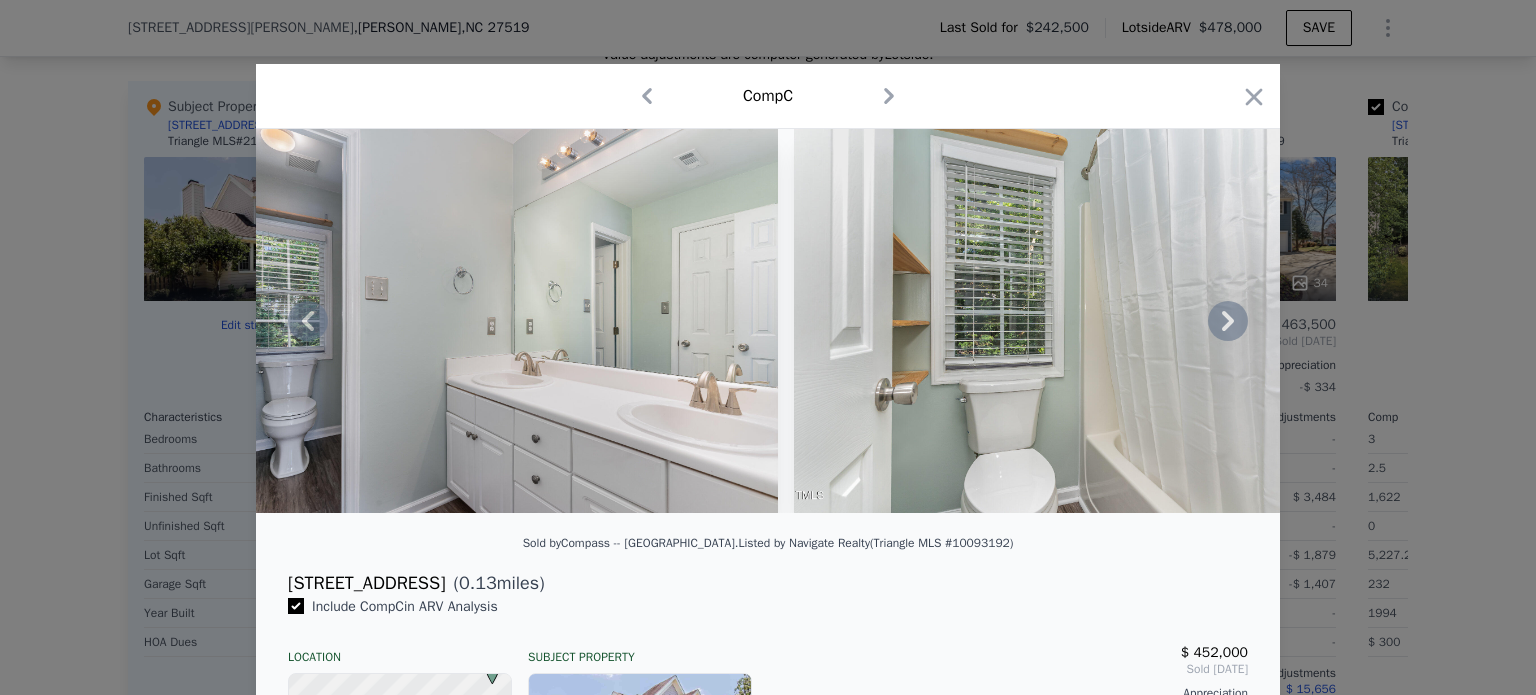 click 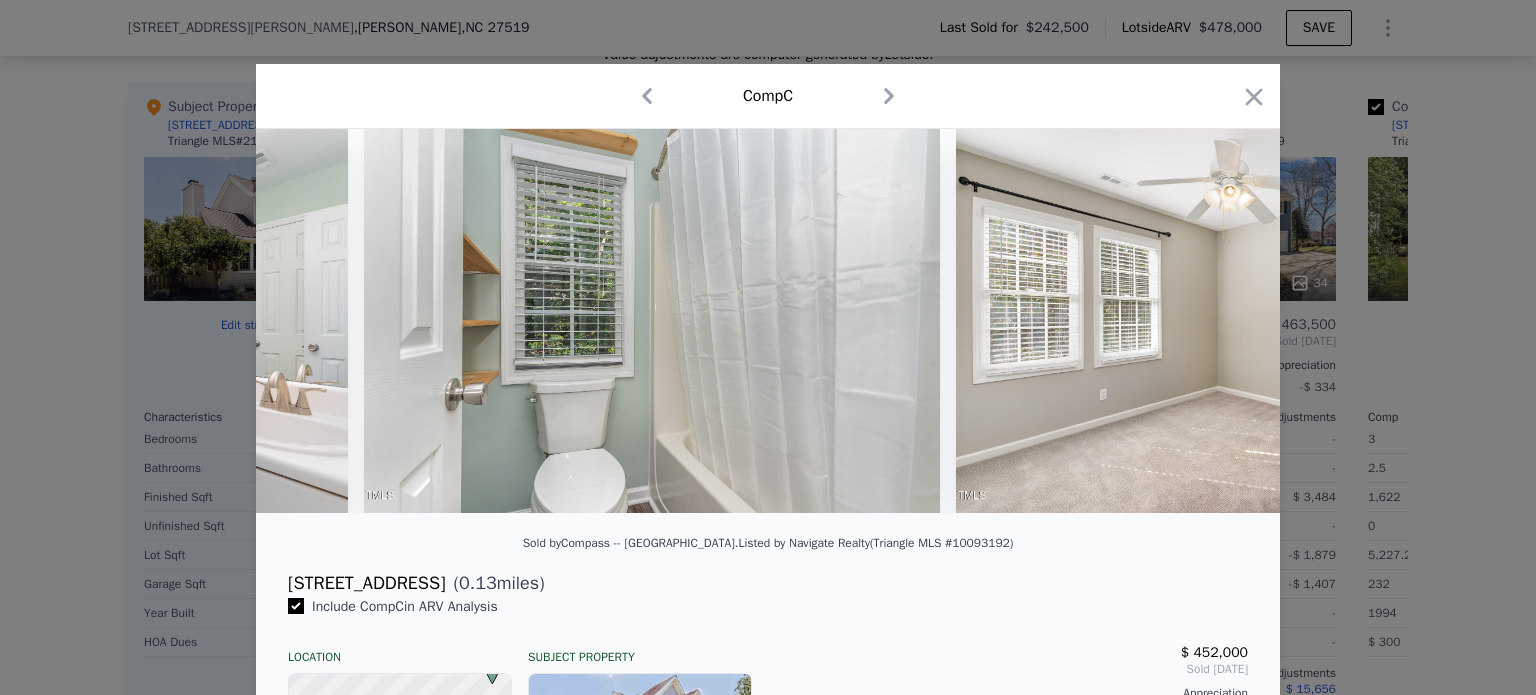 scroll, scrollTop: 0, scrollLeft: 8160, axis: horizontal 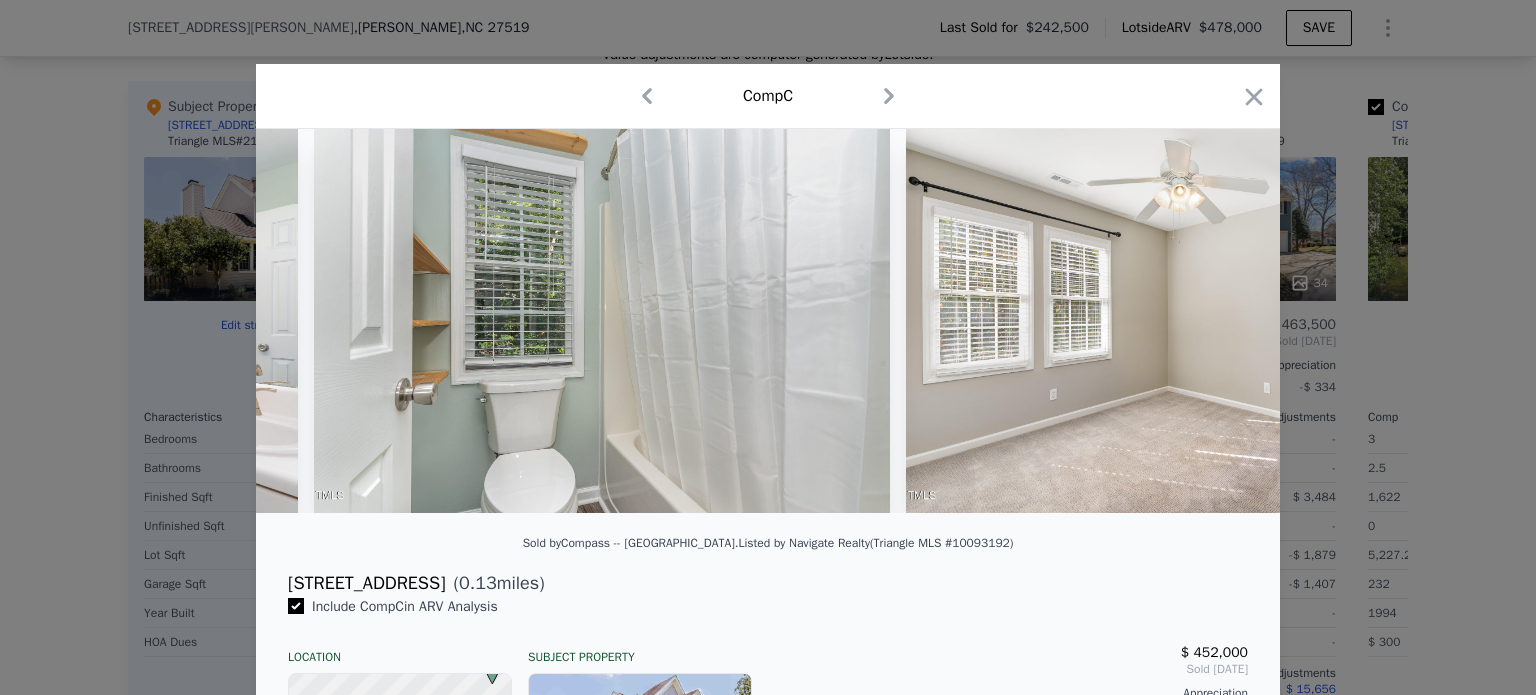 click at bounding box center (768, 321) 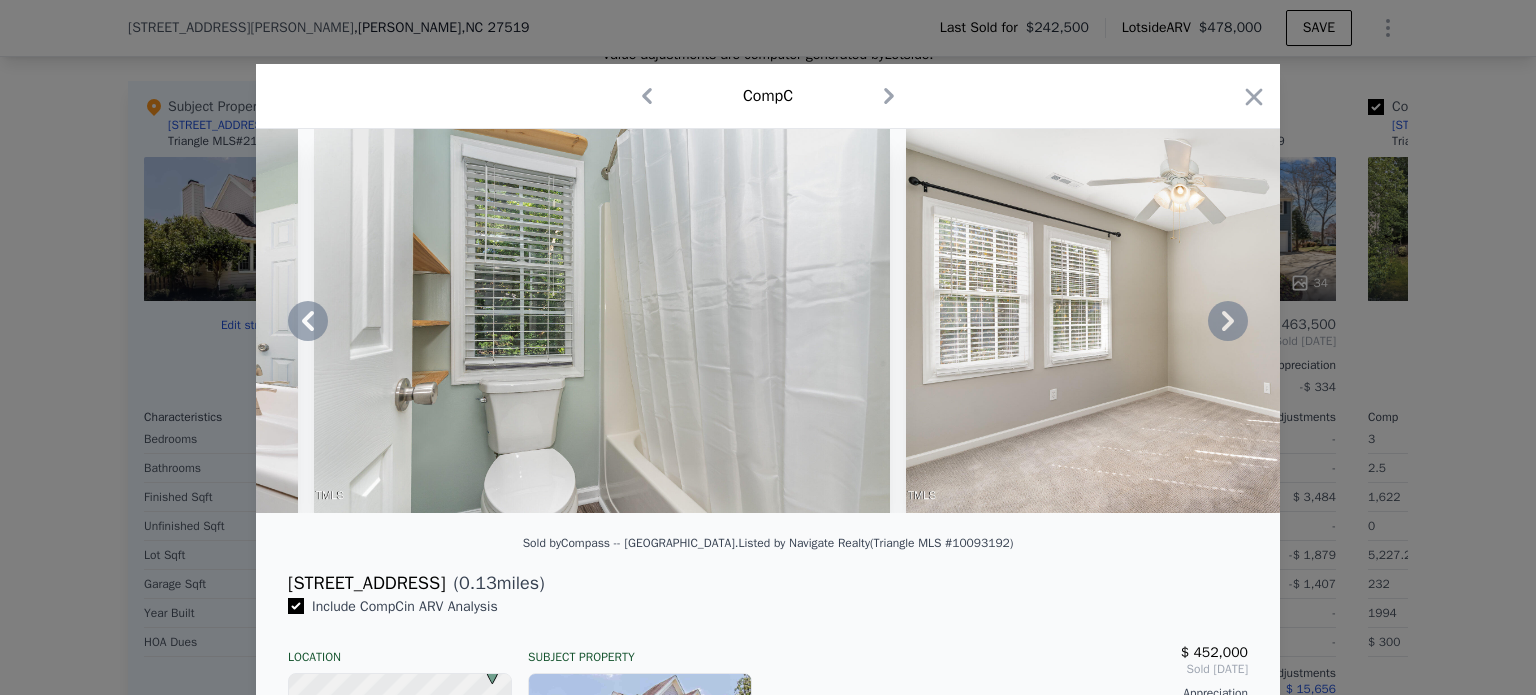 click 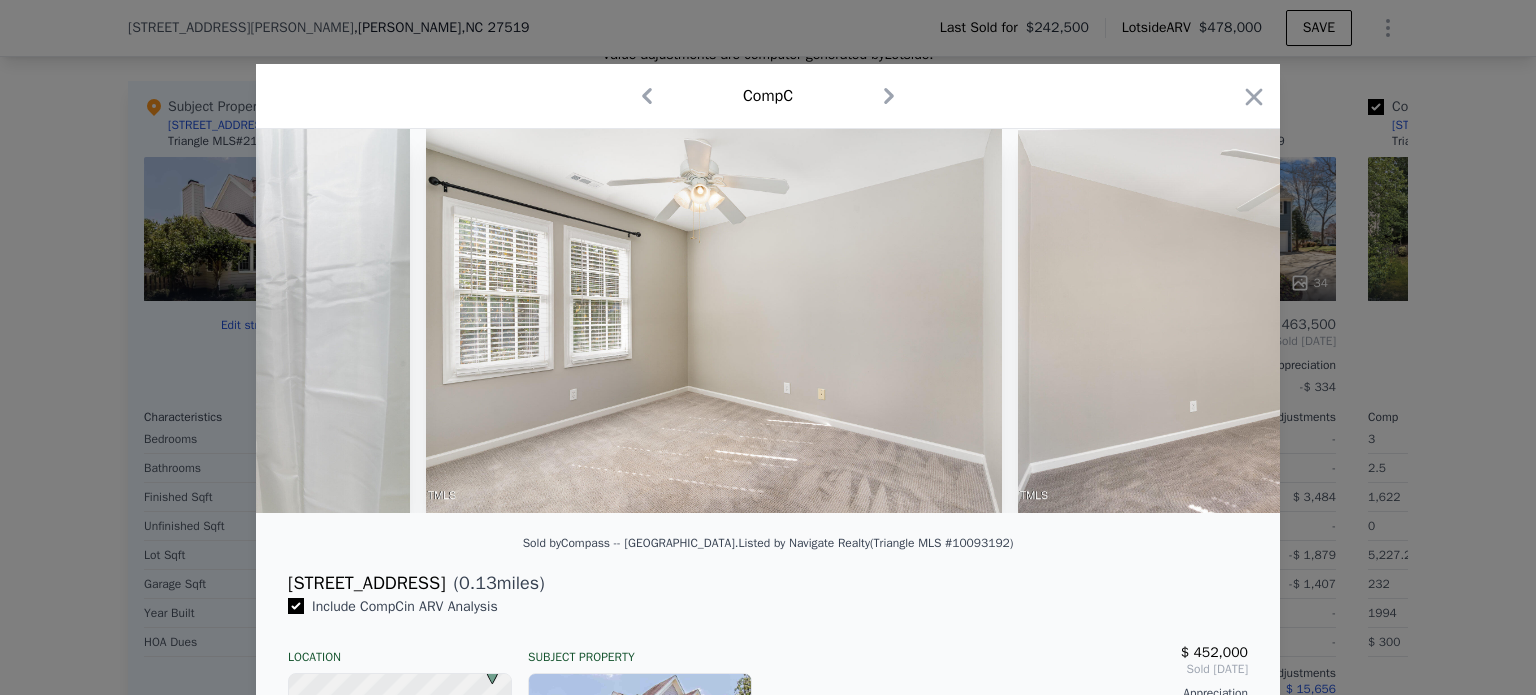 click at bounding box center (768, 321) 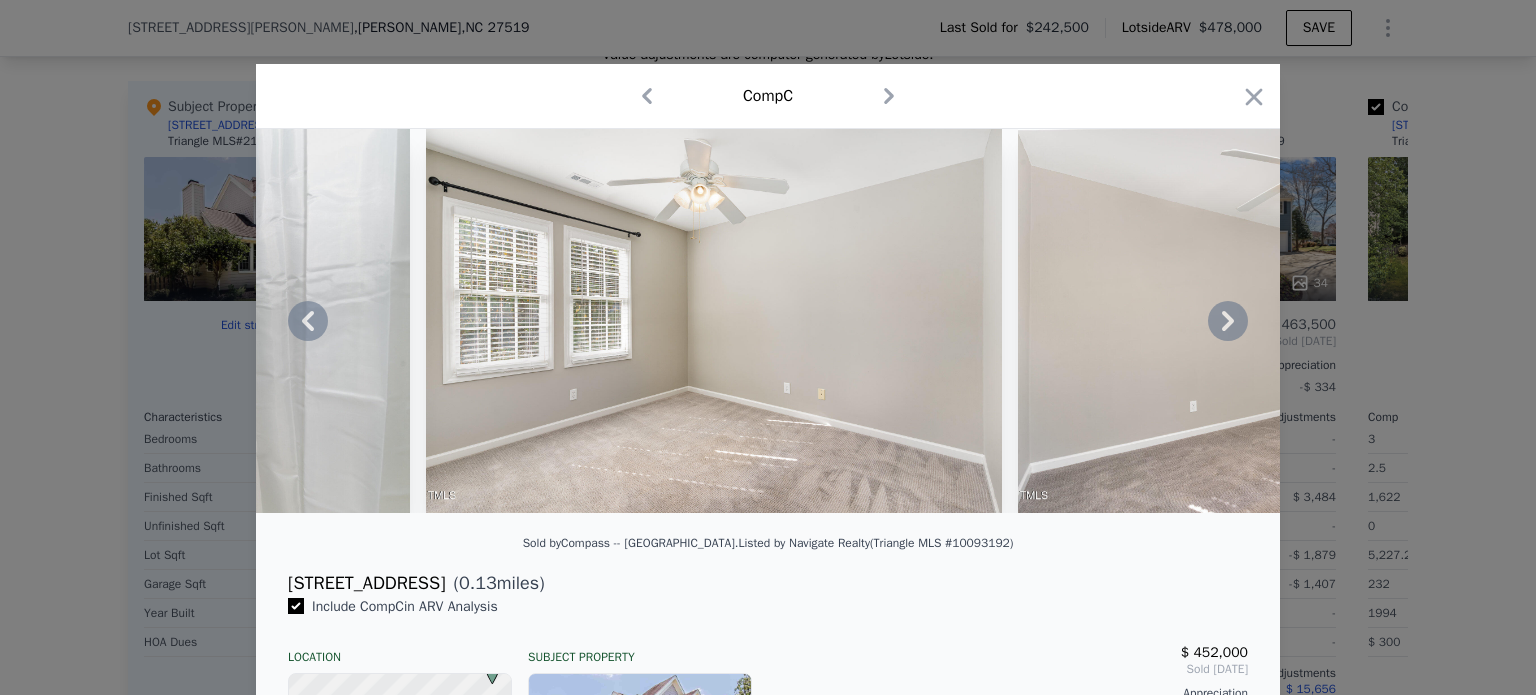 click 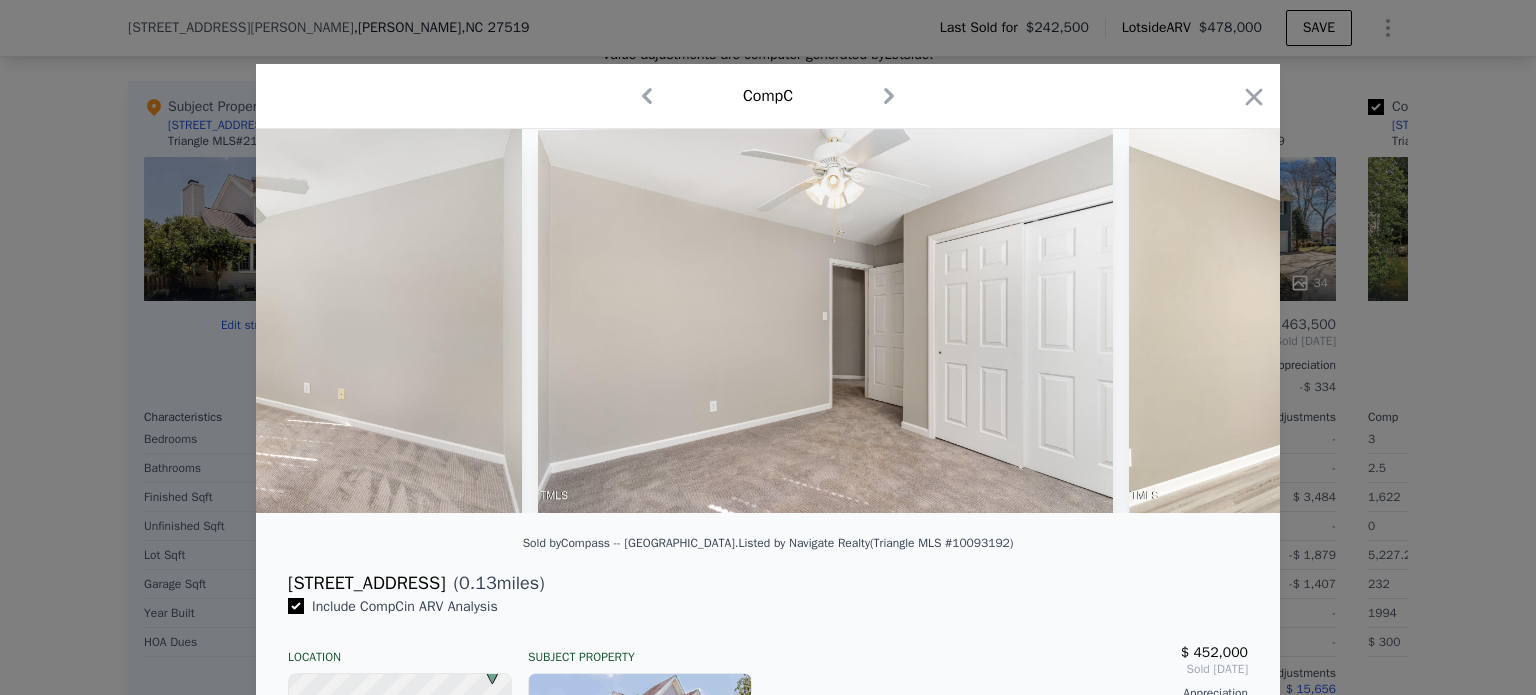 click at bounding box center (1417, 321) 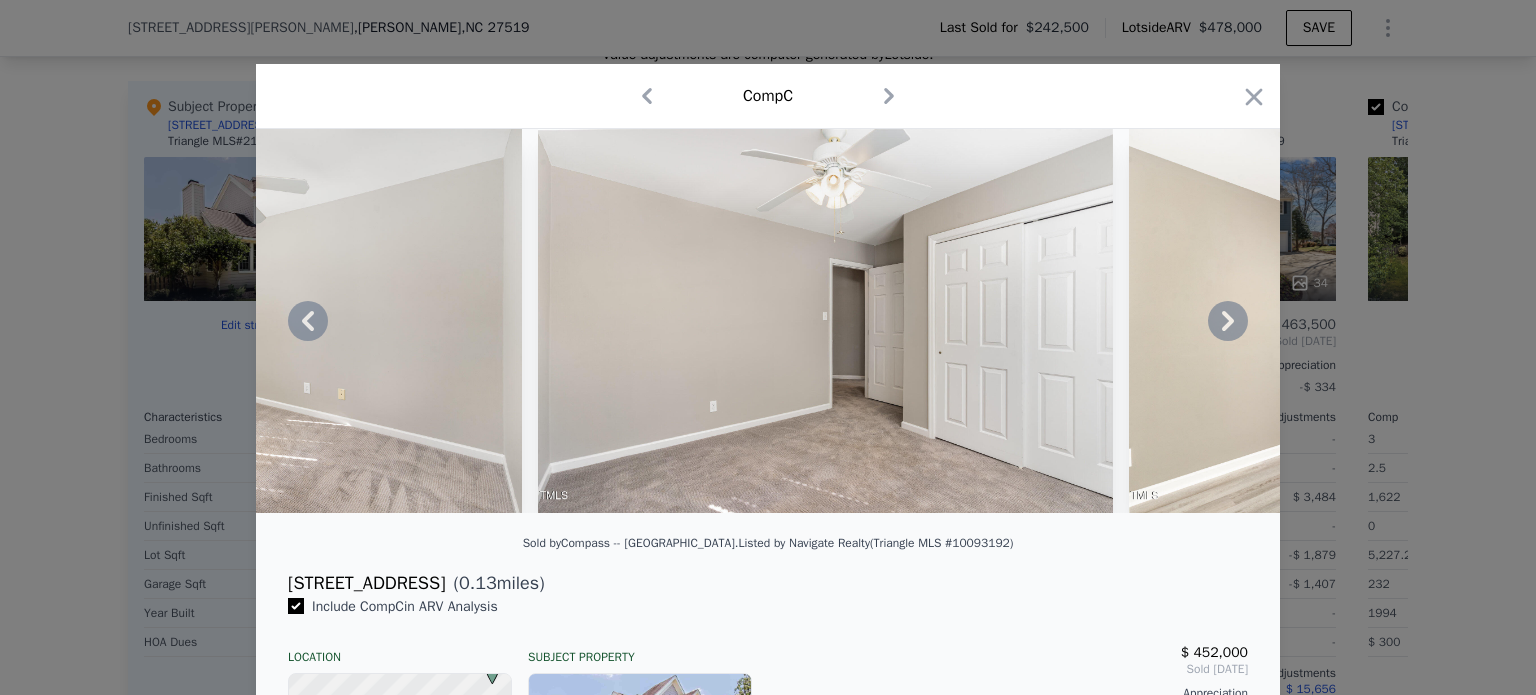 click 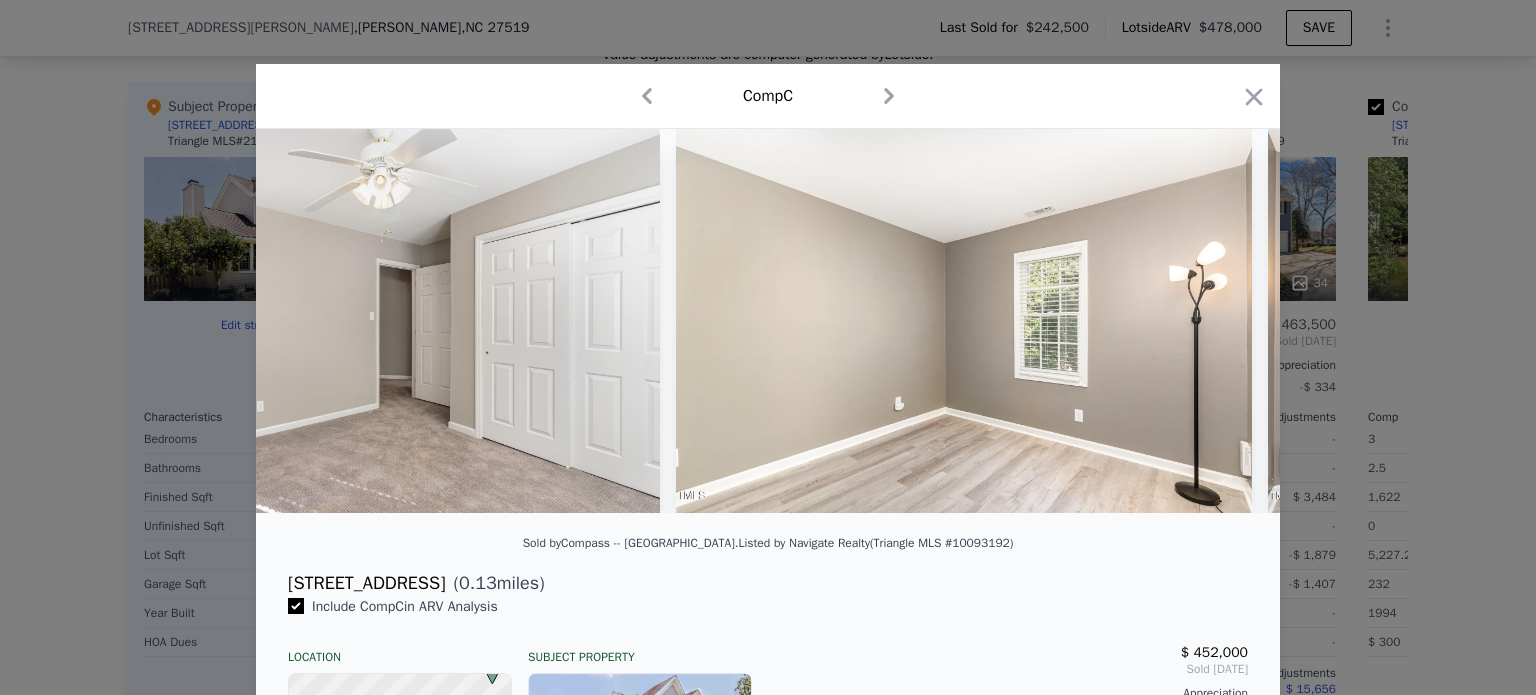 click at bounding box center [964, 321] 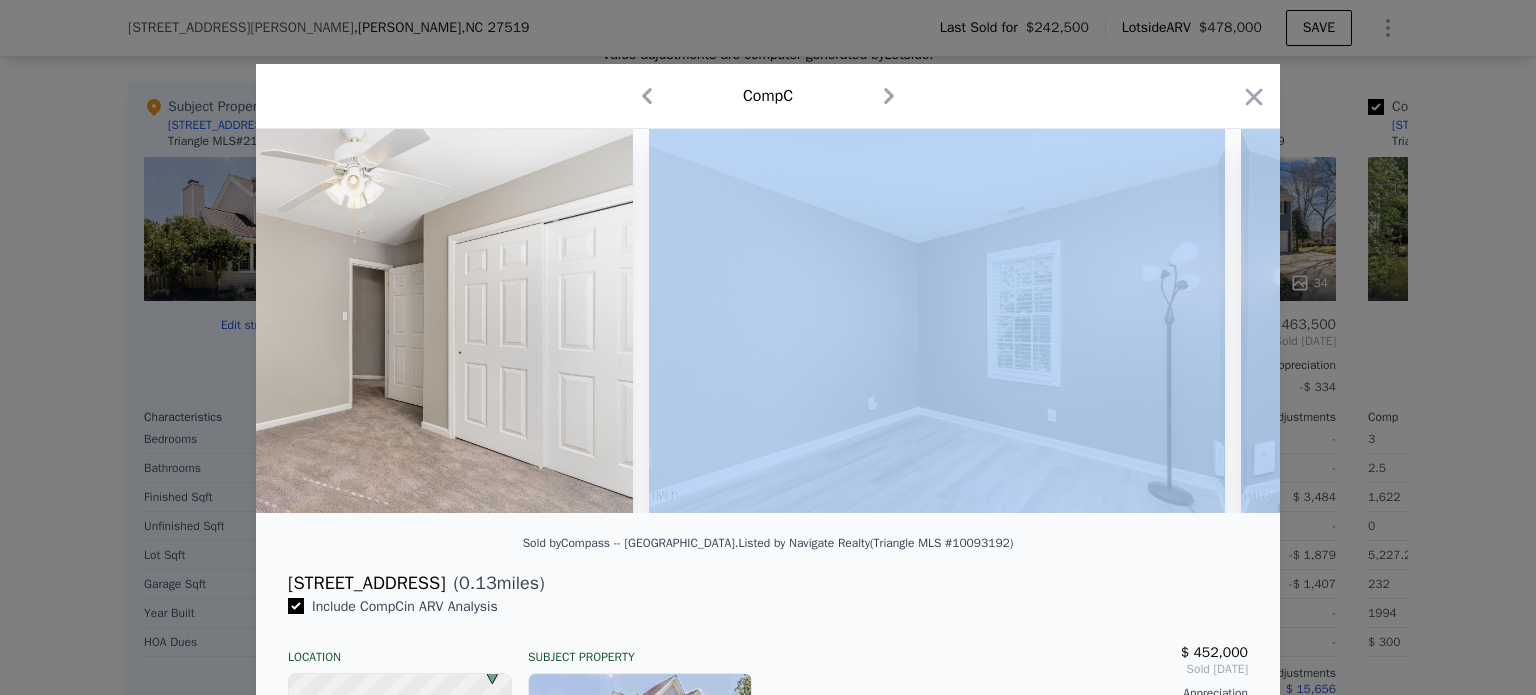 click at bounding box center [768, 321] 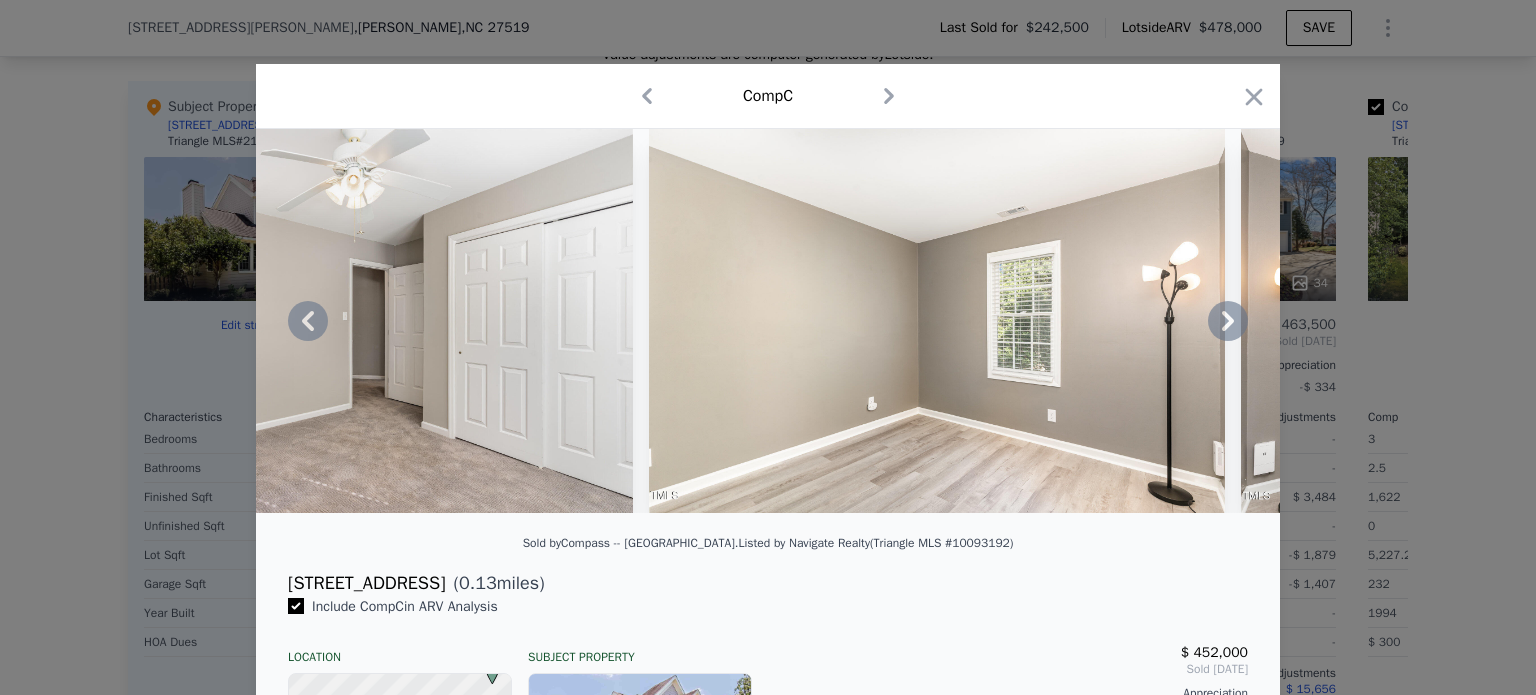 click 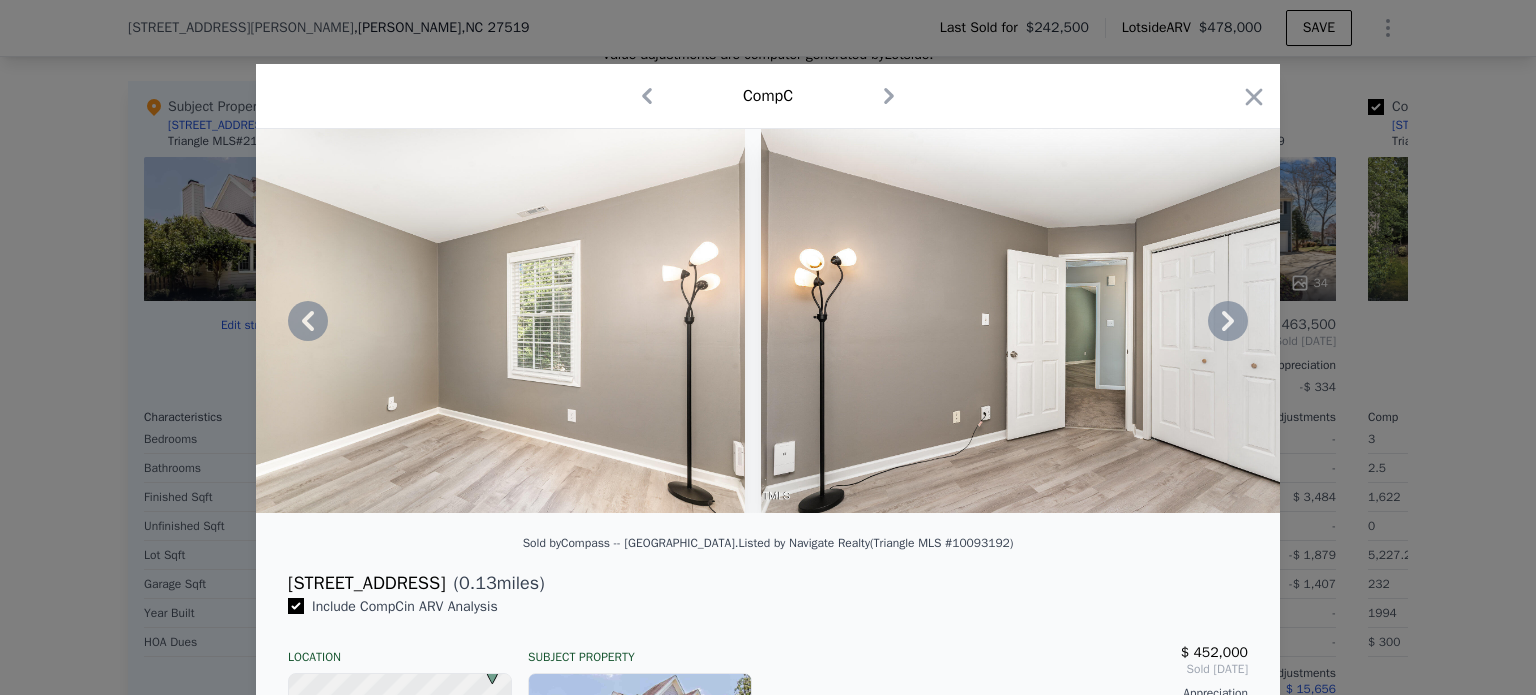 click 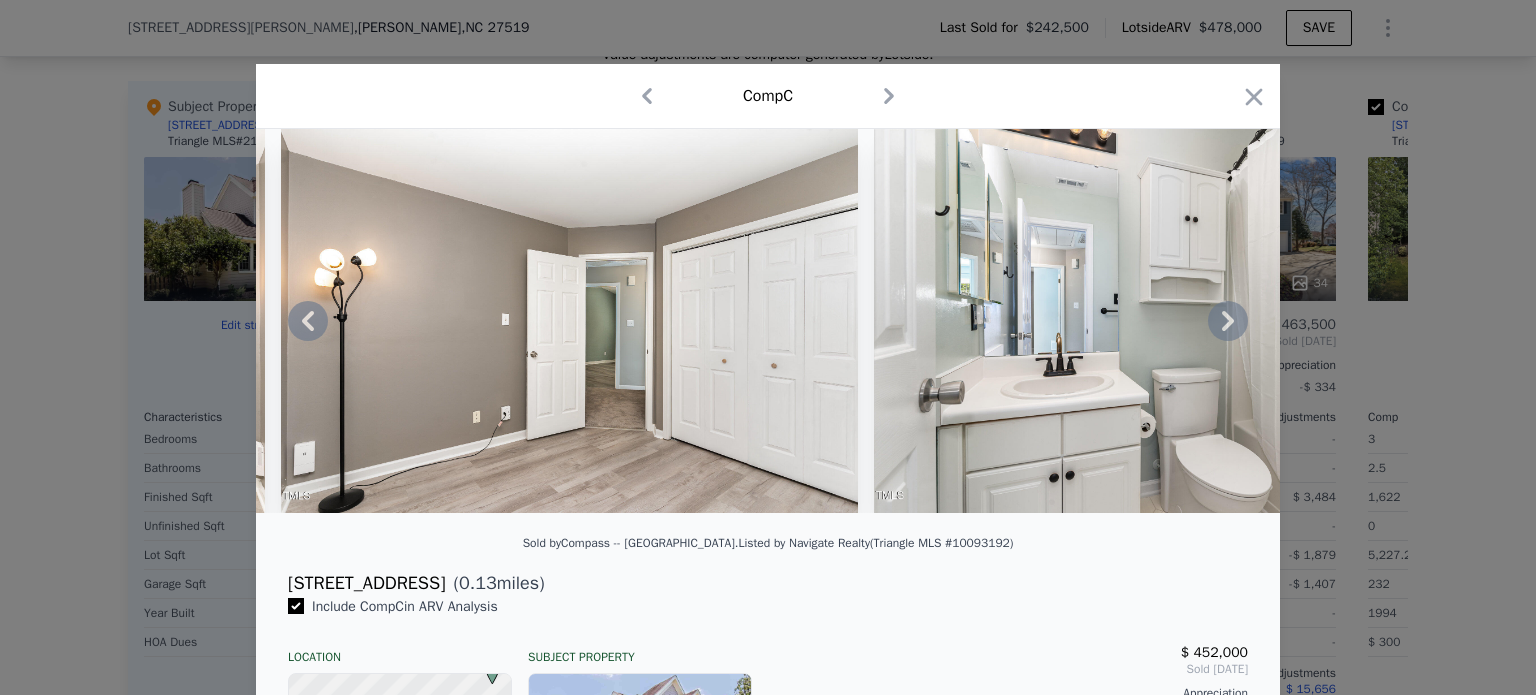 click 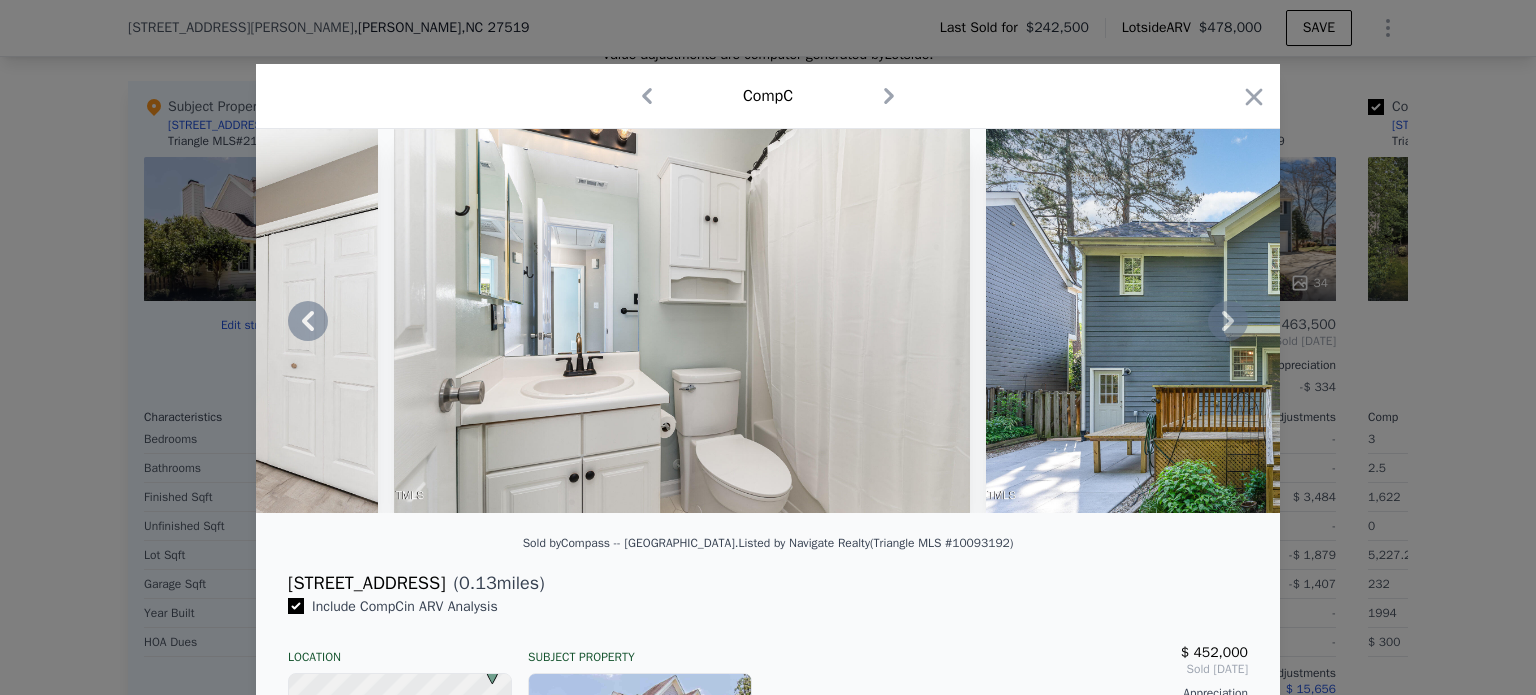 click 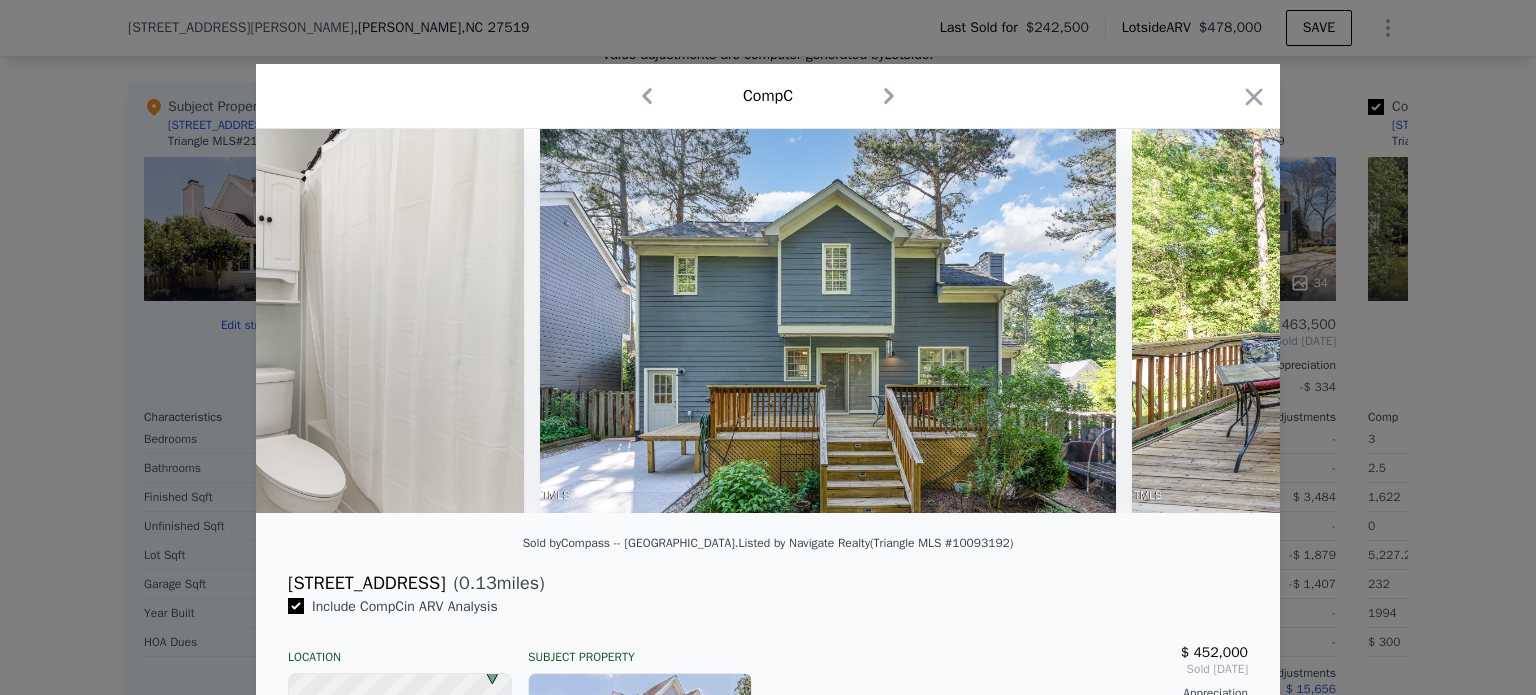 scroll, scrollTop: 0, scrollLeft: 11520, axis: horizontal 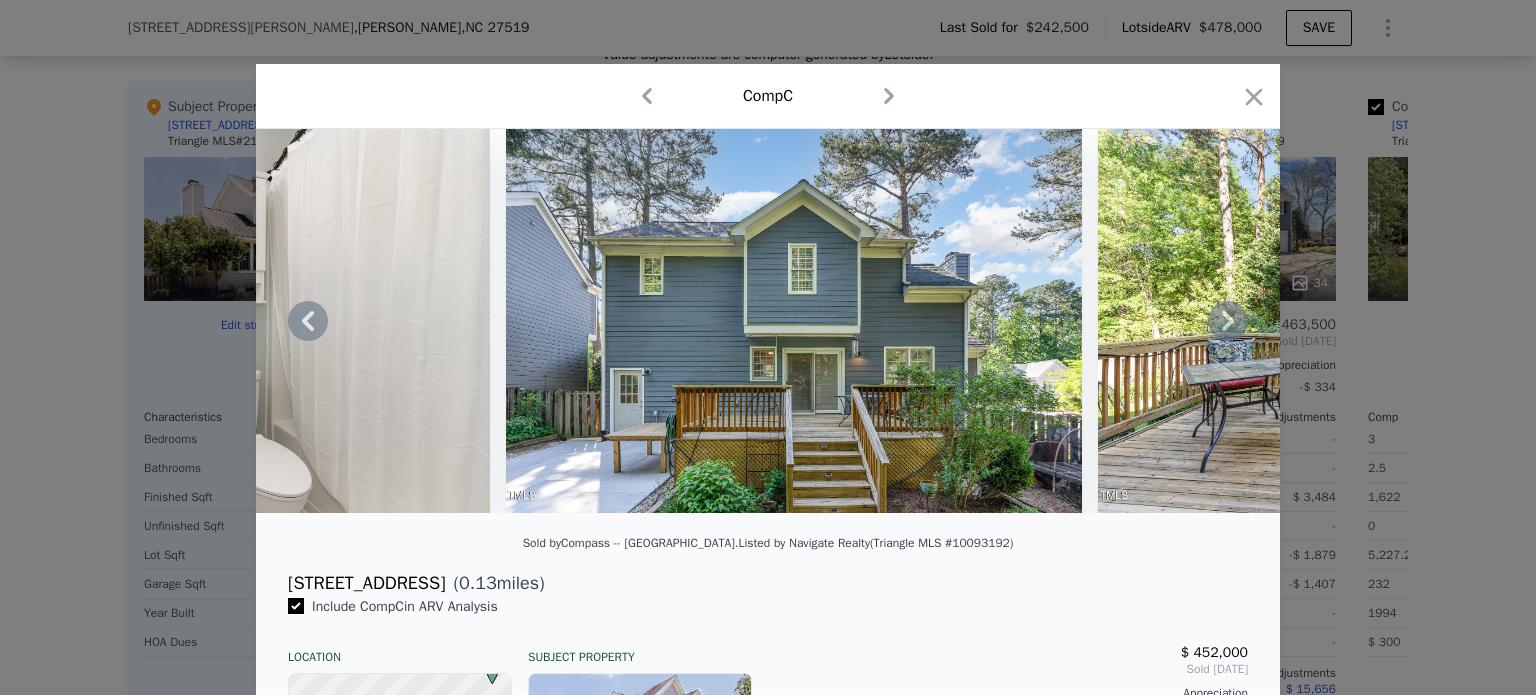 click 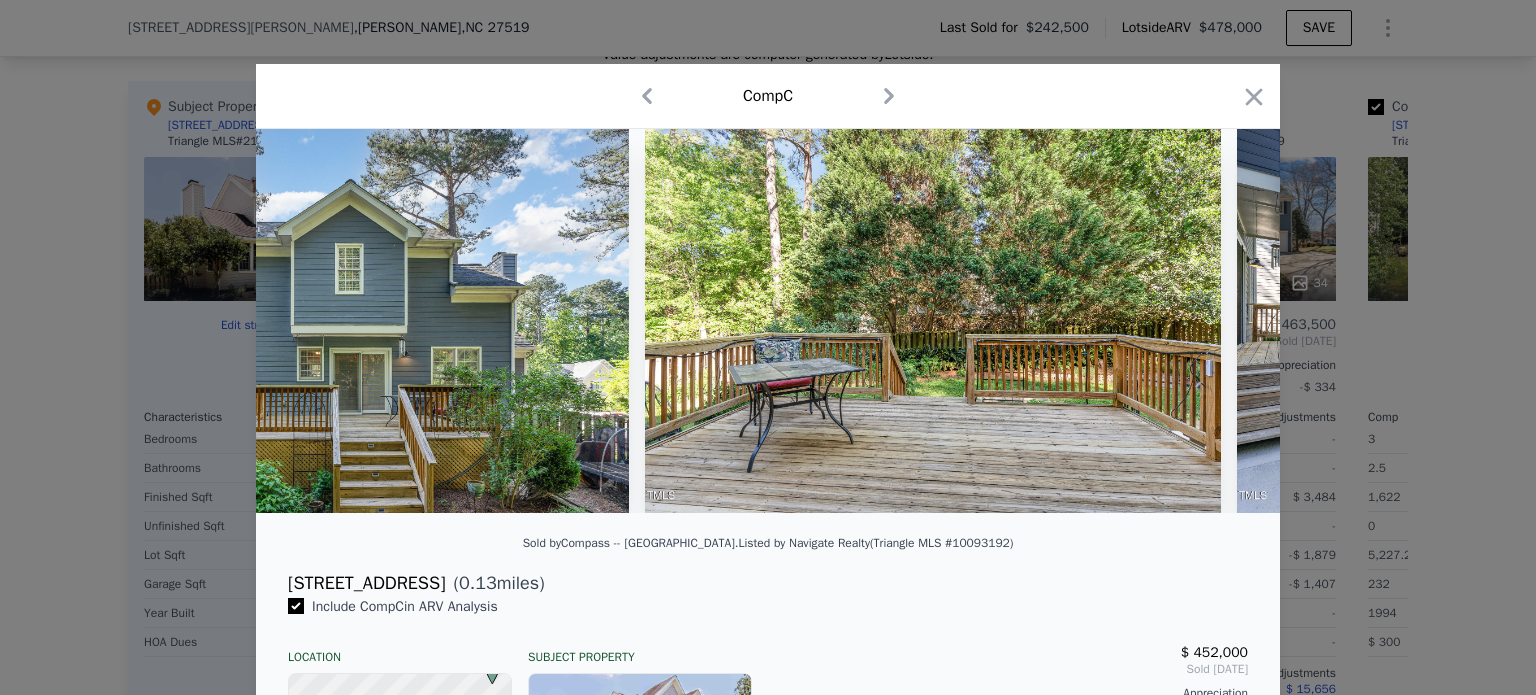 scroll, scrollTop: 0, scrollLeft: 12000, axis: horizontal 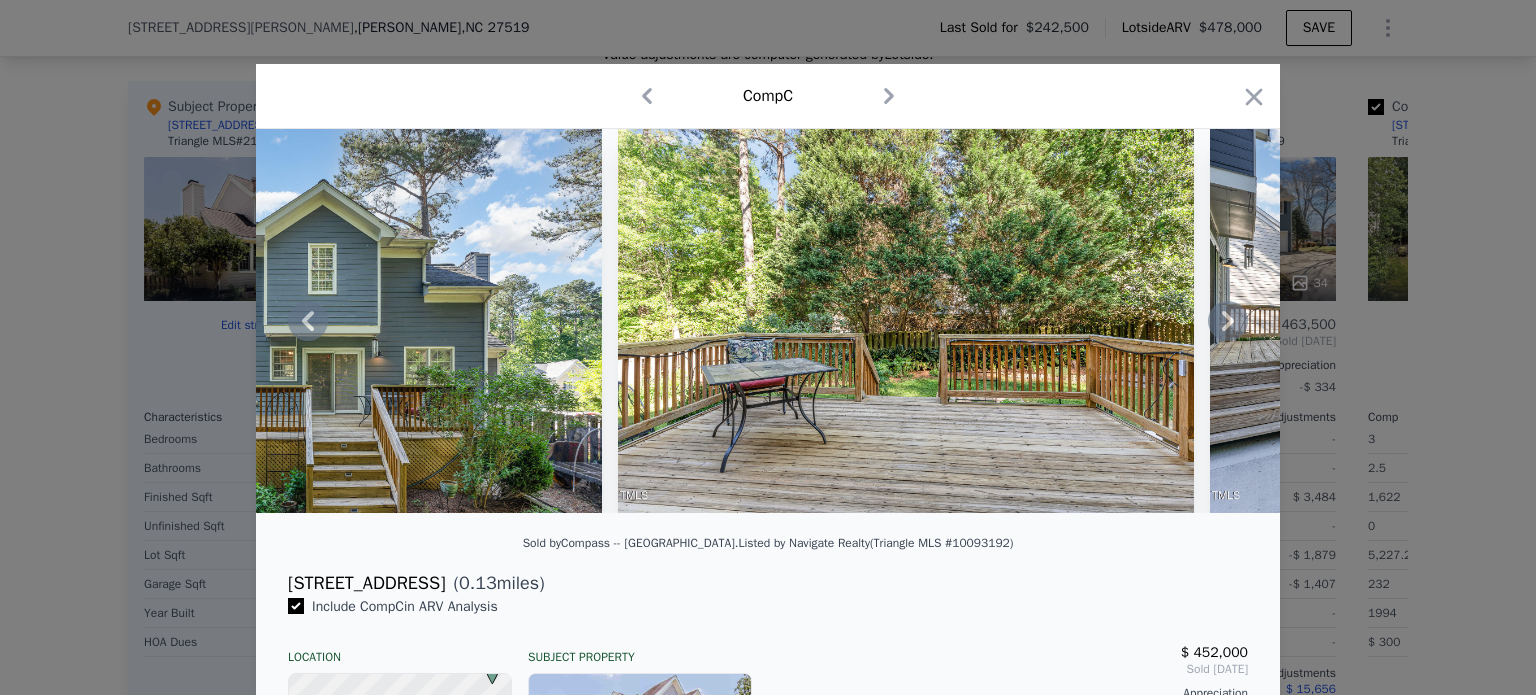 click at bounding box center (768, 321) 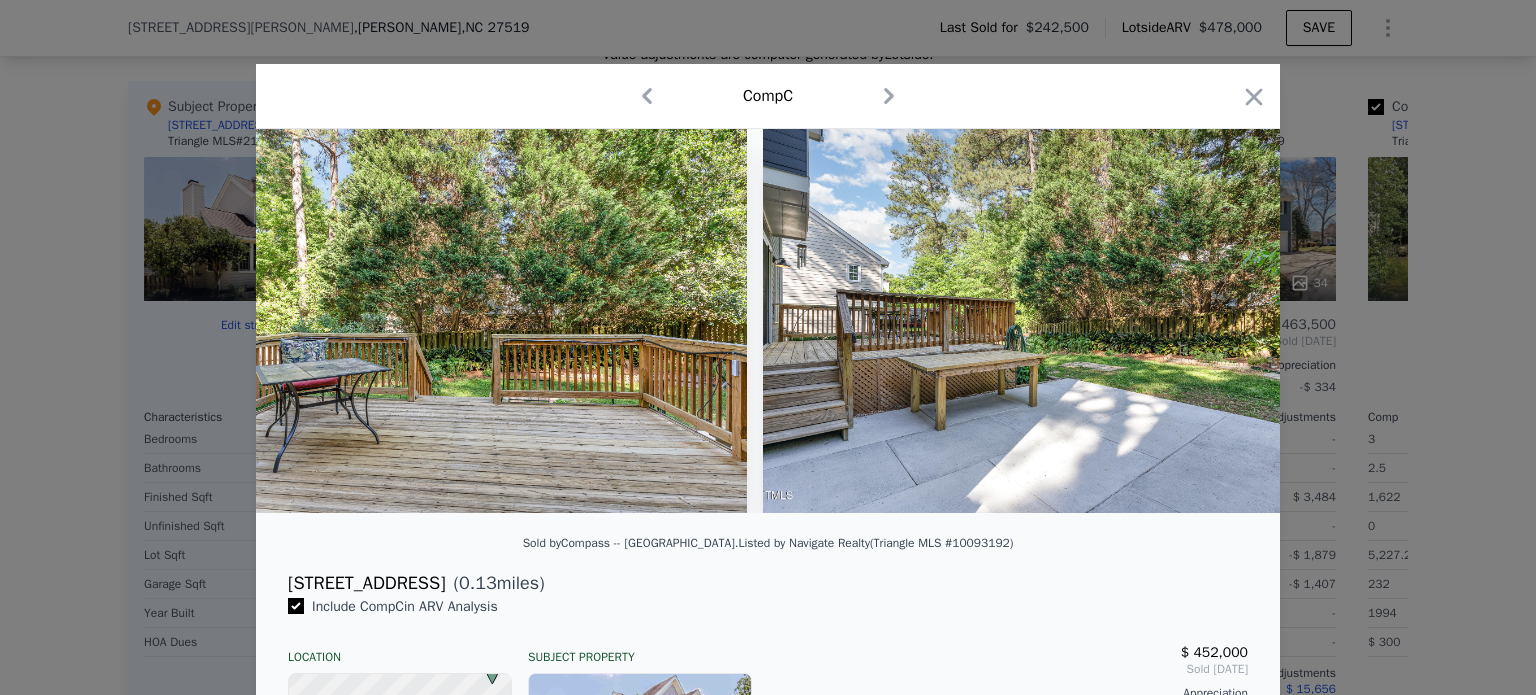 scroll, scrollTop: 0, scrollLeft: 12480, axis: horizontal 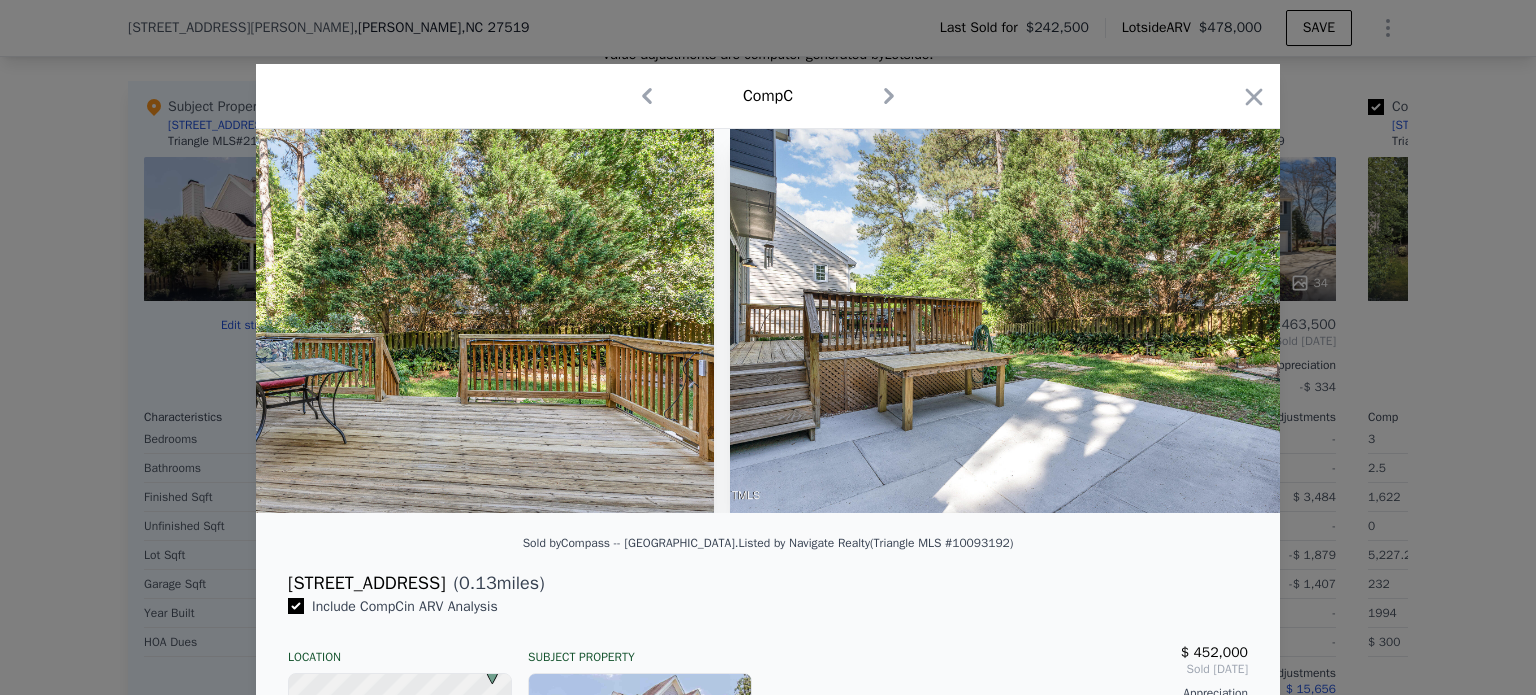 click at bounding box center (768, 321) 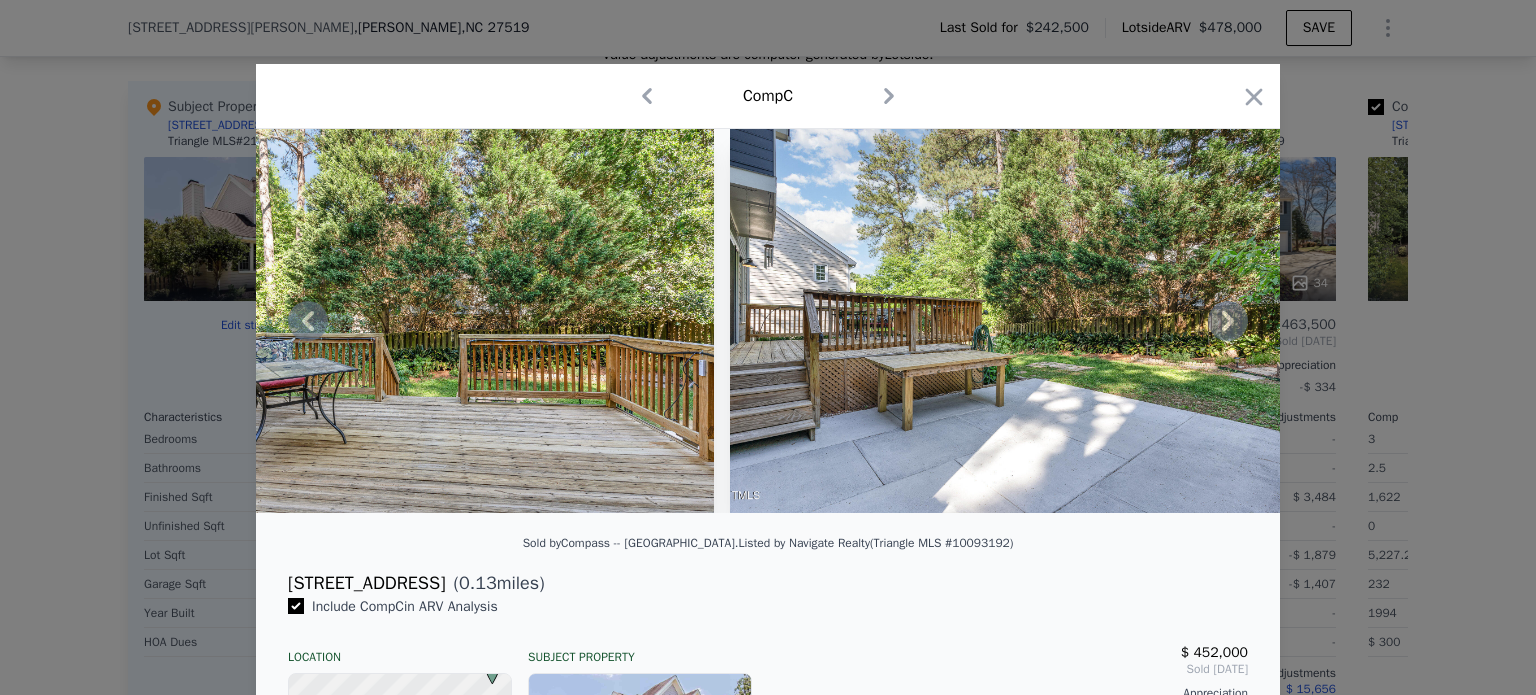 click 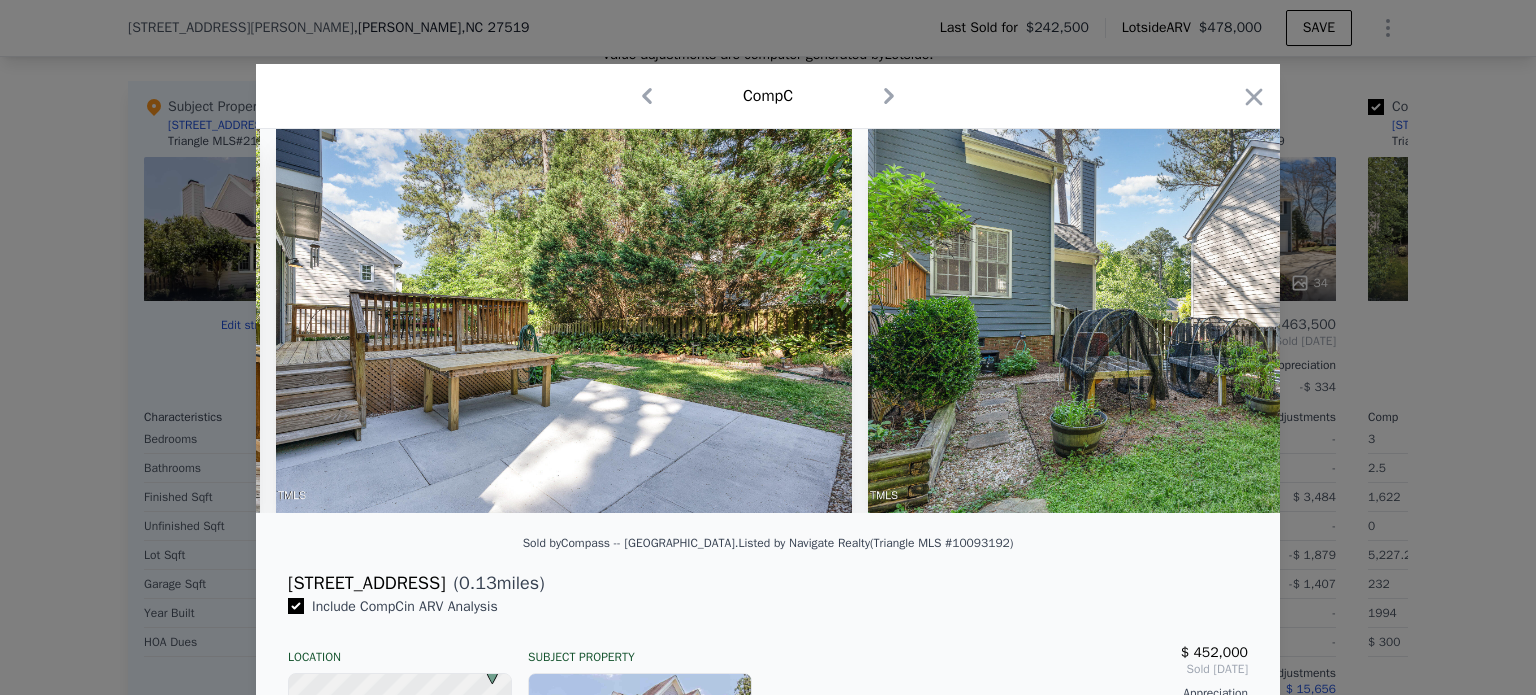 scroll, scrollTop: 0, scrollLeft: 12960, axis: horizontal 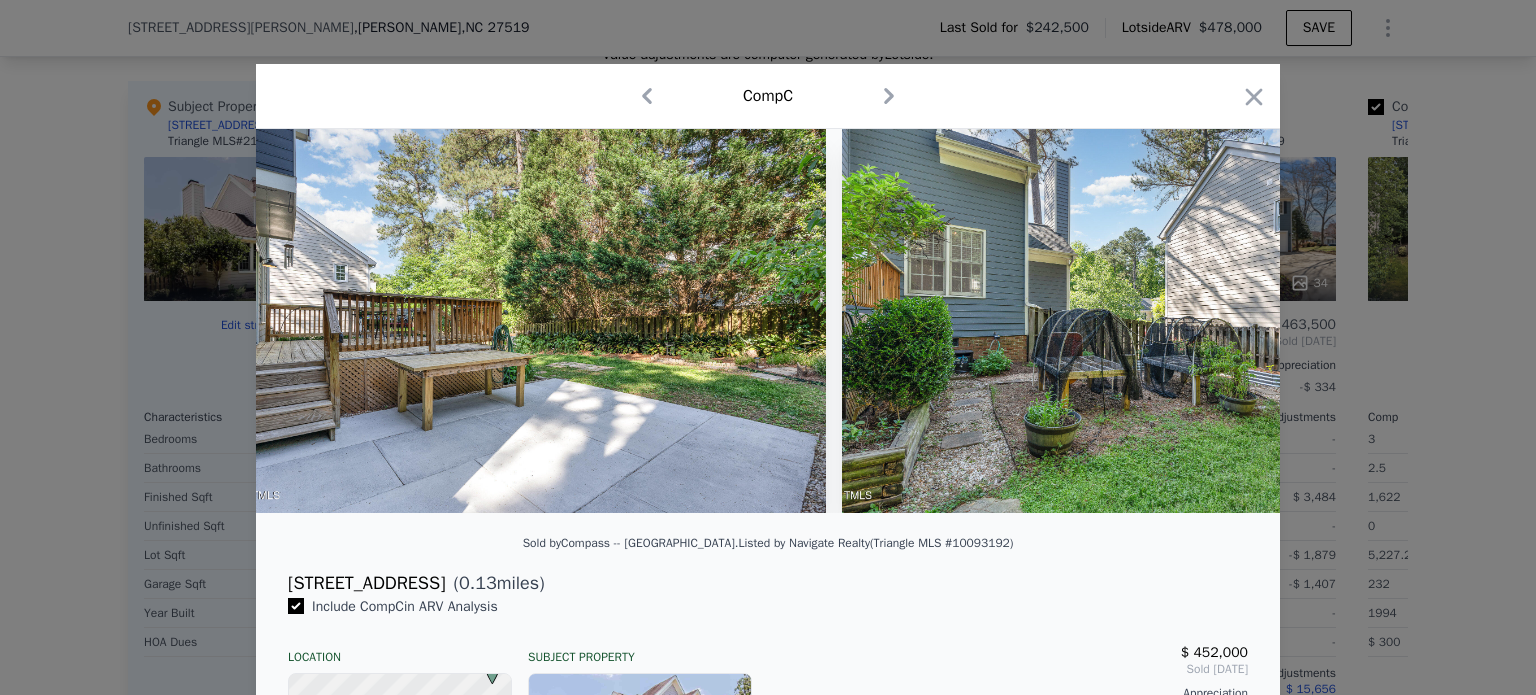click at bounding box center (768, 321) 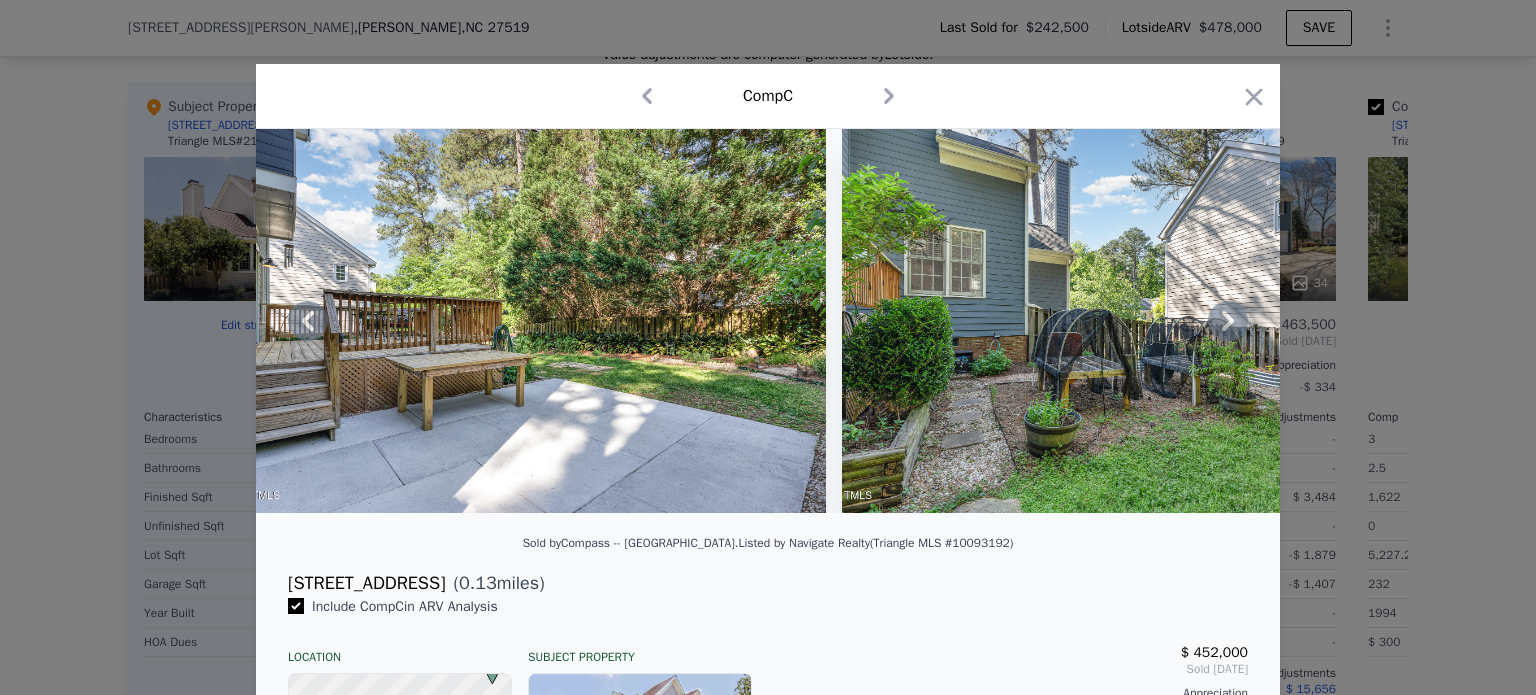 click 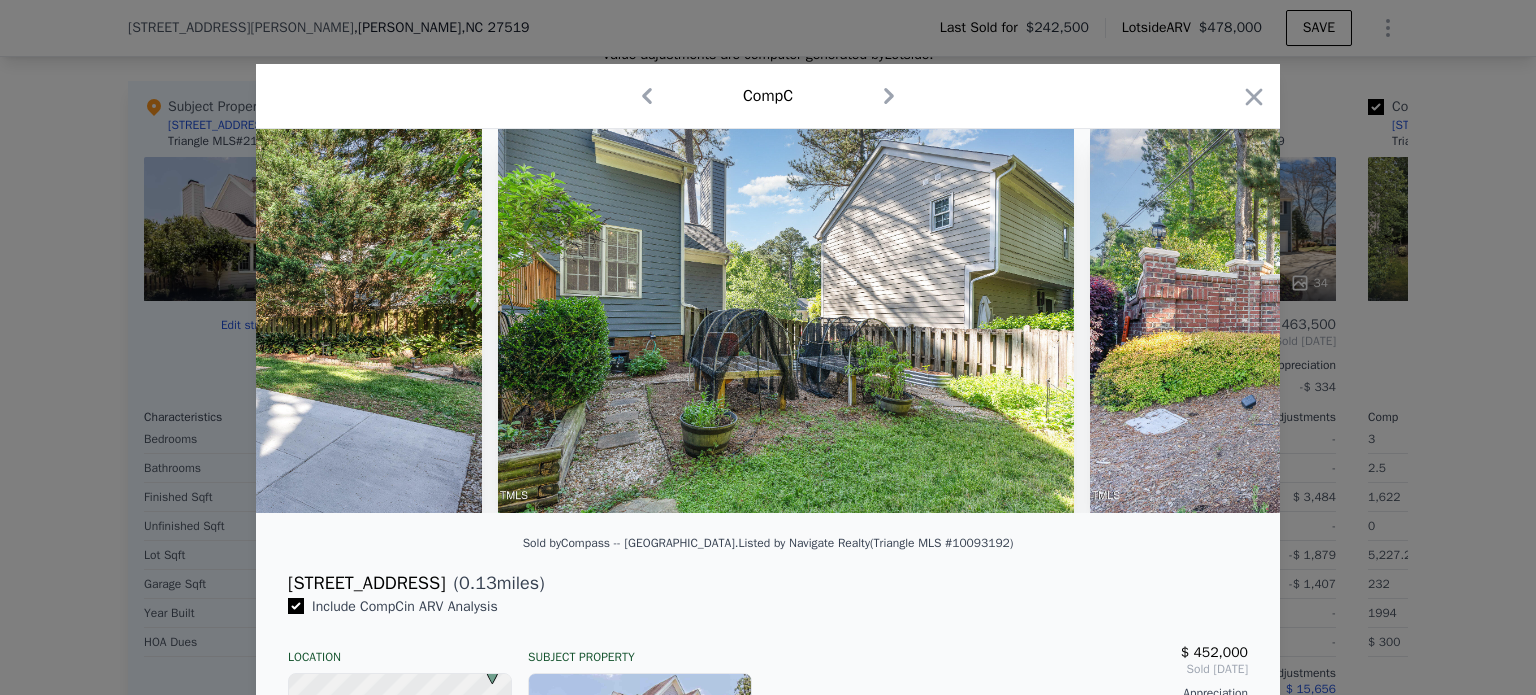 scroll, scrollTop: 0, scrollLeft: 13440, axis: horizontal 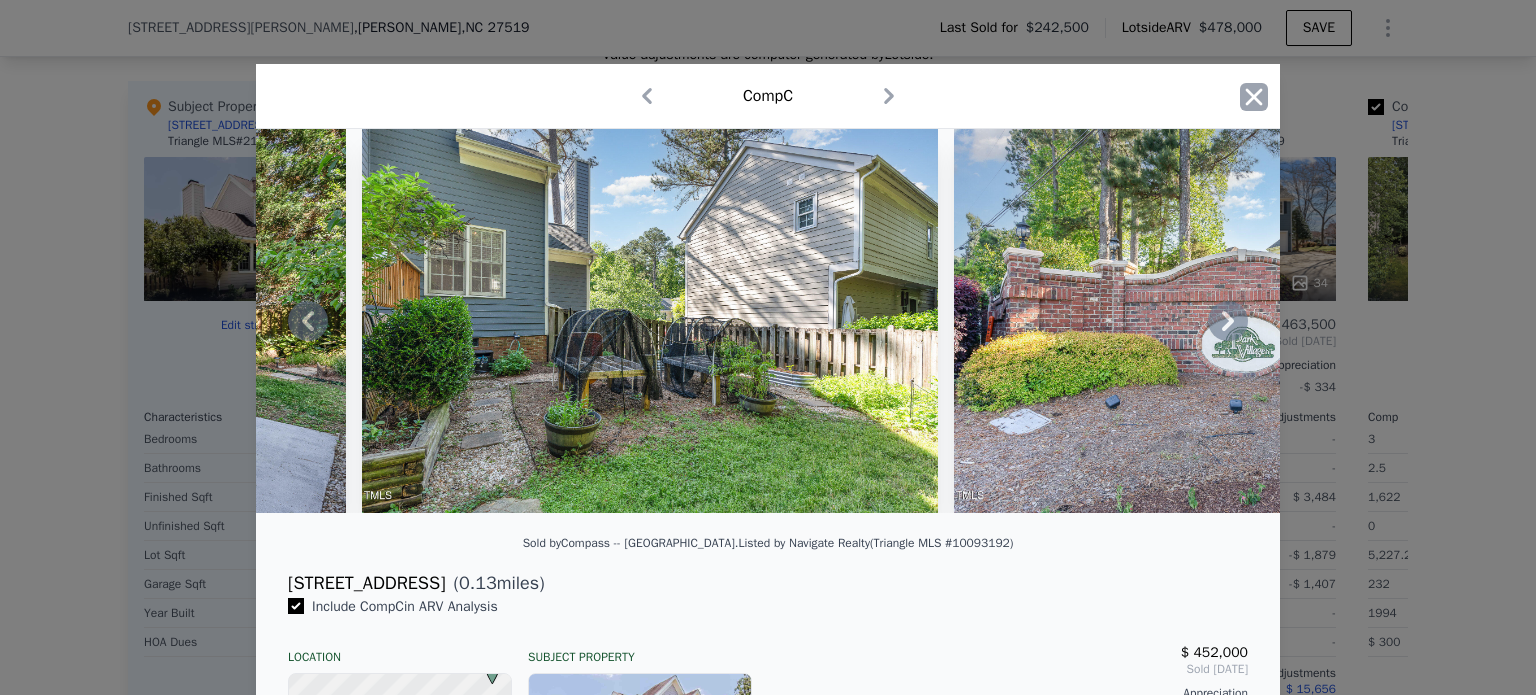 click 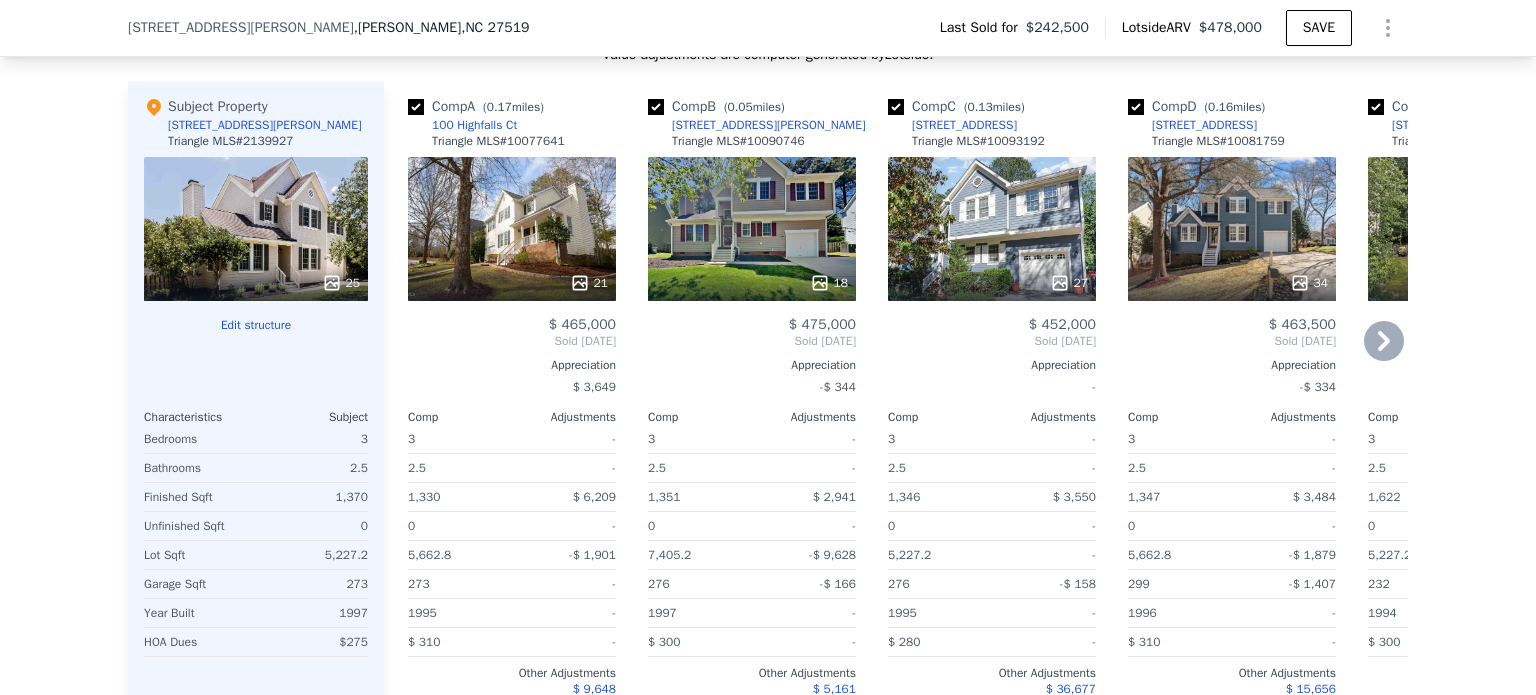 click 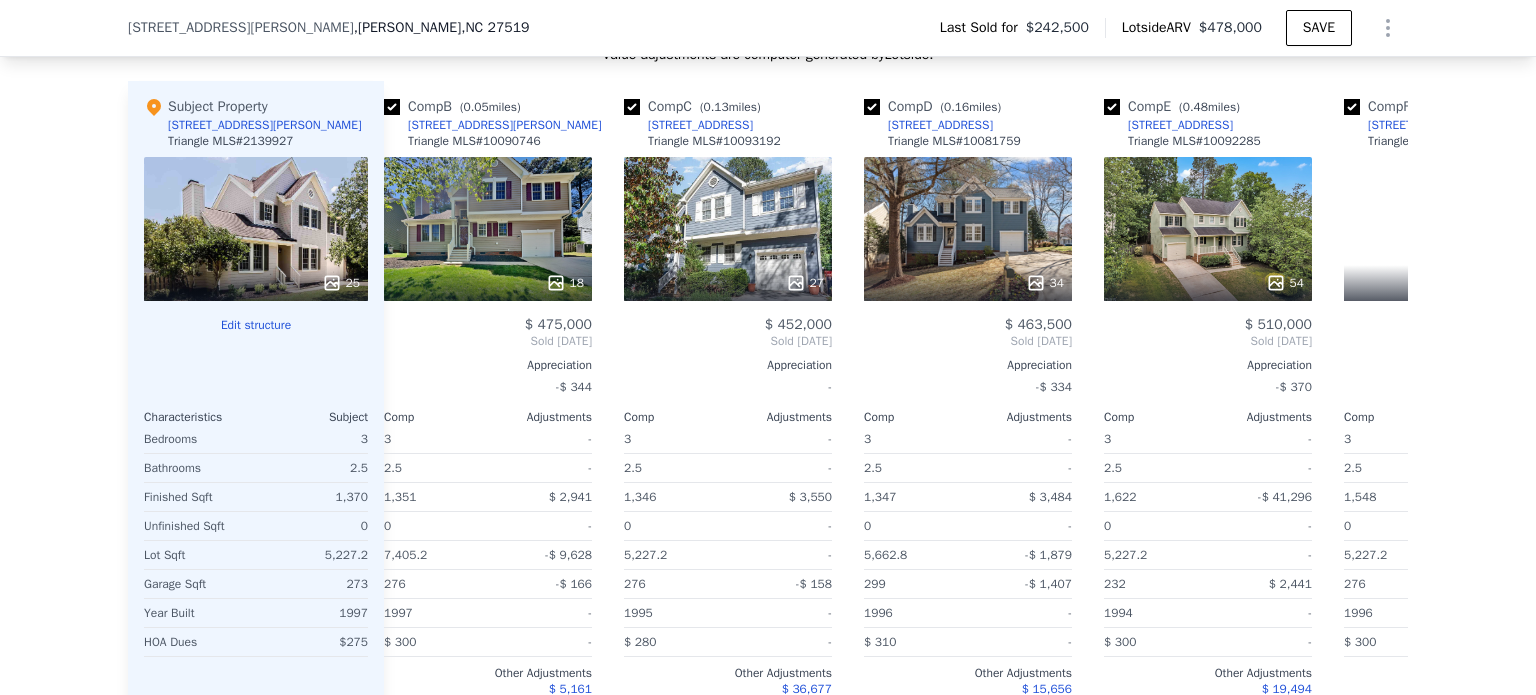 scroll, scrollTop: 0, scrollLeft: 480, axis: horizontal 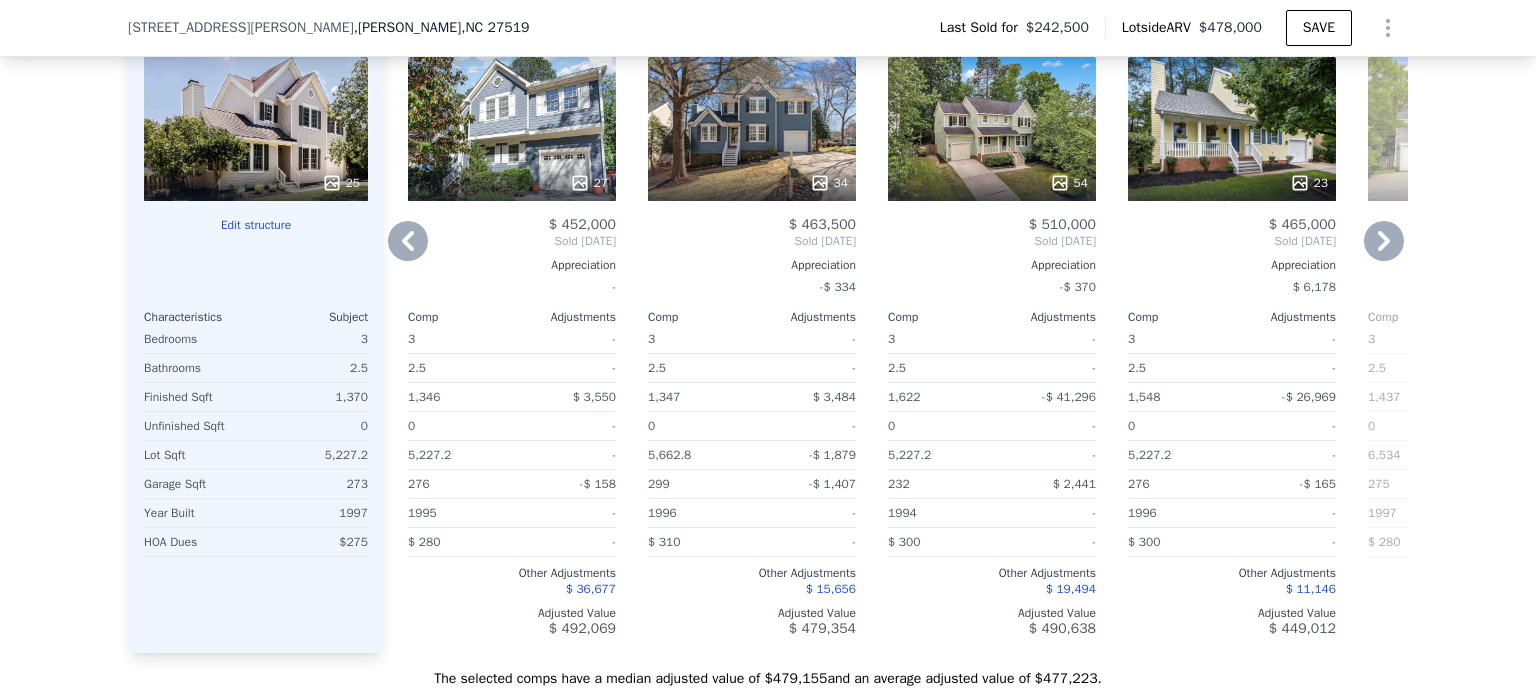 click 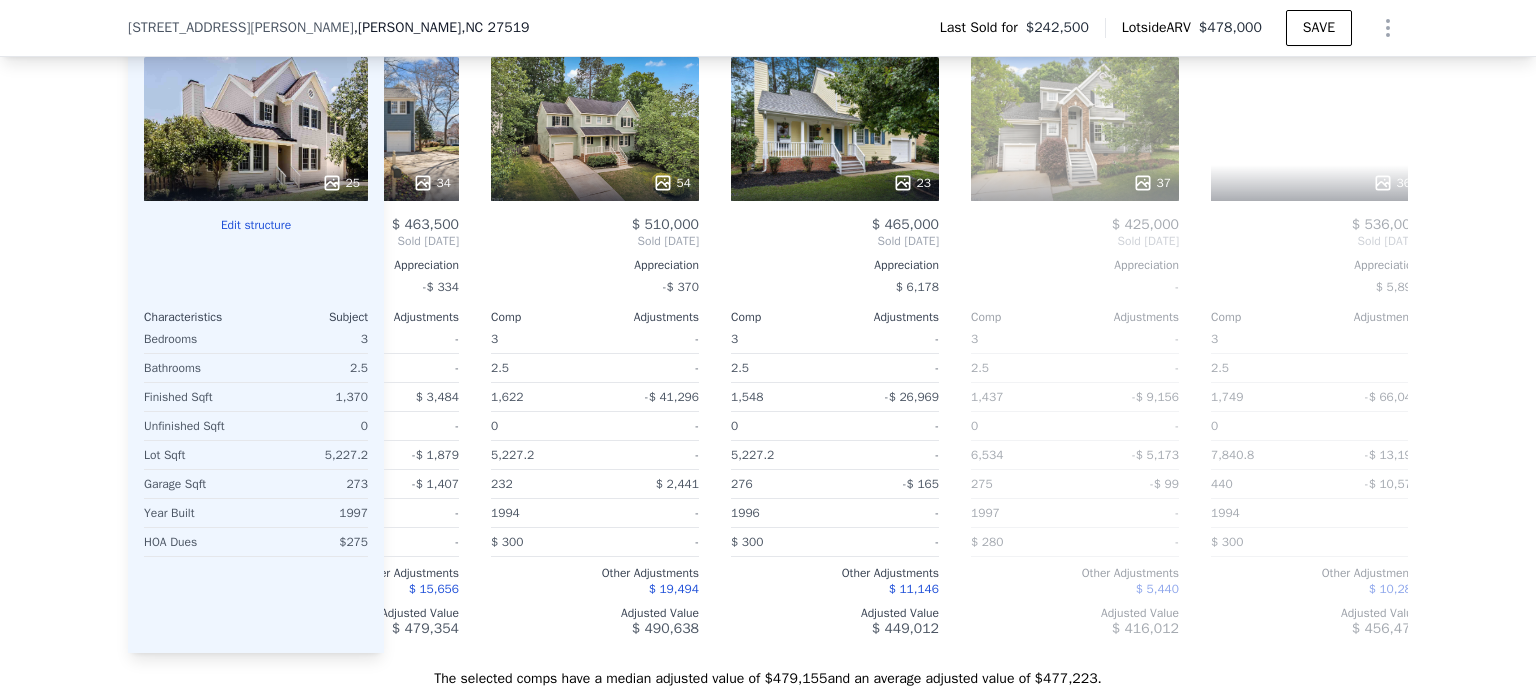 scroll, scrollTop: 0, scrollLeft: 960, axis: horizontal 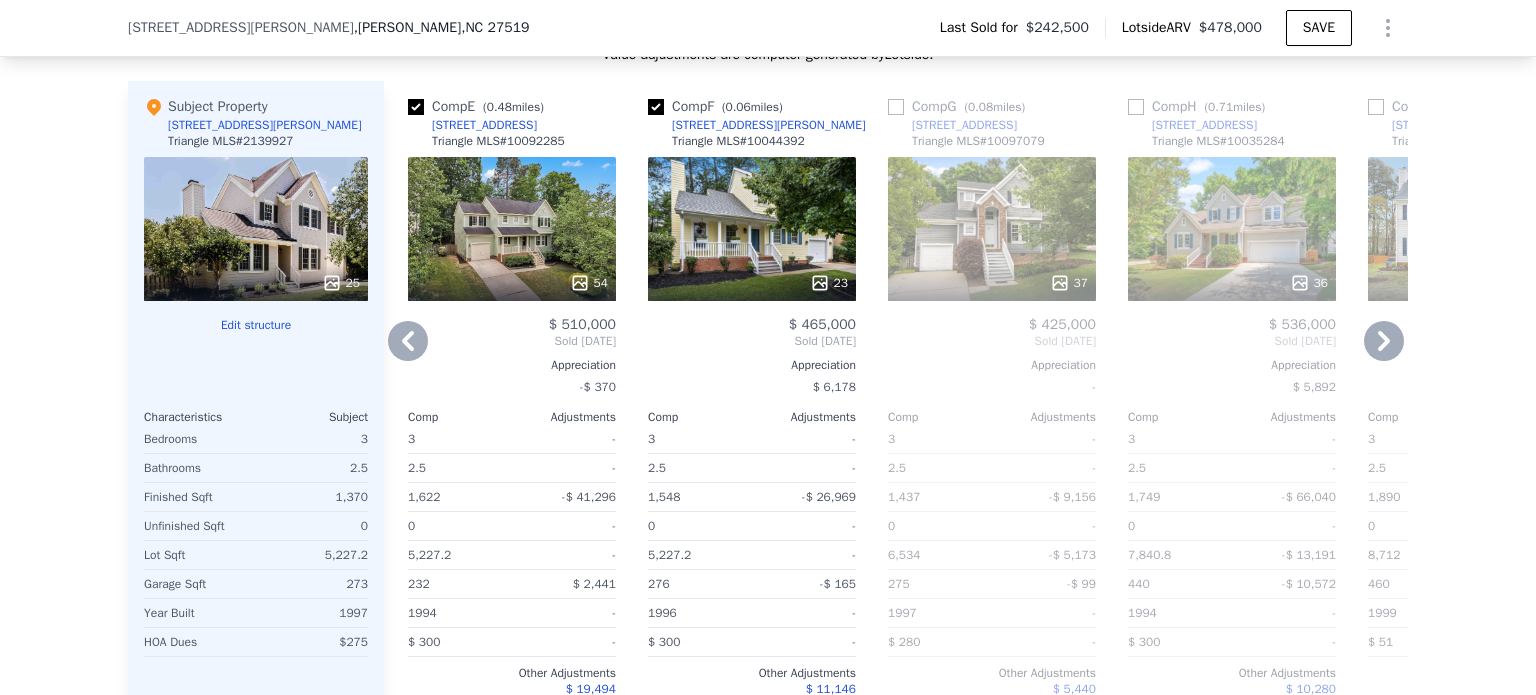 click 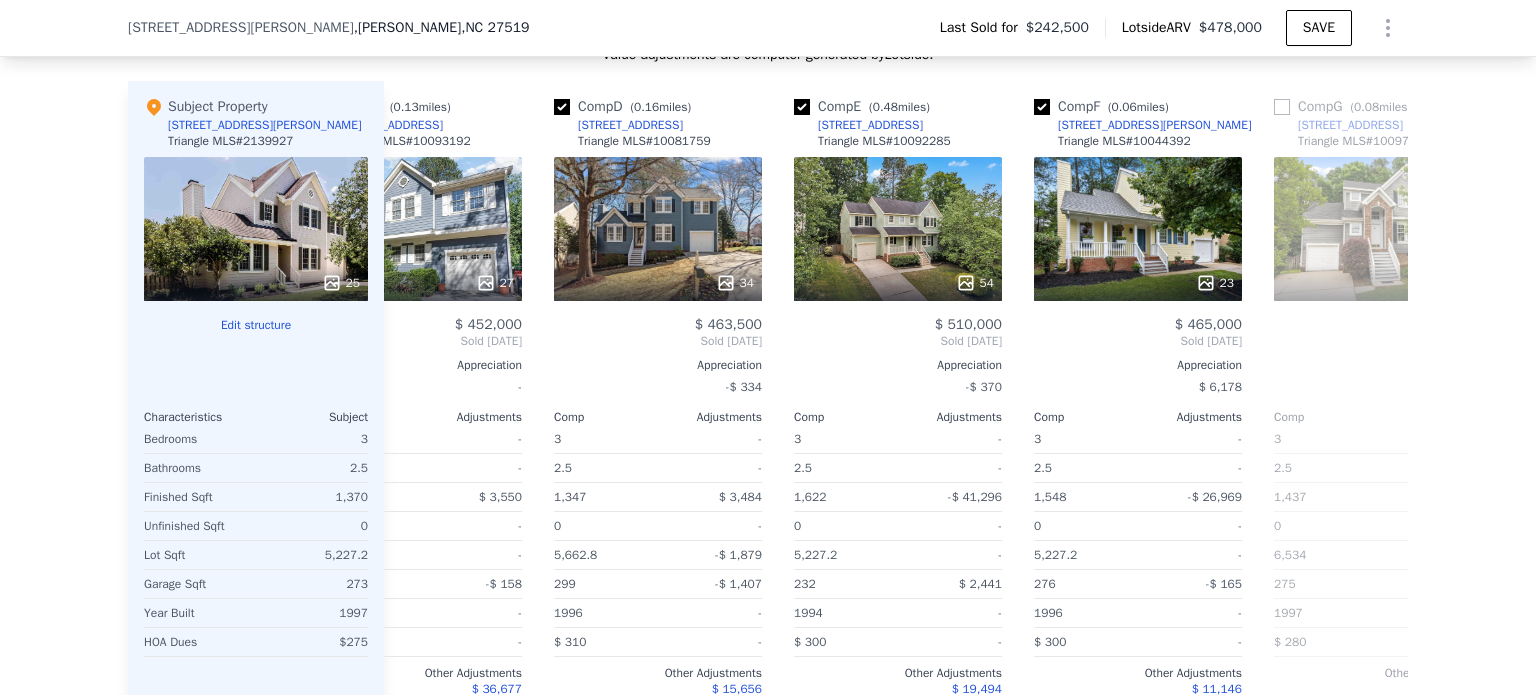 scroll, scrollTop: 0, scrollLeft: 480, axis: horizontal 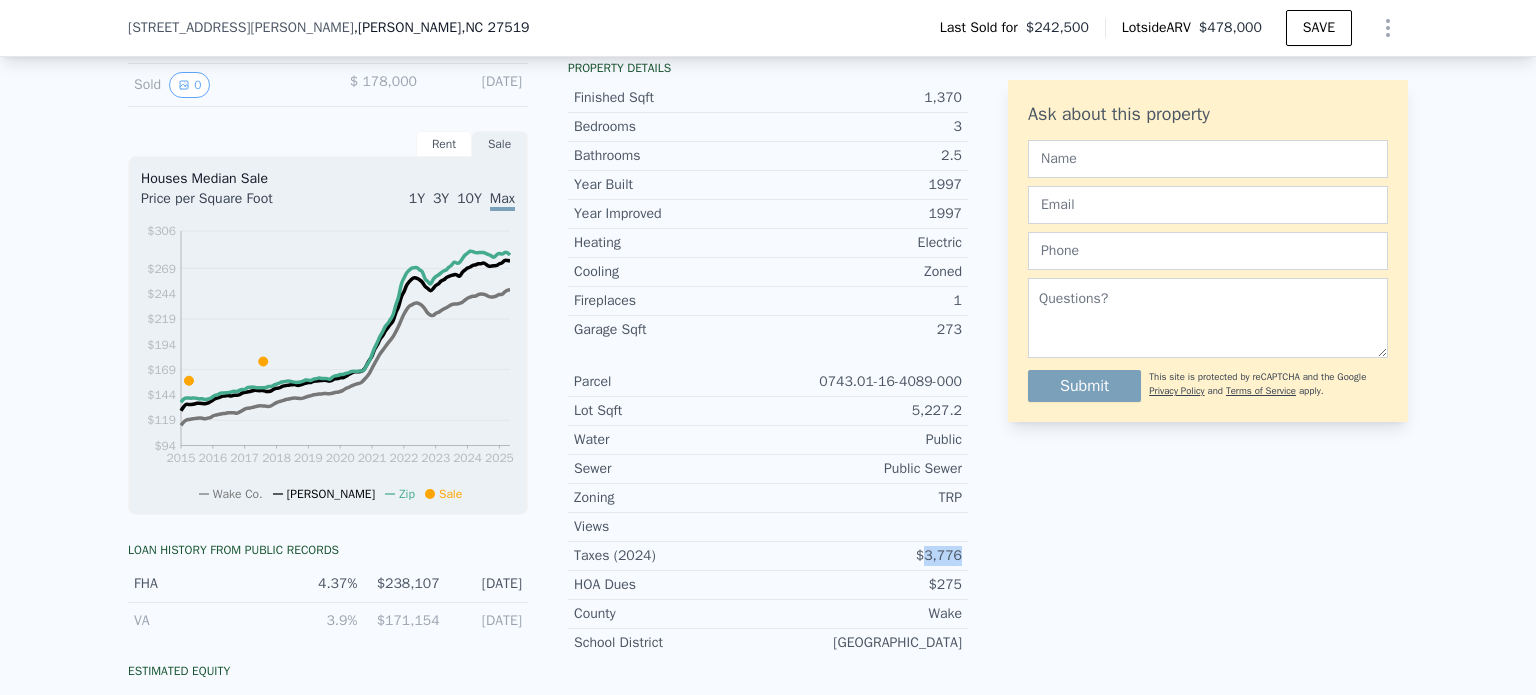 drag, startPoint x: 924, startPoint y: 560, endPoint x: 960, endPoint y: 563, distance: 36.124783 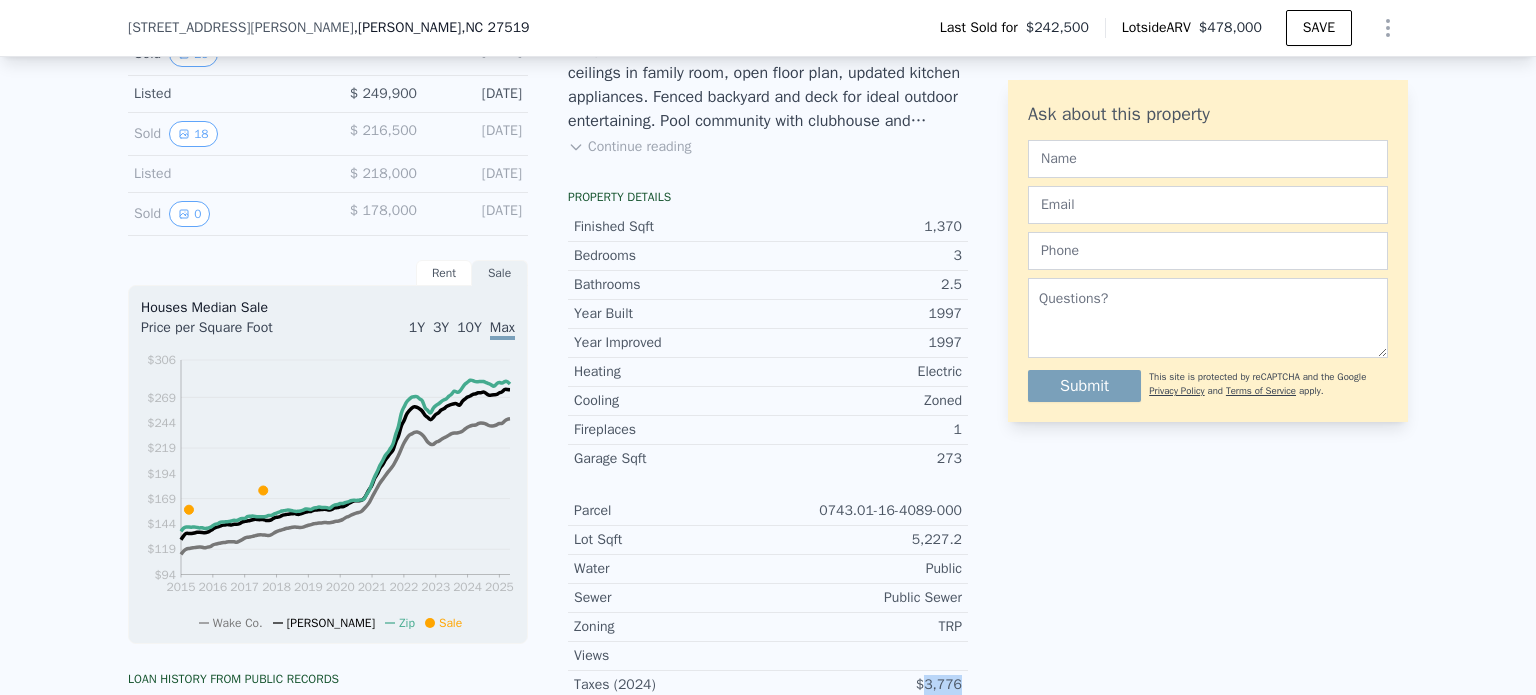 scroll, scrollTop: 492, scrollLeft: 0, axis: vertical 